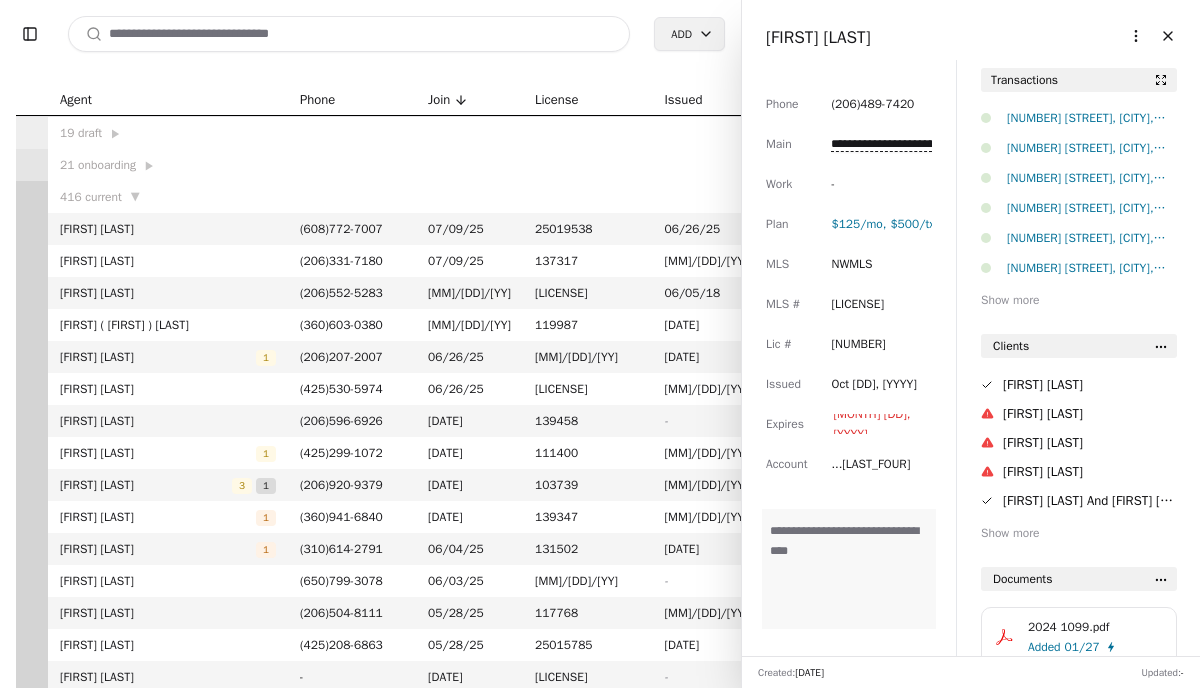 scroll, scrollTop: 0, scrollLeft: 0, axis: both 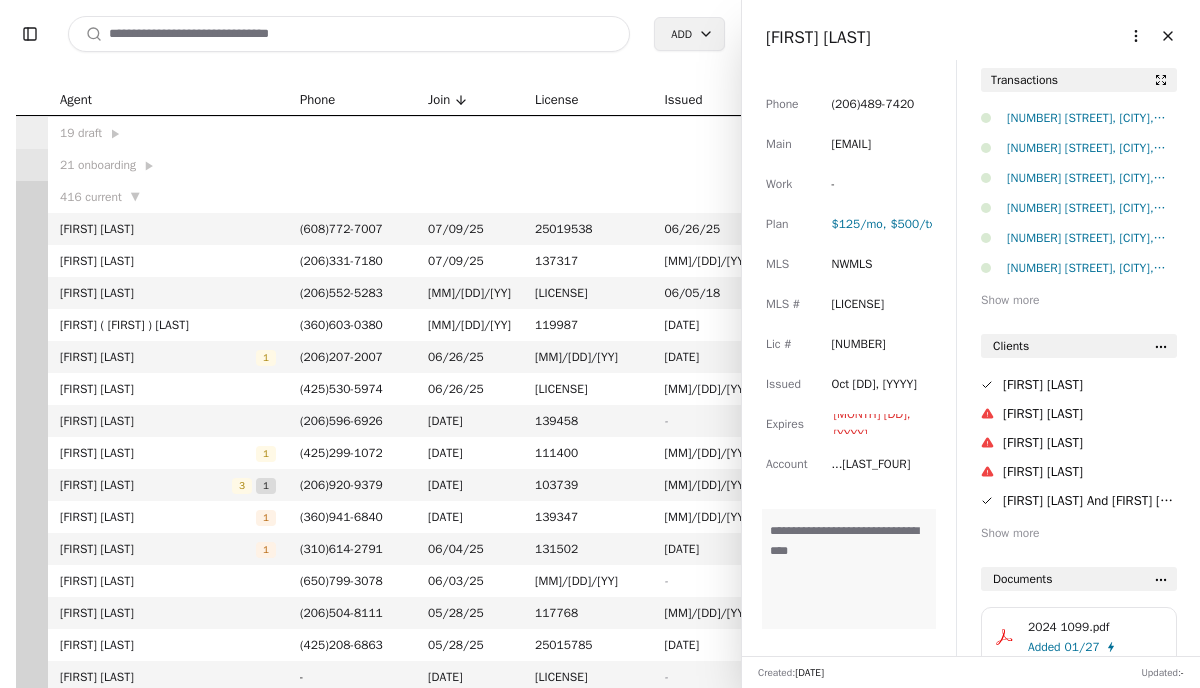 paste on "**********" 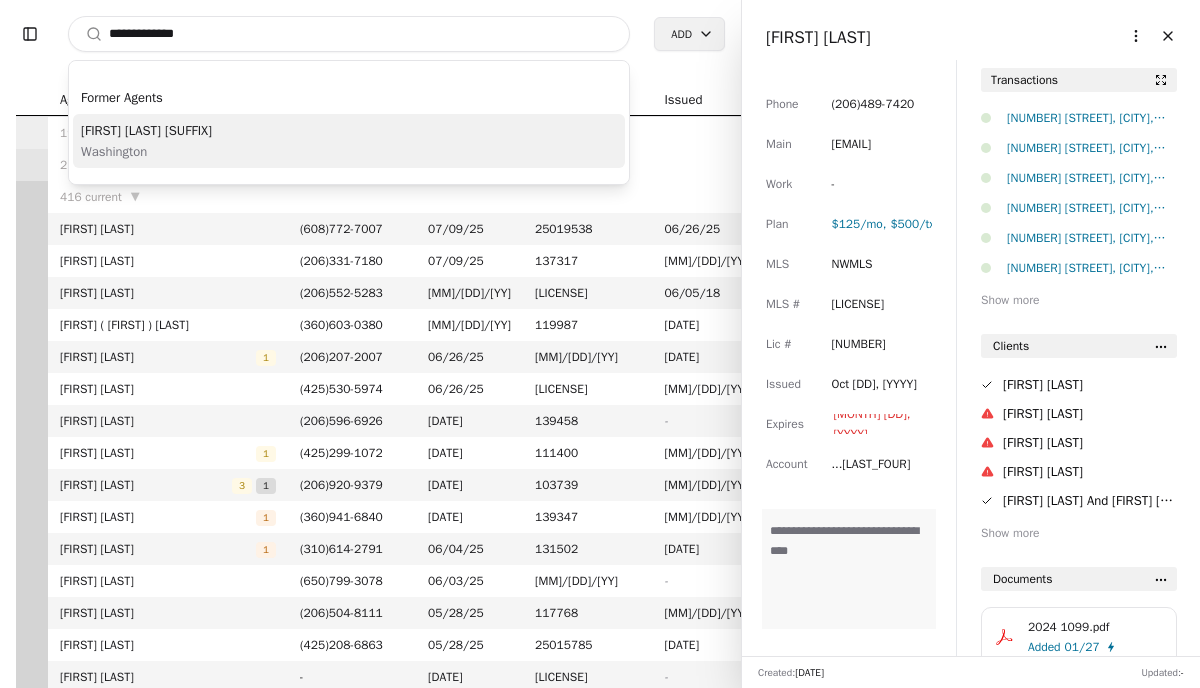 type on "**********" 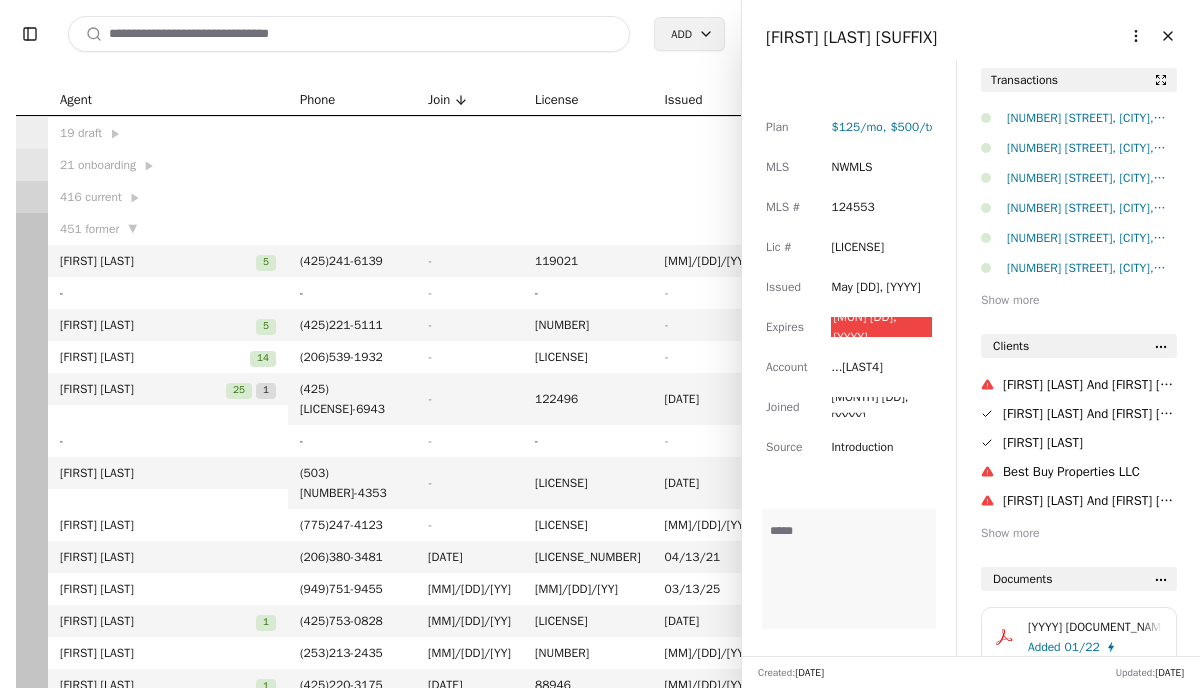 scroll, scrollTop: 126, scrollLeft: 0, axis: vertical 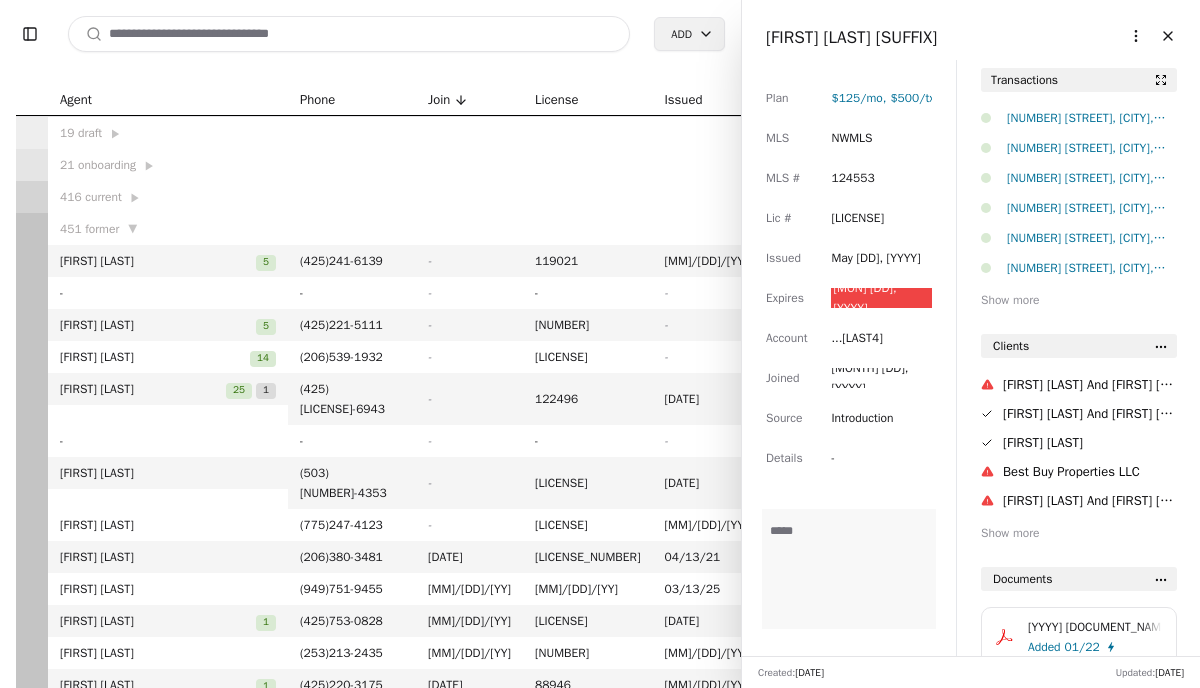 click at bounding box center (349, 34) 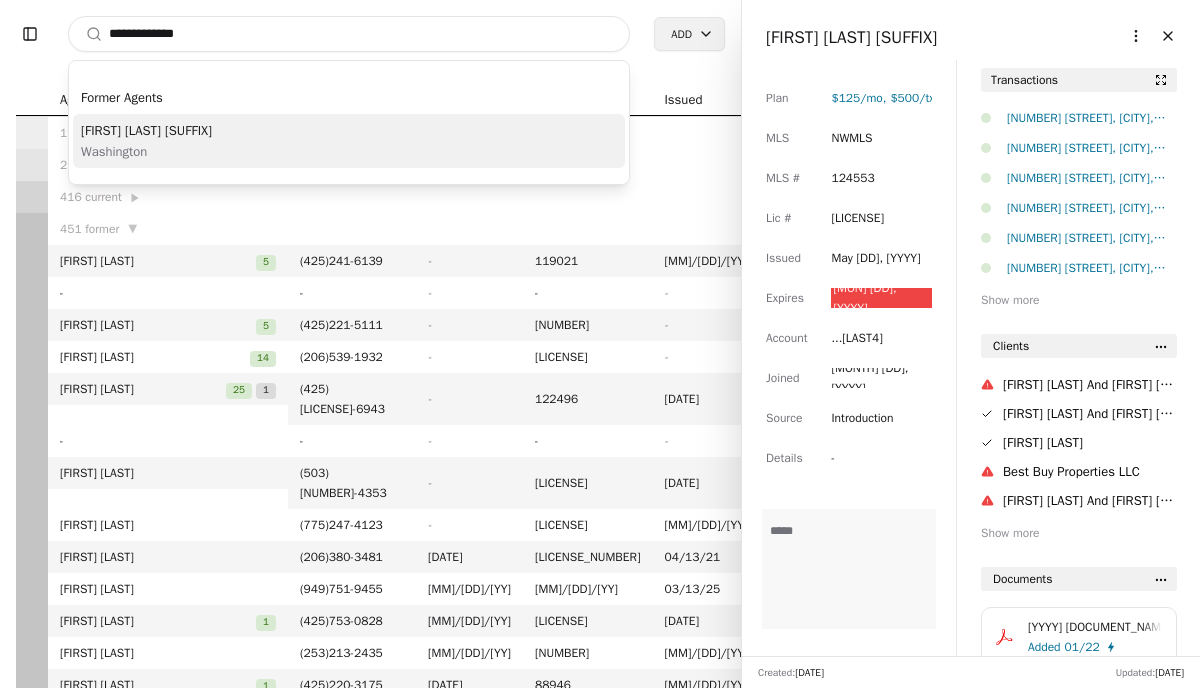 type on "**********" 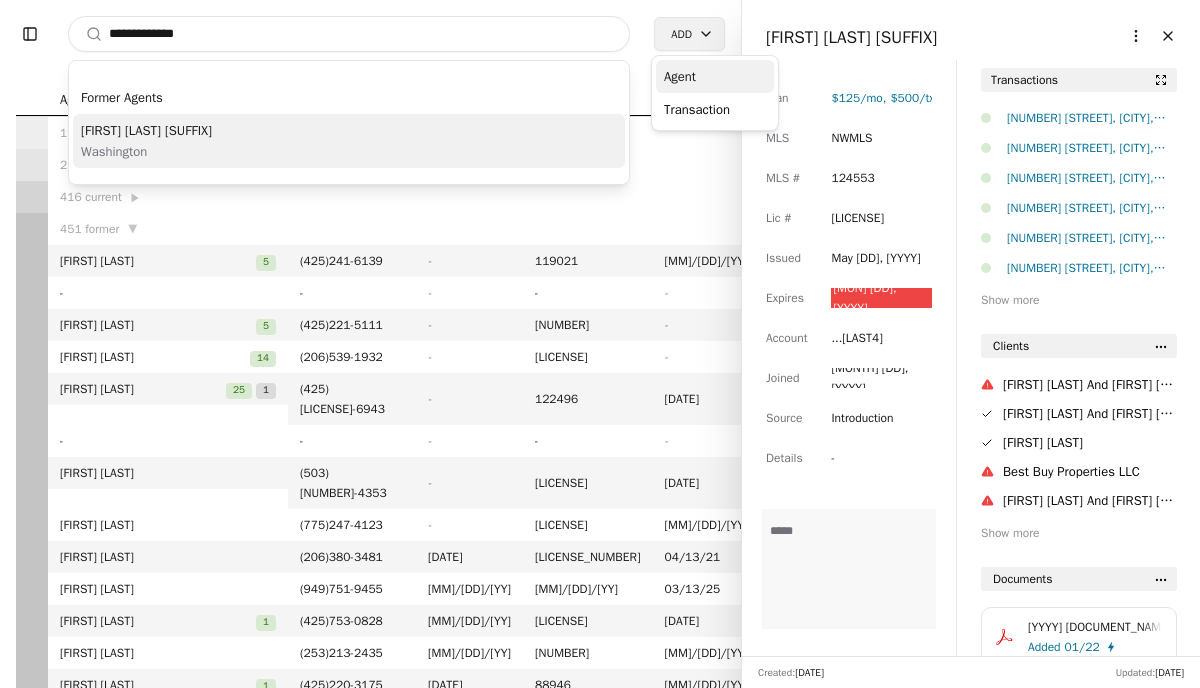 type 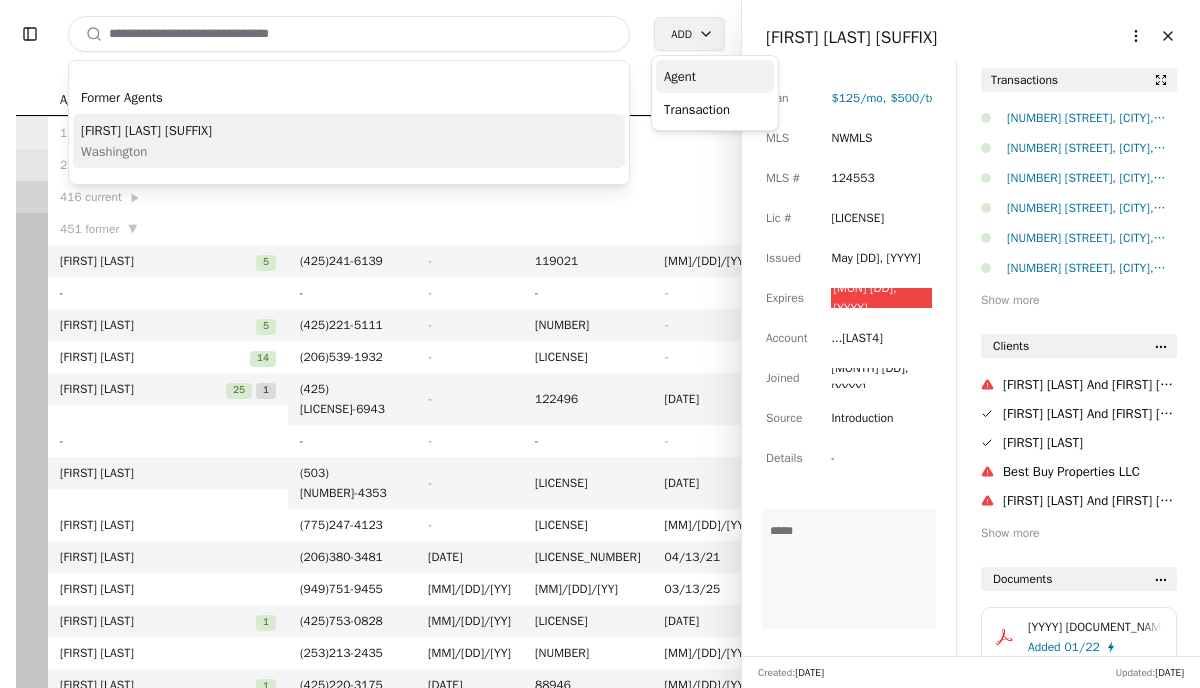click on "Agent" at bounding box center [715, 76] 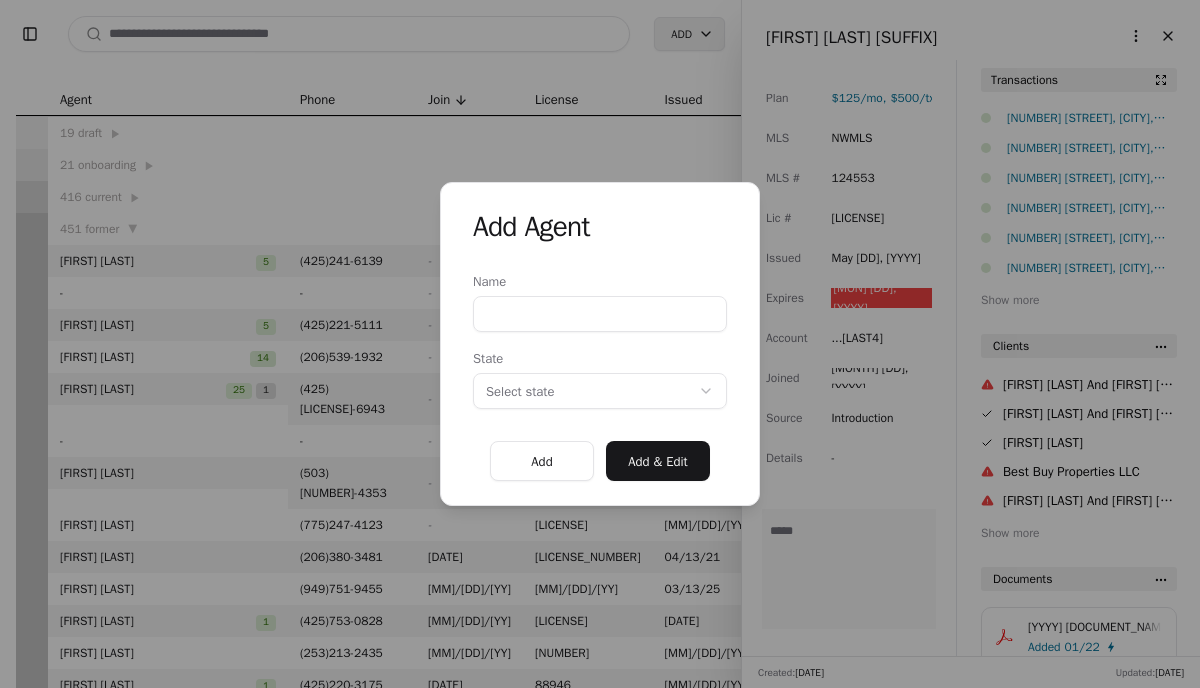 paste on "**********" 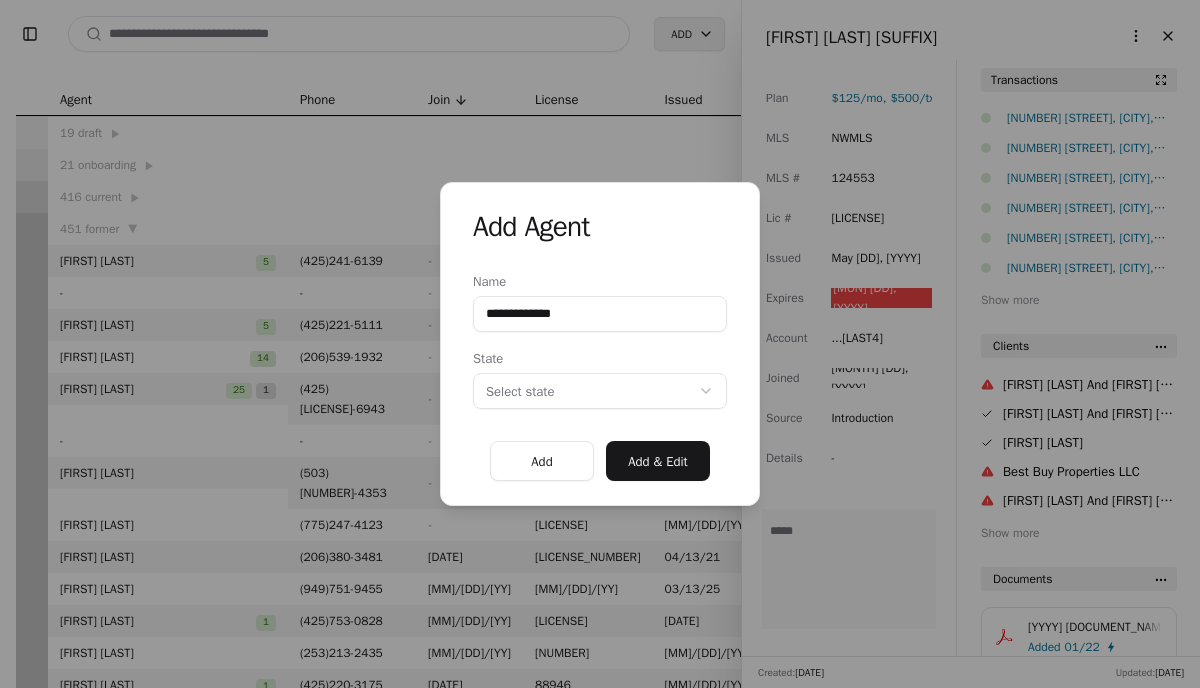 type on "**********" 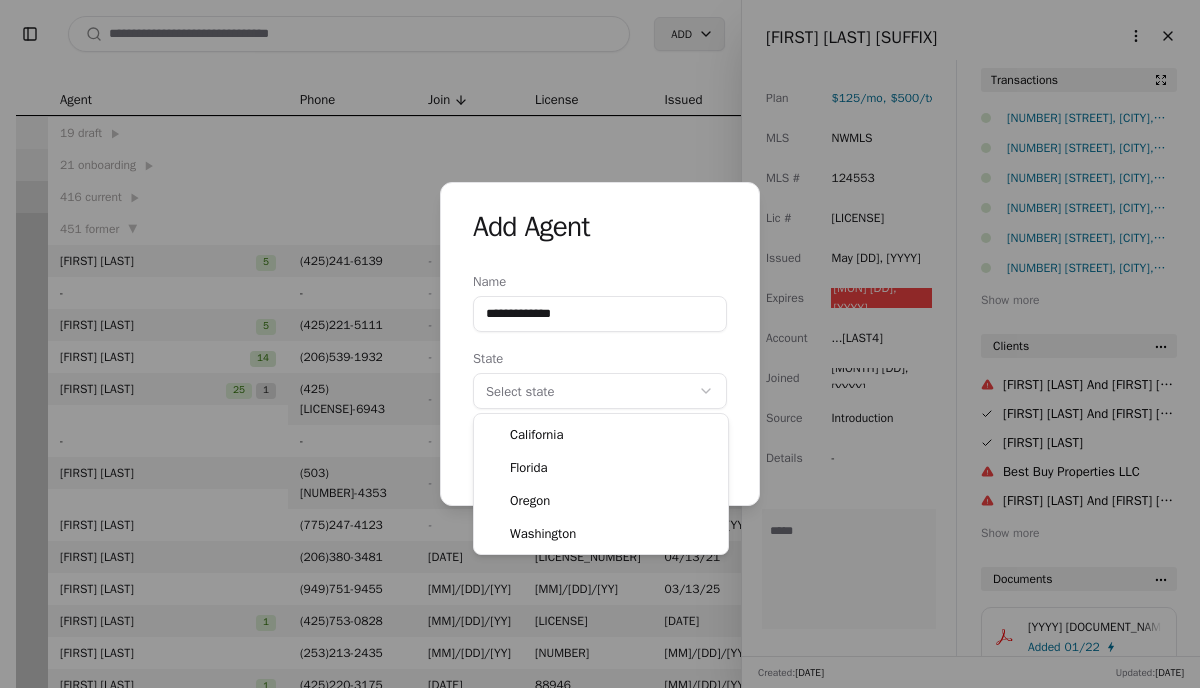 select on "**" 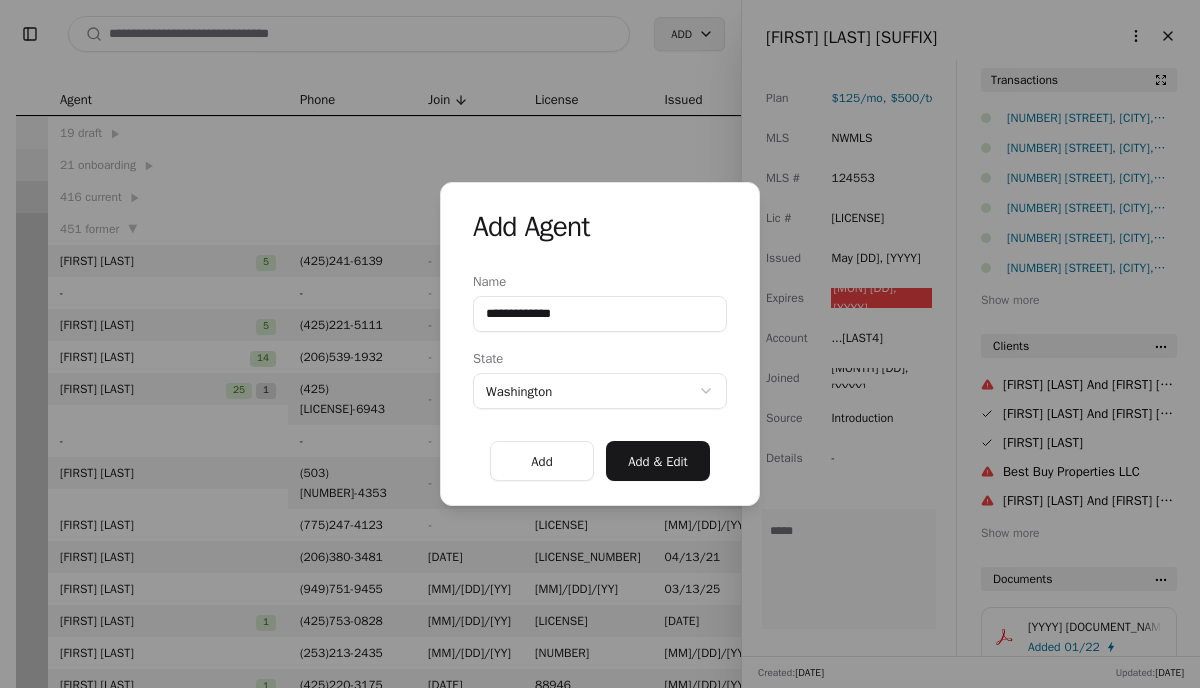 click on "Add & Edit" at bounding box center (658, 461) 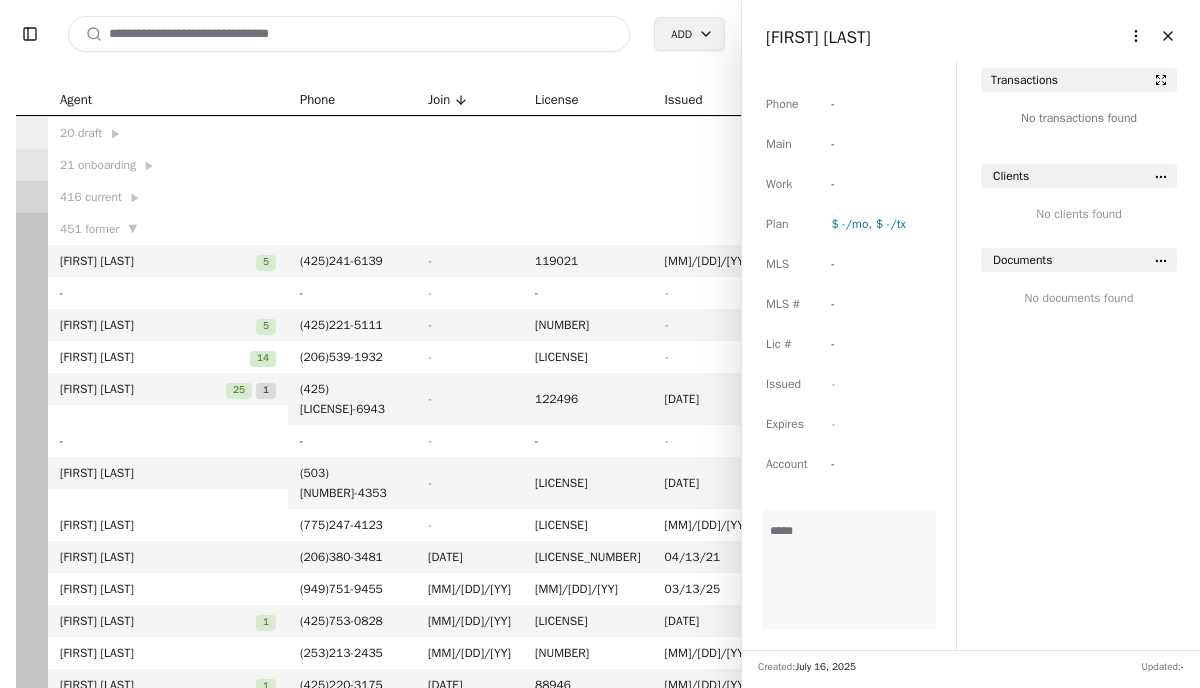 click on "-" at bounding box center [849, 104] 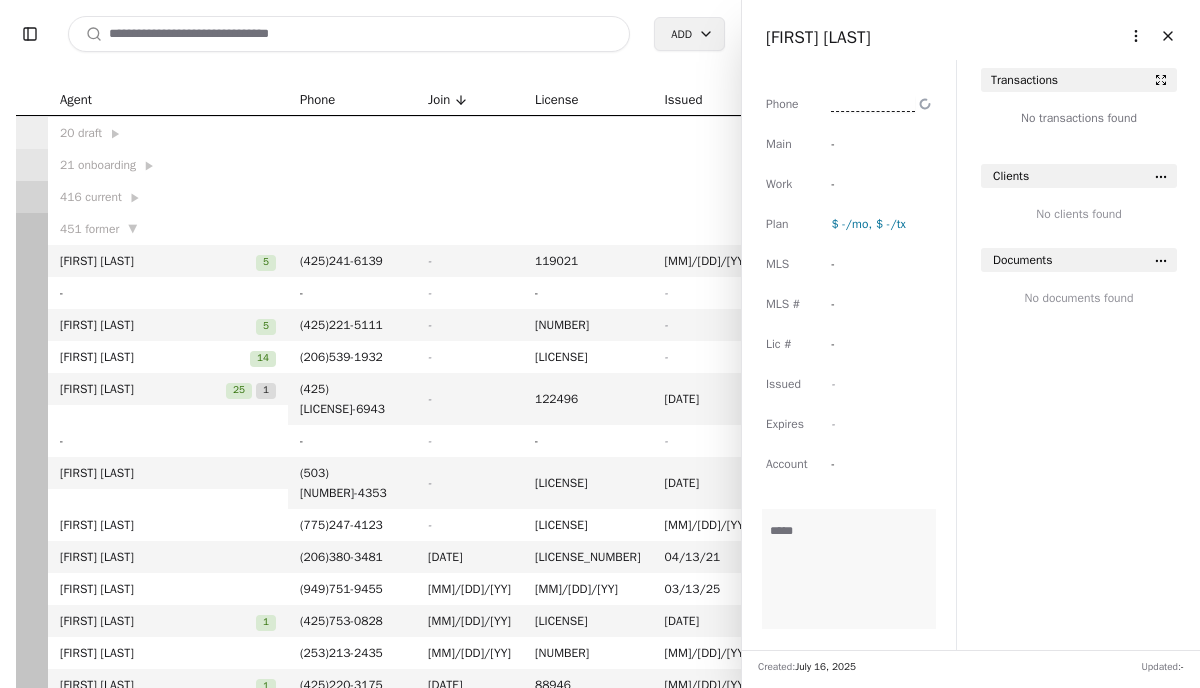 click on "-" at bounding box center [849, 144] 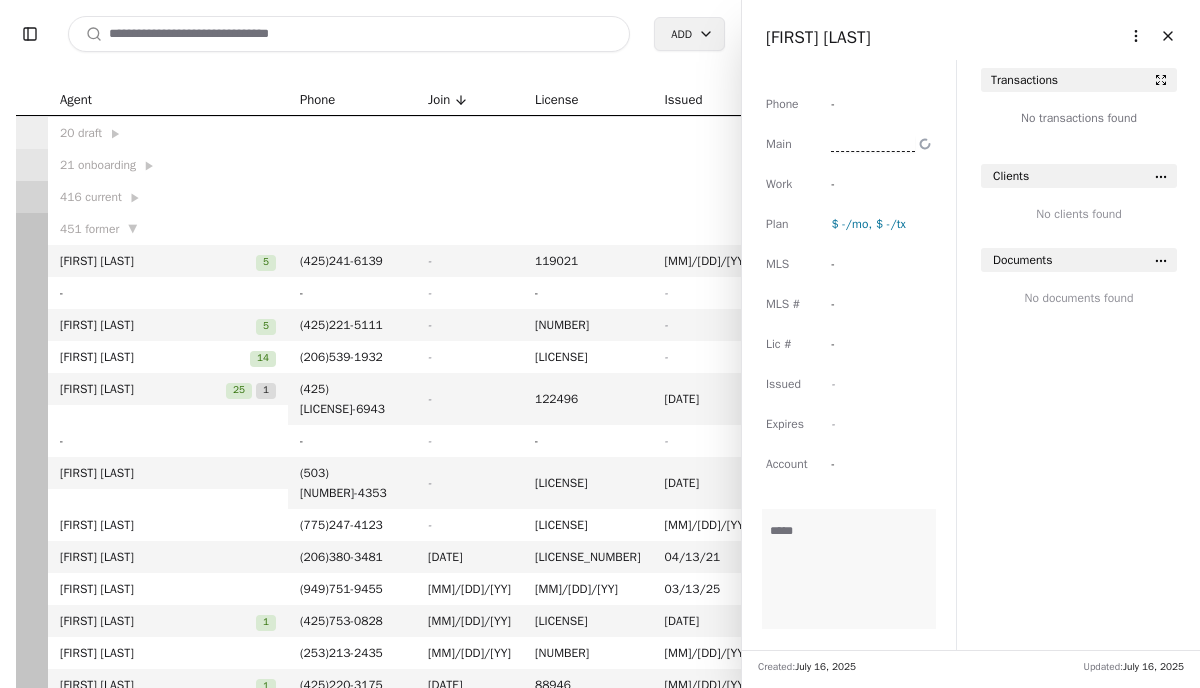 click at bounding box center [349, 34] 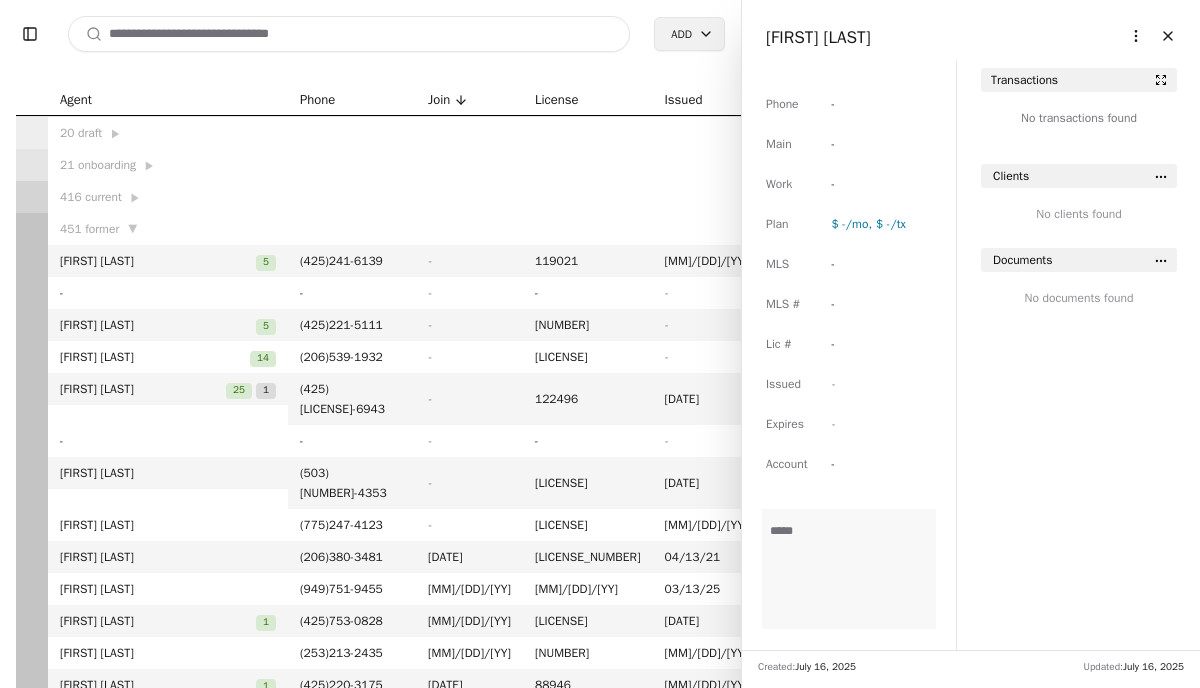 paste on "**********" 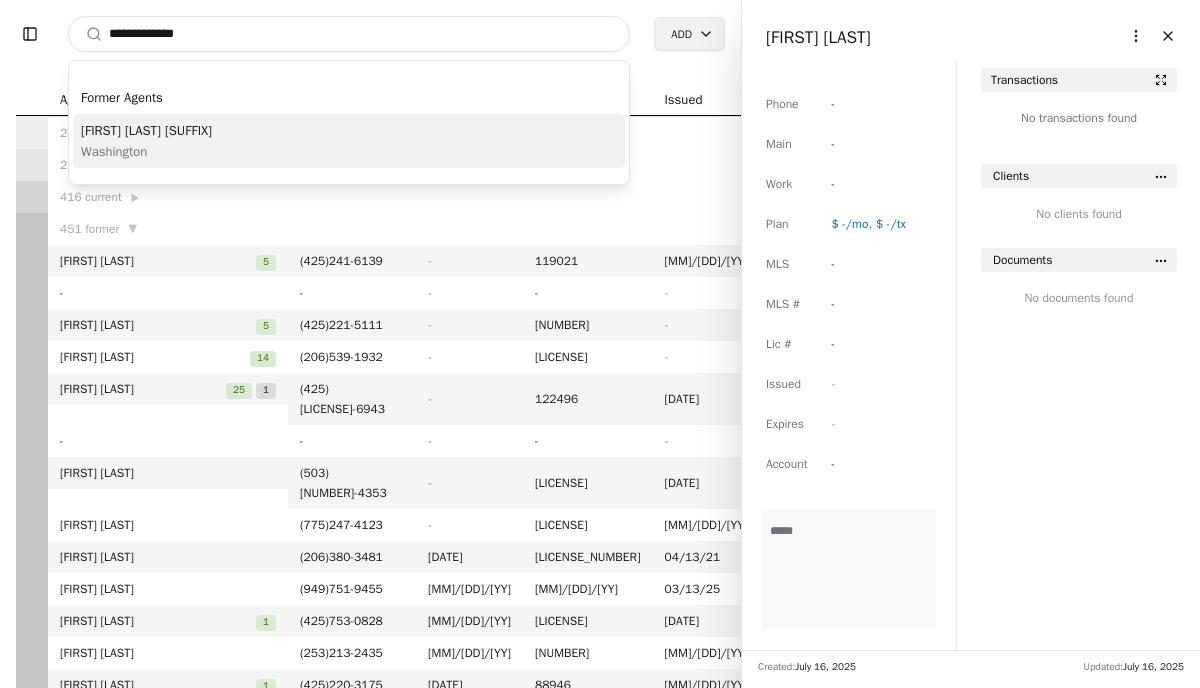 type on "**********" 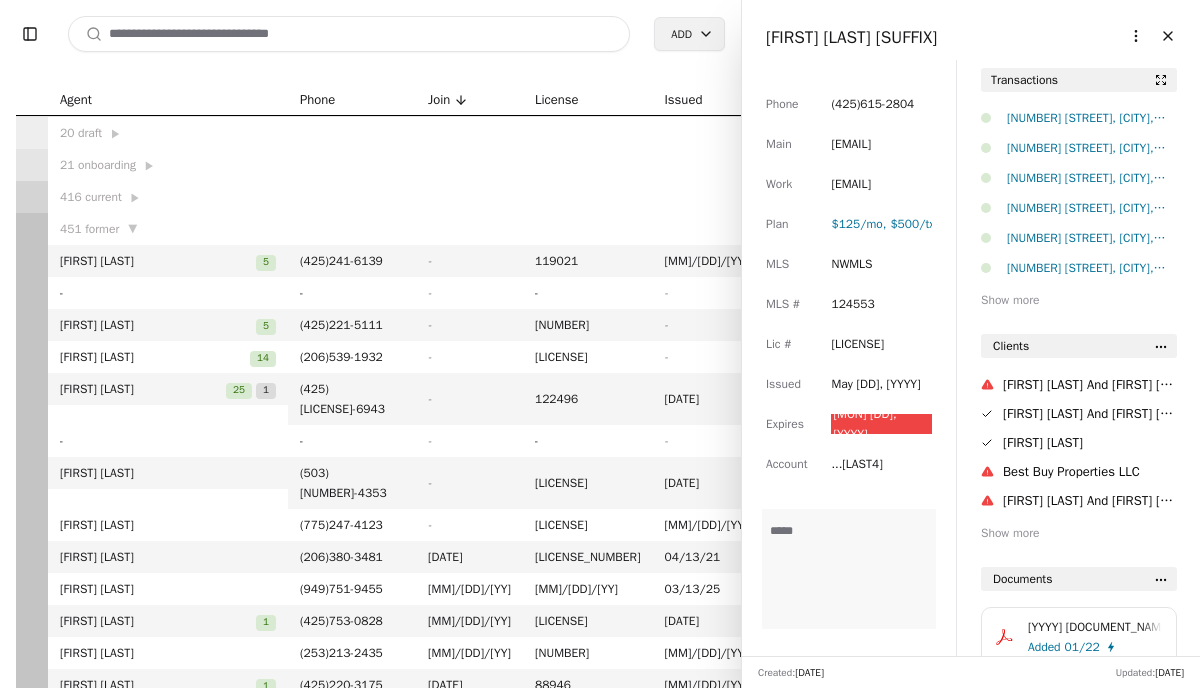 click on "[EMAIL]" at bounding box center (851, 144) 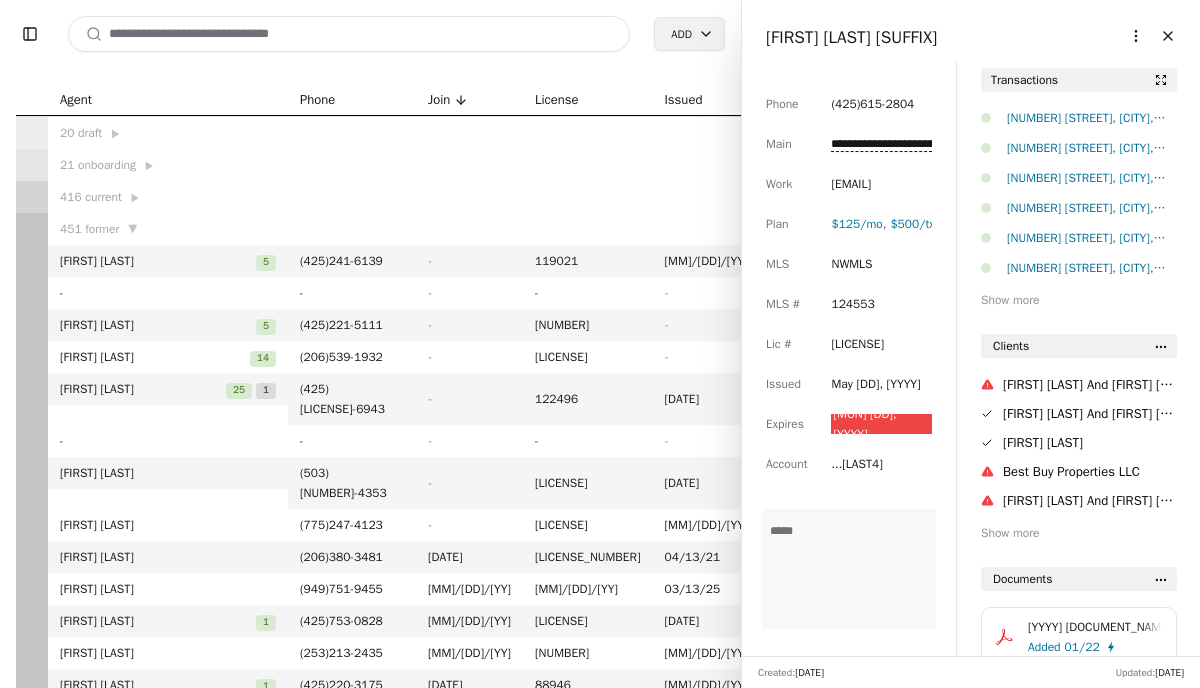 scroll, scrollTop: 0, scrollLeft: 74, axis: horizontal 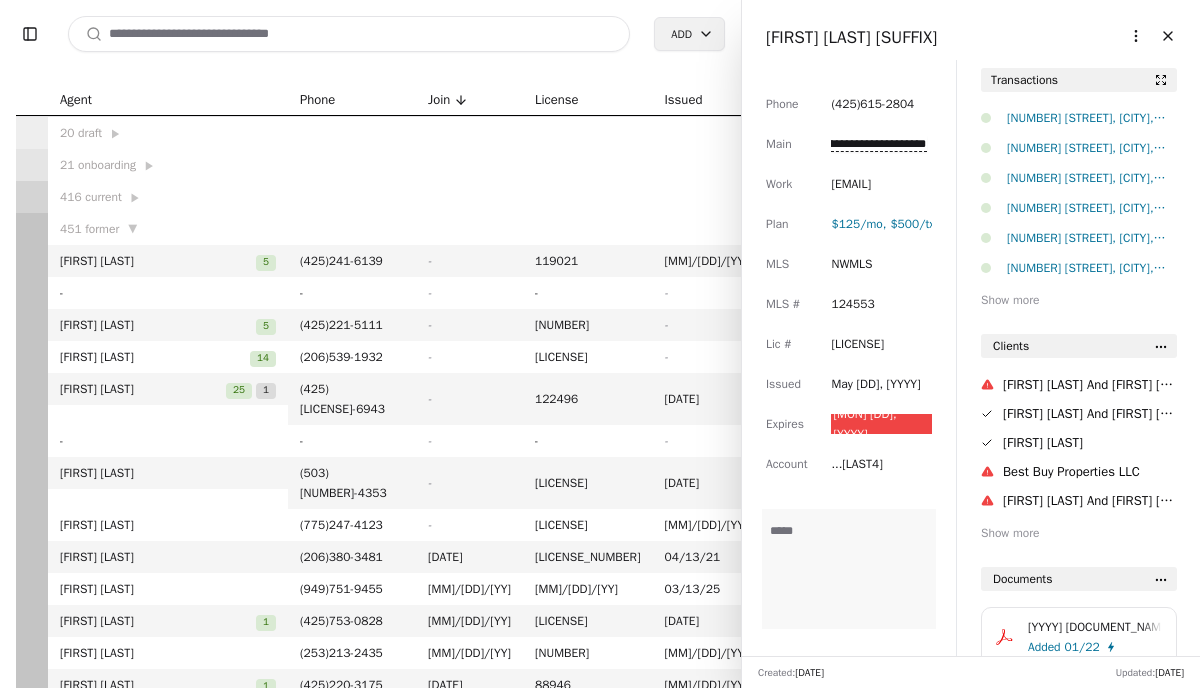 click on "**********" at bounding box center (878, 144) 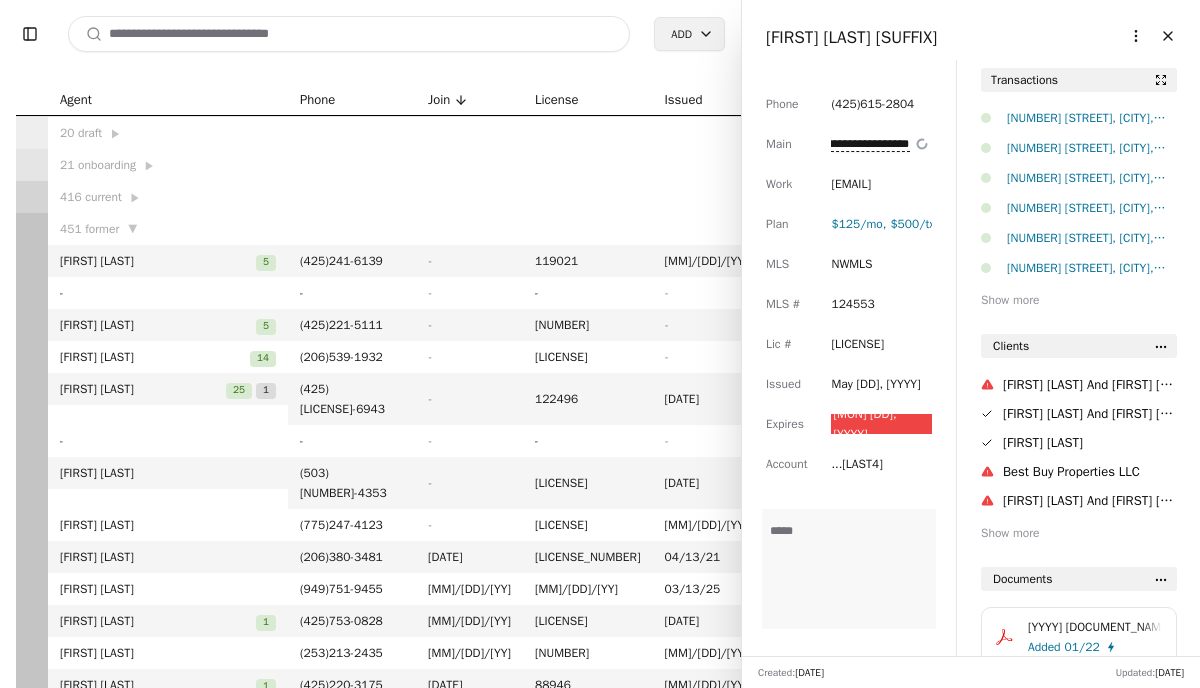 scroll, scrollTop: 0, scrollLeft: 0, axis: both 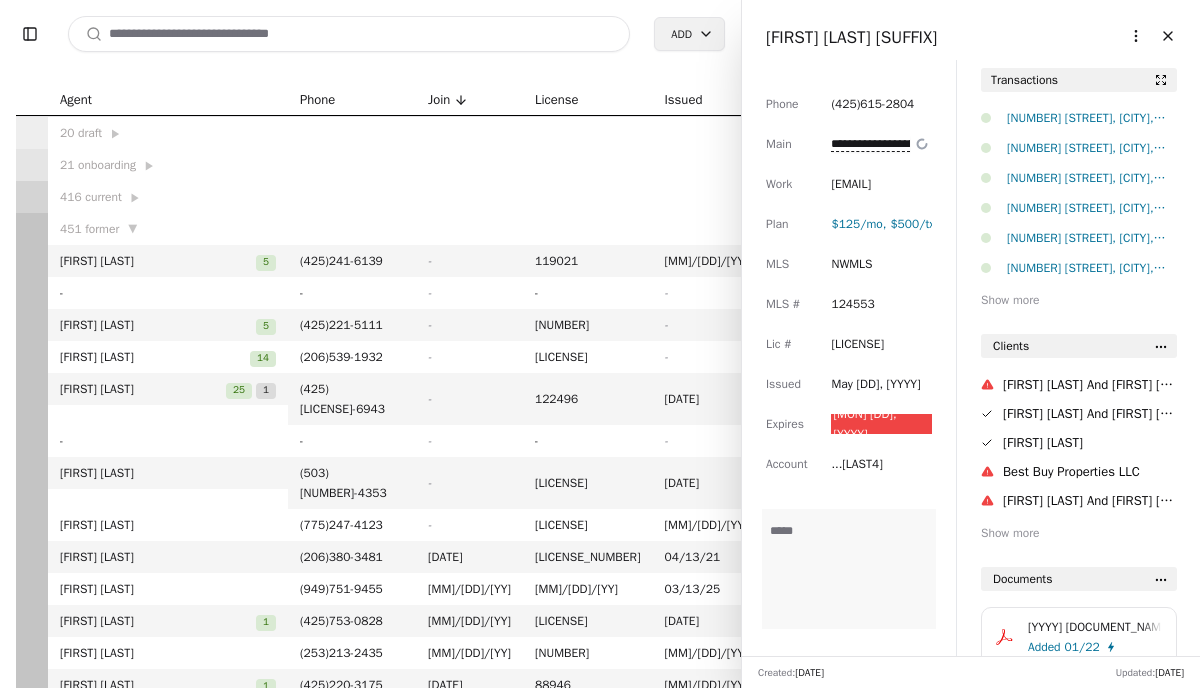 click at bounding box center [349, 34] 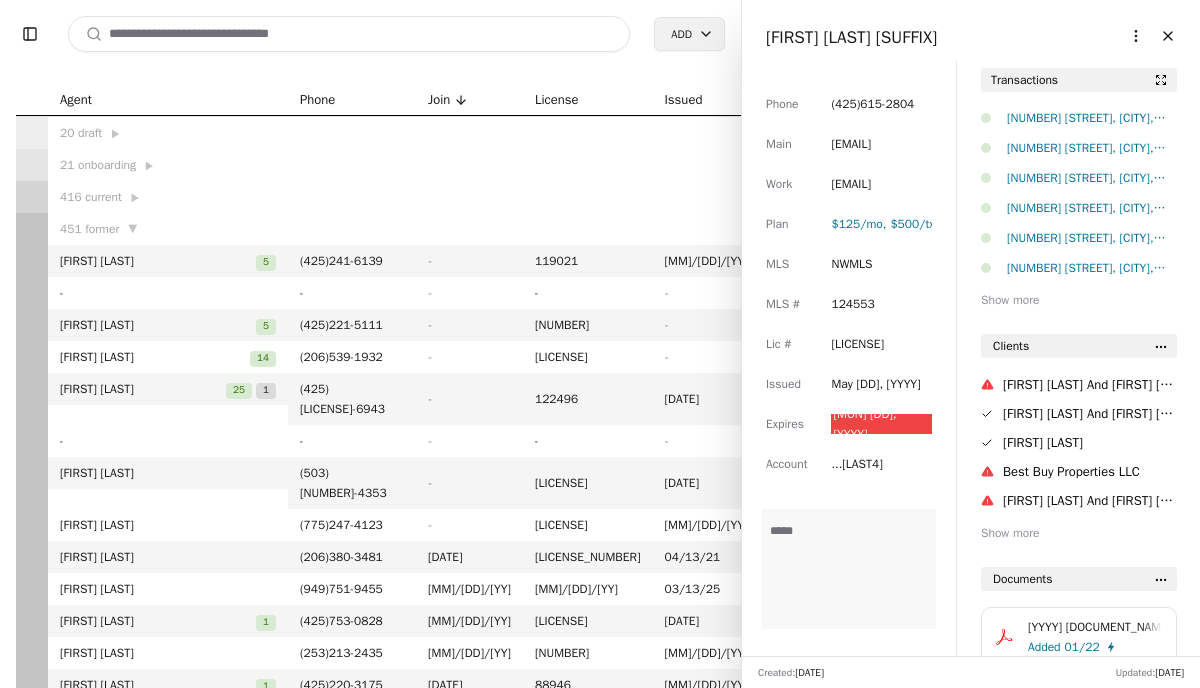 paste on "**********" 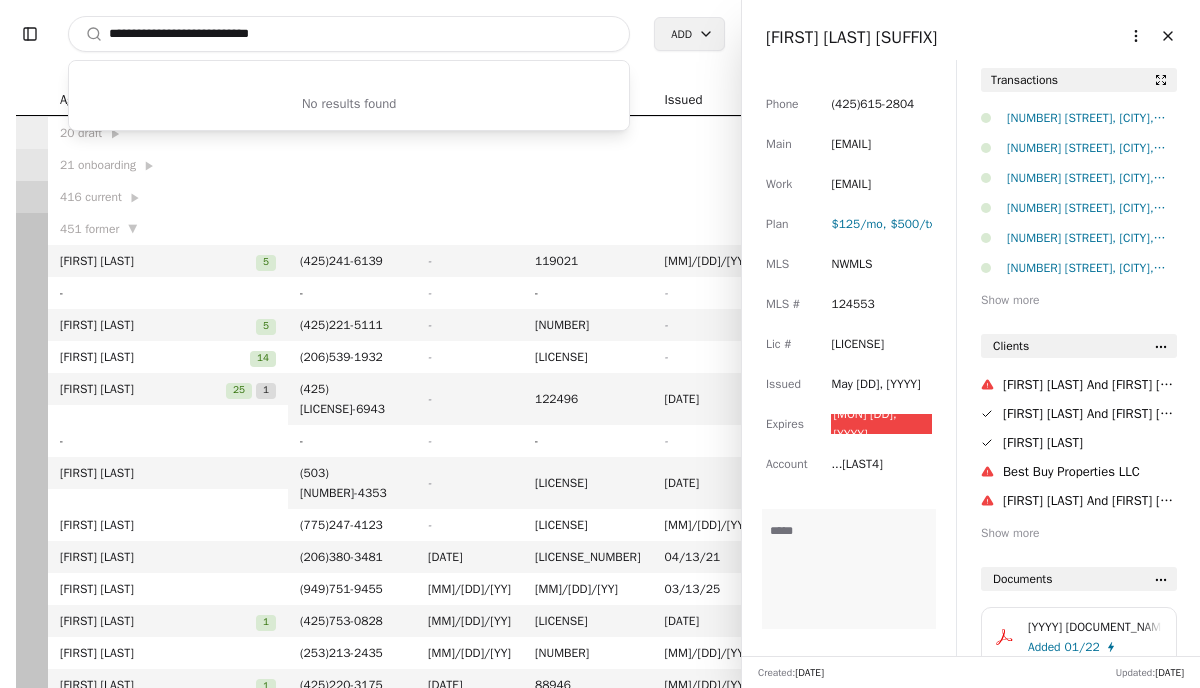 drag, startPoint x: 464, startPoint y: 43, endPoint x: -110, endPoint y: 39, distance: 574.0139 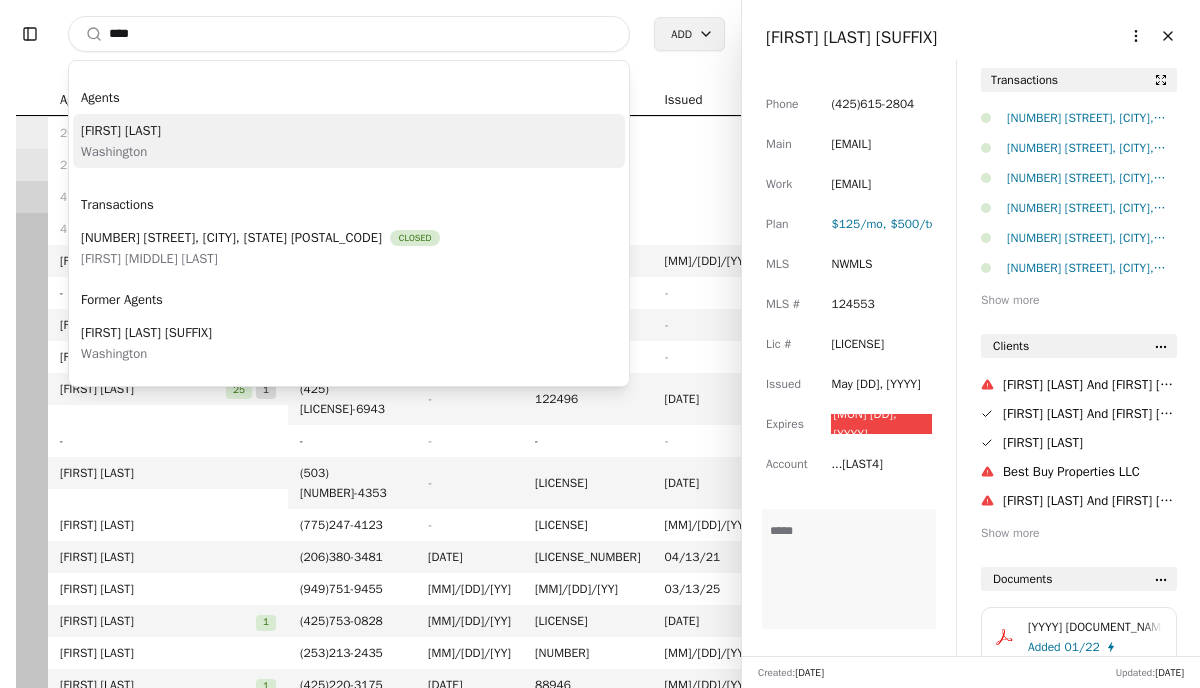 type on "****" 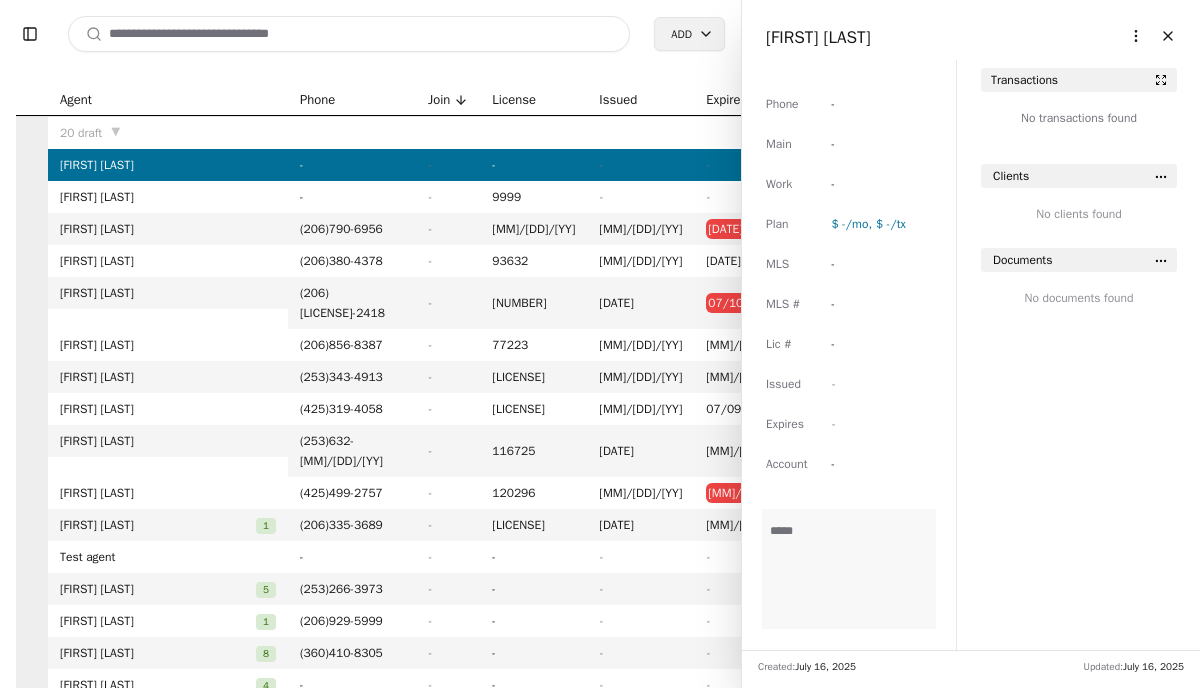 click on "-" at bounding box center [849, 144] 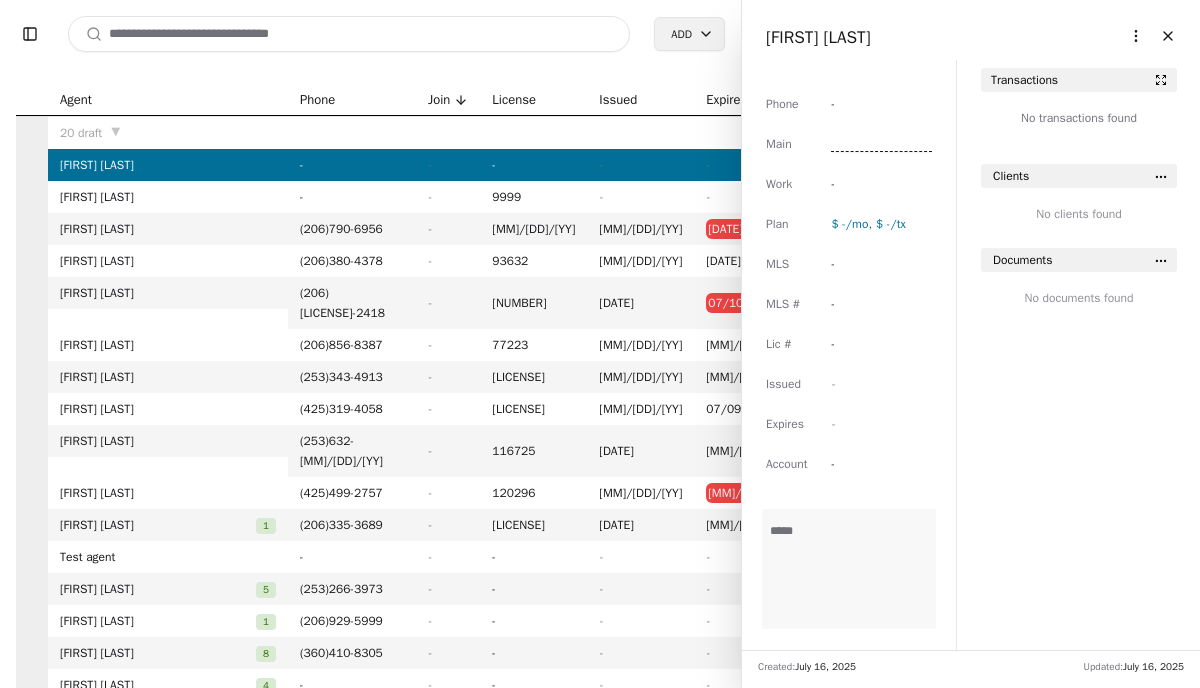 type on "**********" 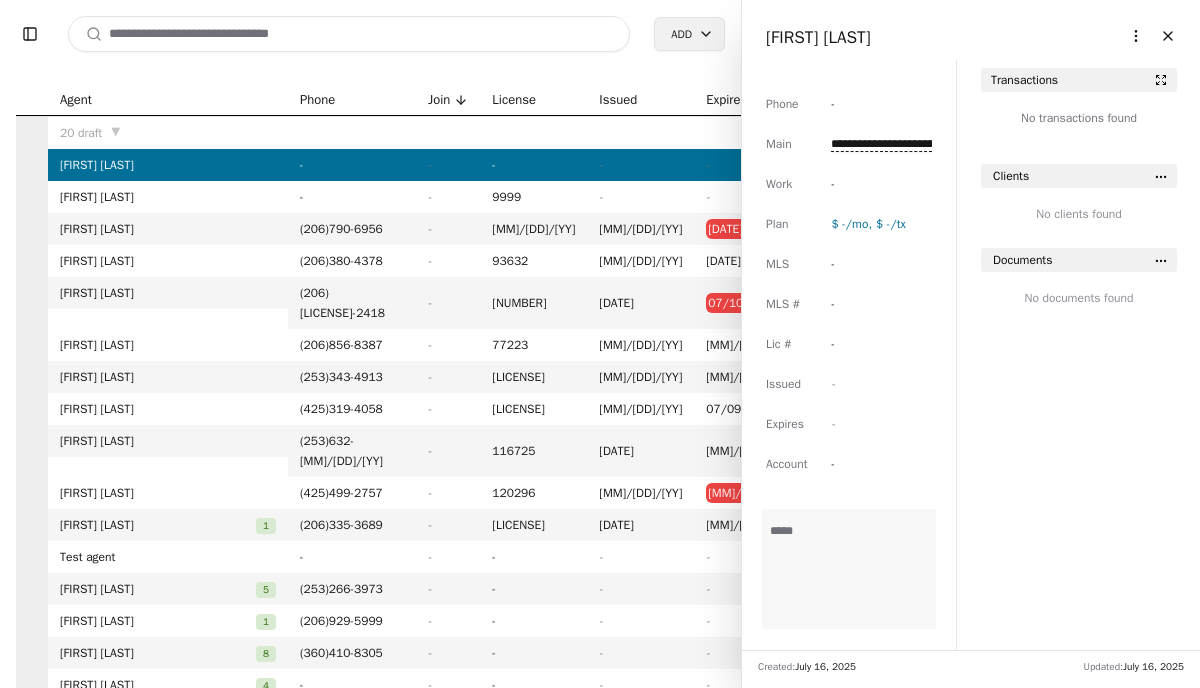 scroll, scrollTop: 0, scrollLeft: 74, axis: horizontal 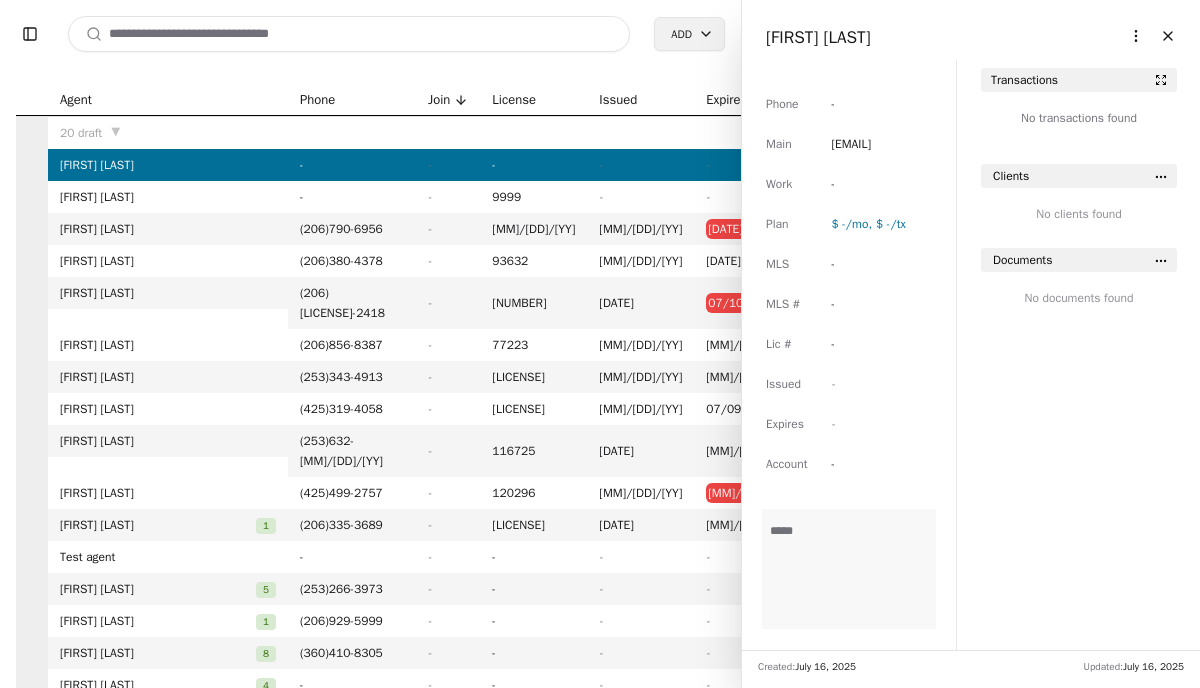 click at bounding box center [349, 34] 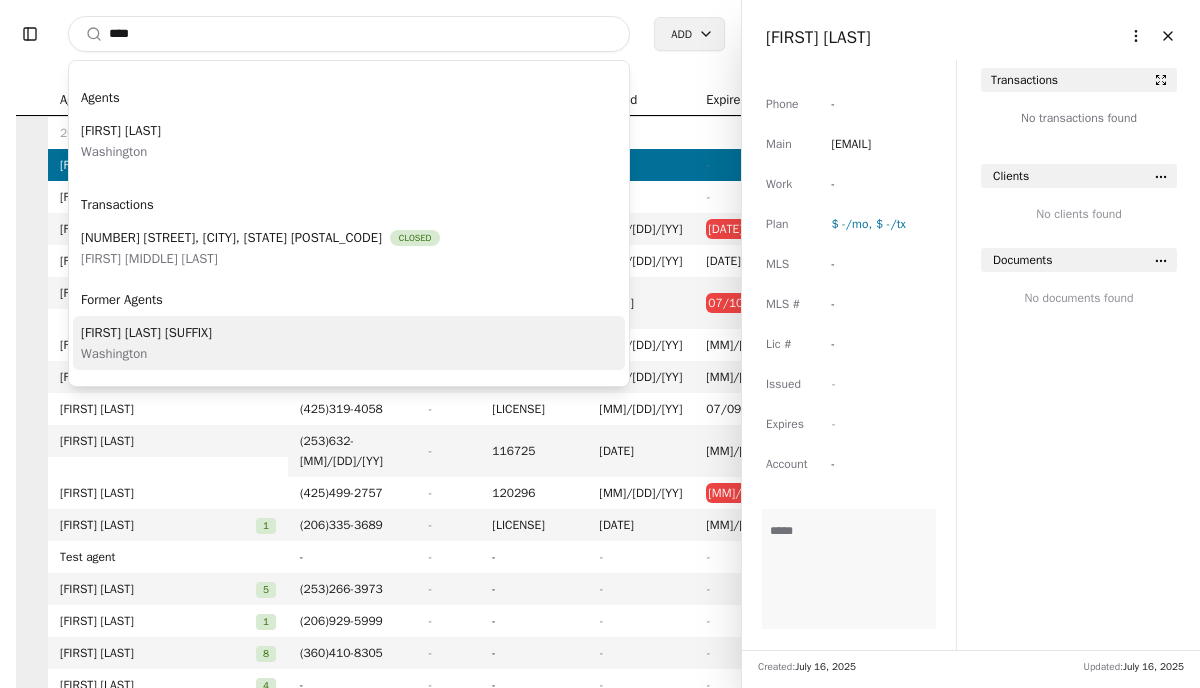 type on "****" 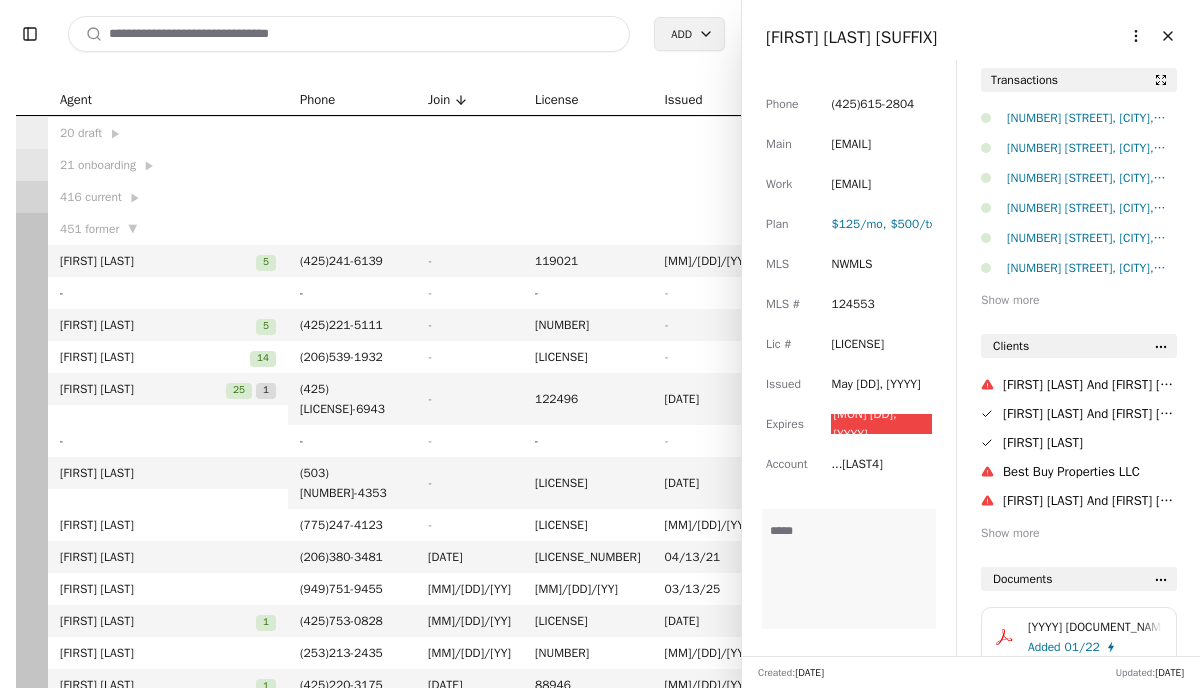 click on "( [AREA_CODE] ) [PREFIX]-[LINE]" at bounding box center [872, 104] 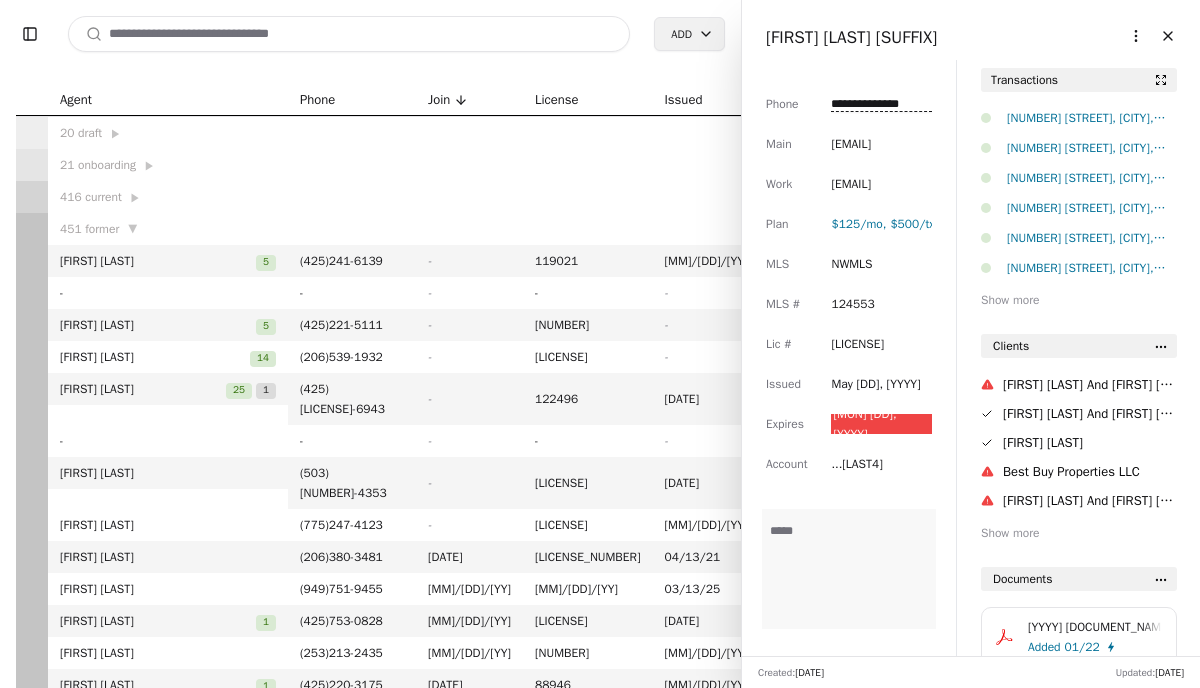 click on "**********" at bounding box center [881, 104] 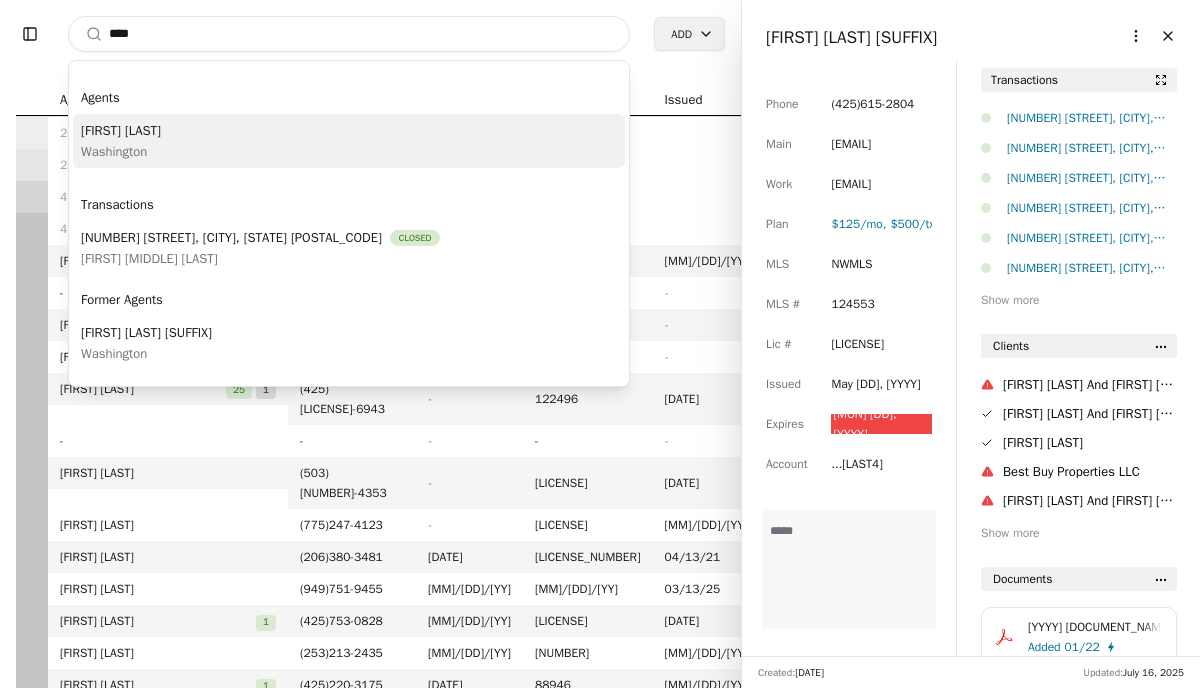 type on "****" 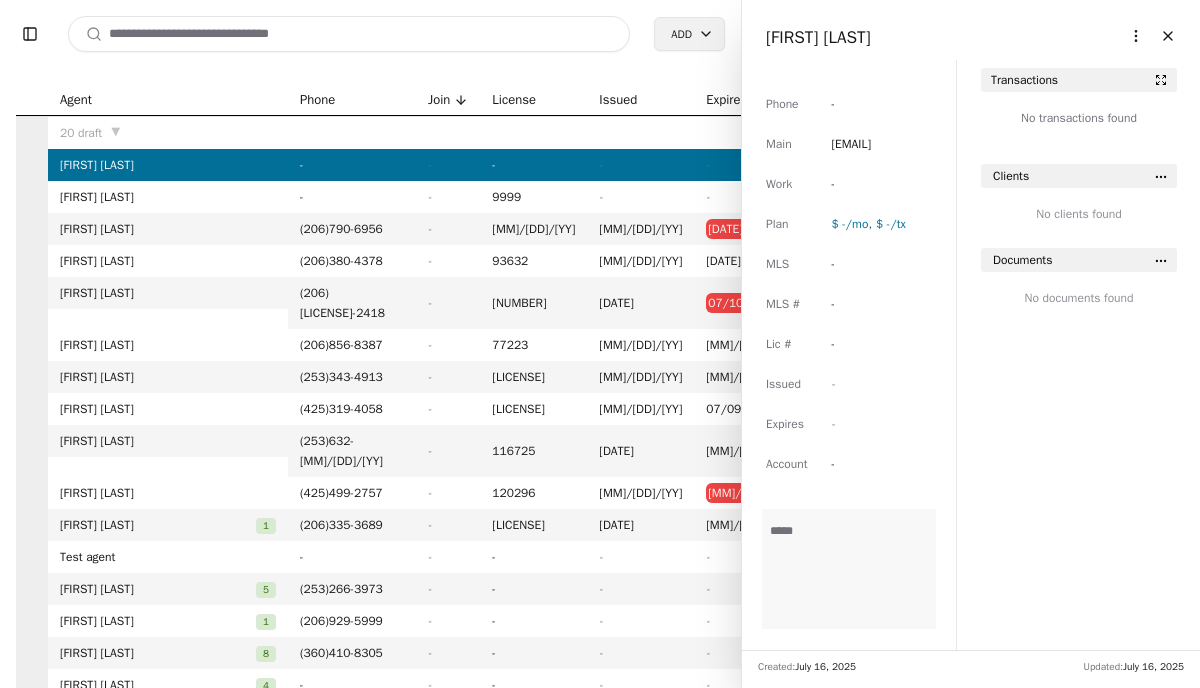 click on "-" at bounding box center (849, 104) 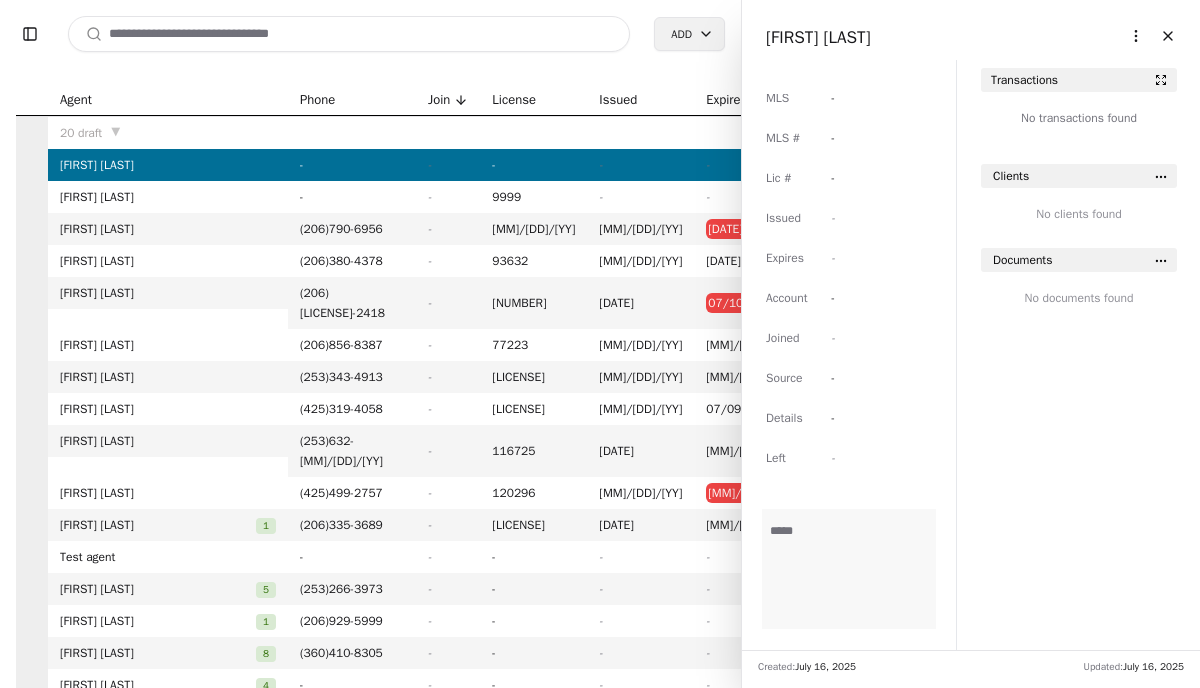 scroll, scrollTop: 167, scrollLeft: 0, axis: vertical 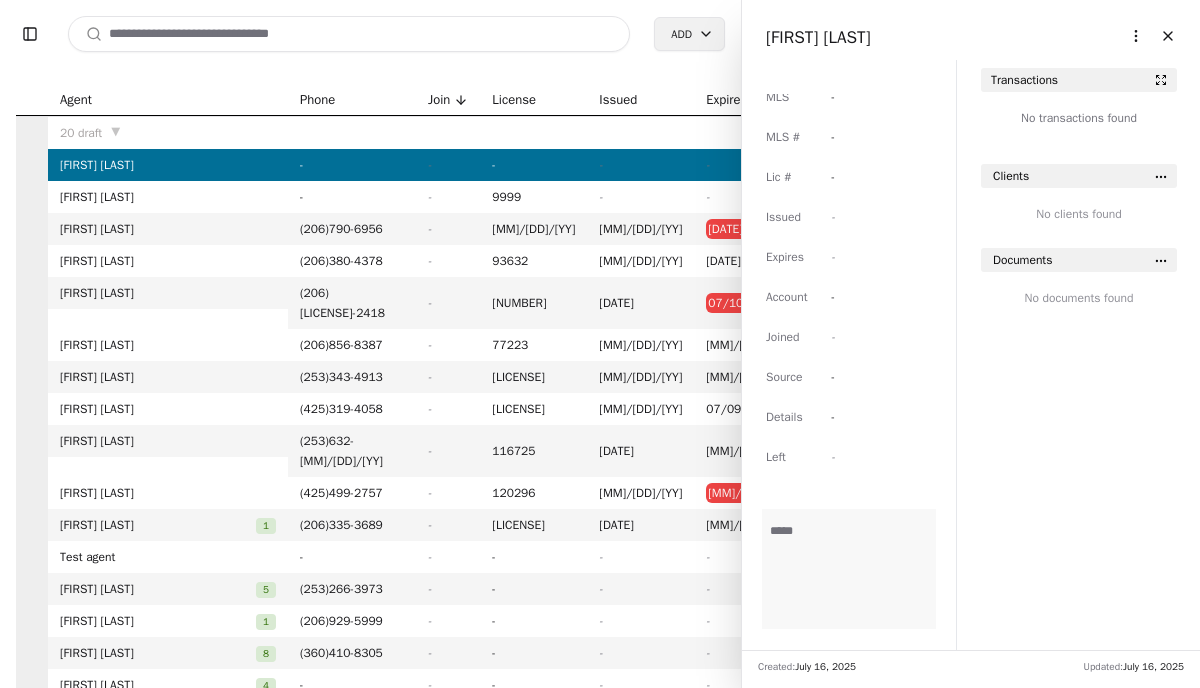 type on "**********" 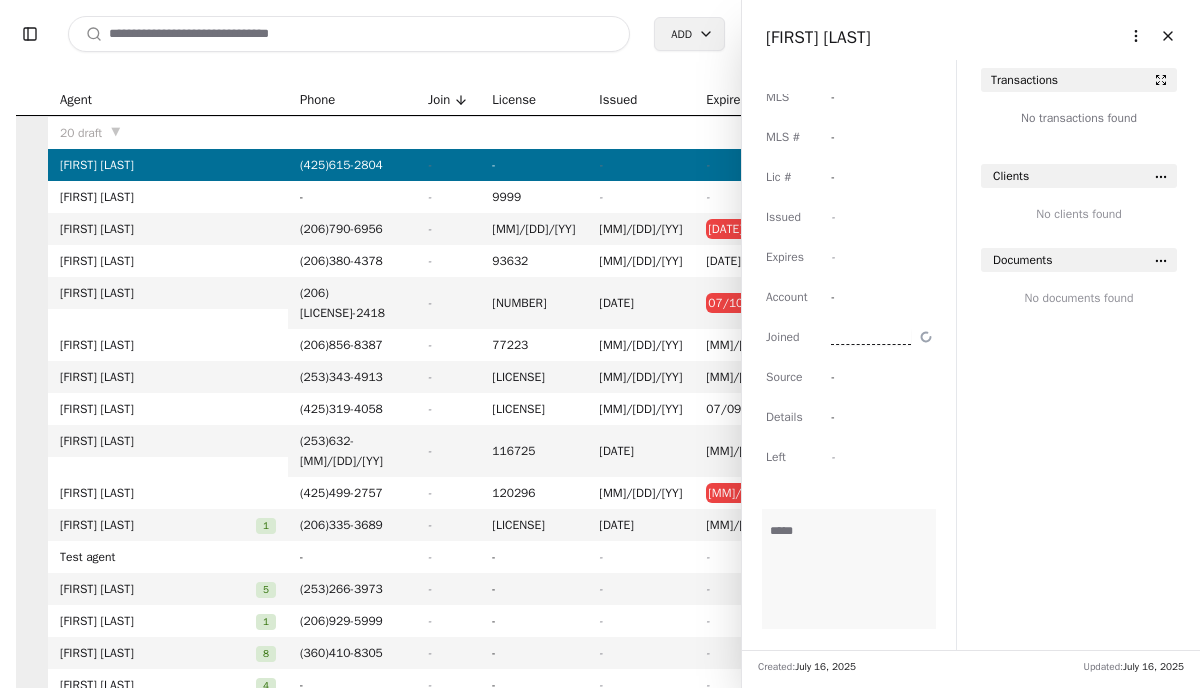 click on "Phone ( [AREACODE] )  [PHONE] Main [EMAIL] Work - Plan $ - /mo, $ - /tx MLS - MLS # - Lic # - Issued - Expires - Account - Joined - Details - Left - Reason - Moved?" at bounding box center [849, 287] 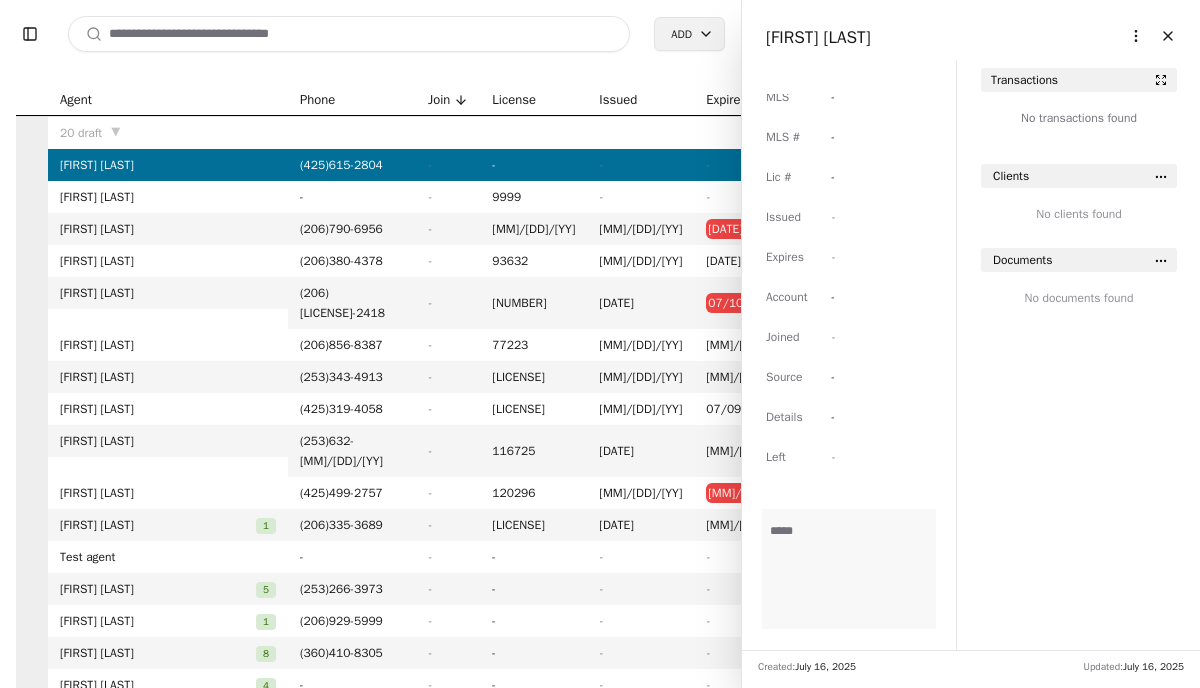 click on "-" at bounding box center [833, 337] 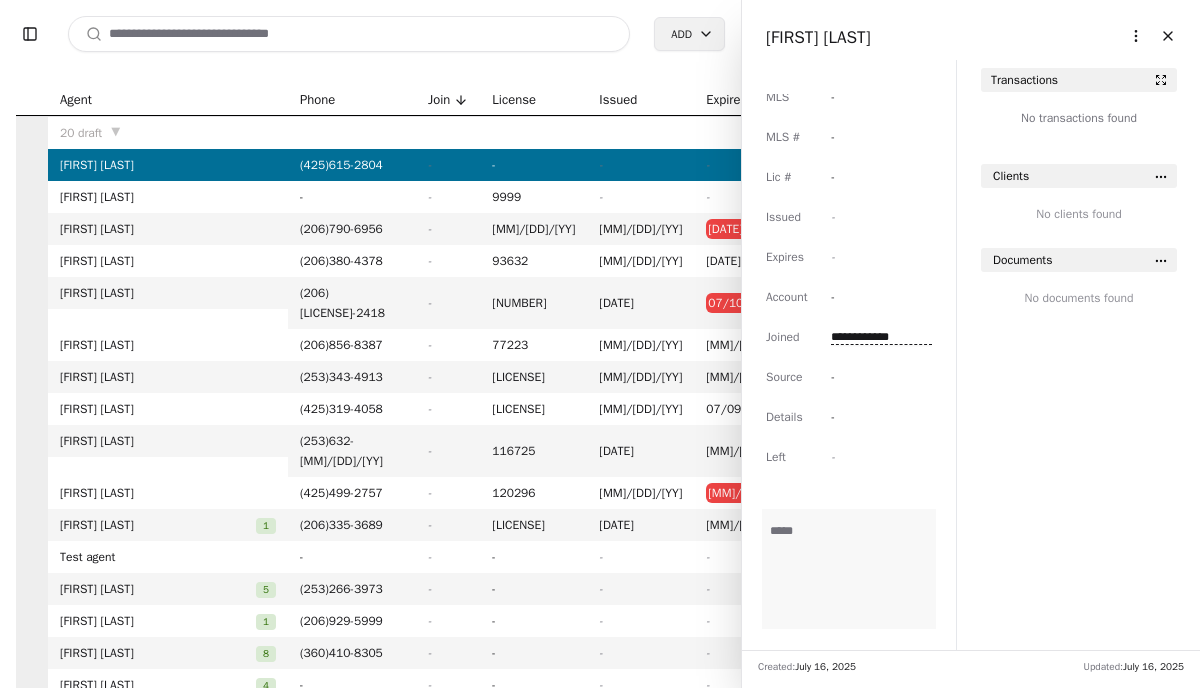 type on "**********" 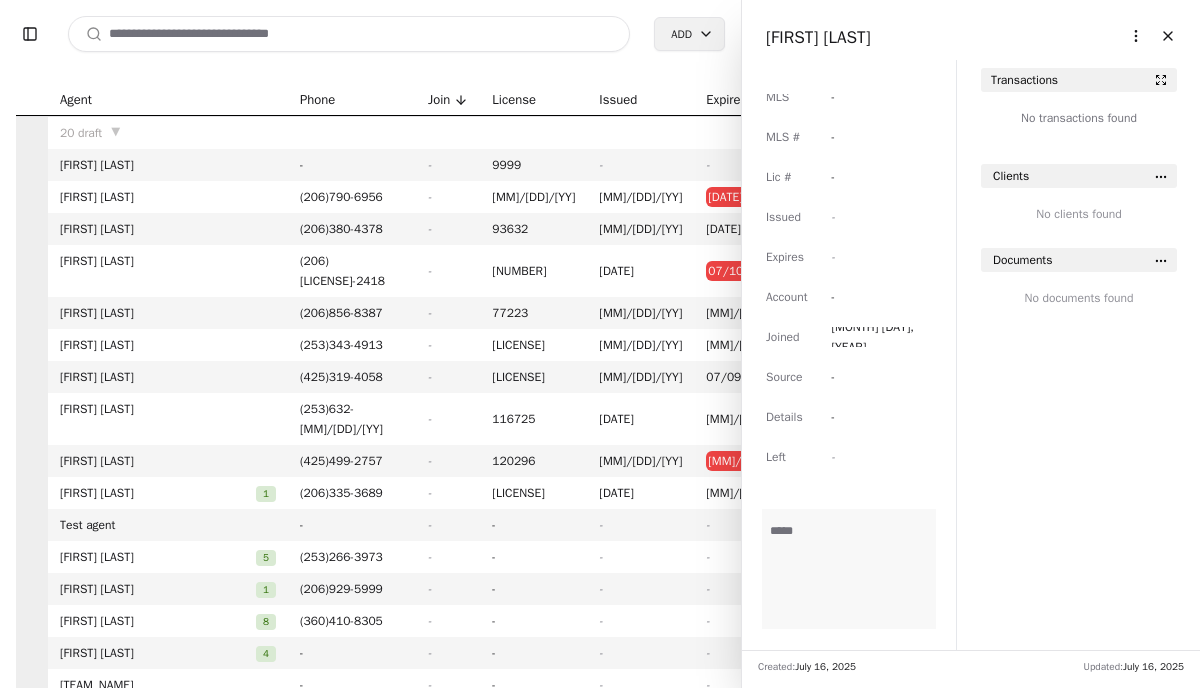 click on "-" at bounding box center [849, 377] 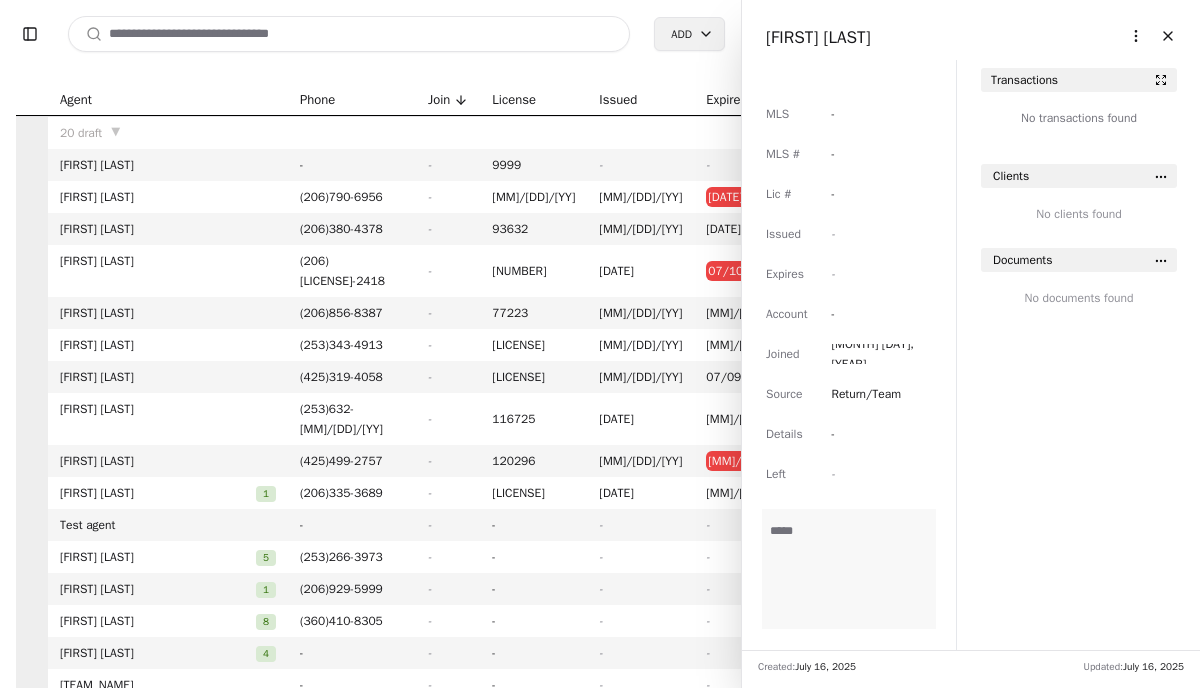 scroll, scrollTop: 232, scrollLeft: 0, axis: vertical 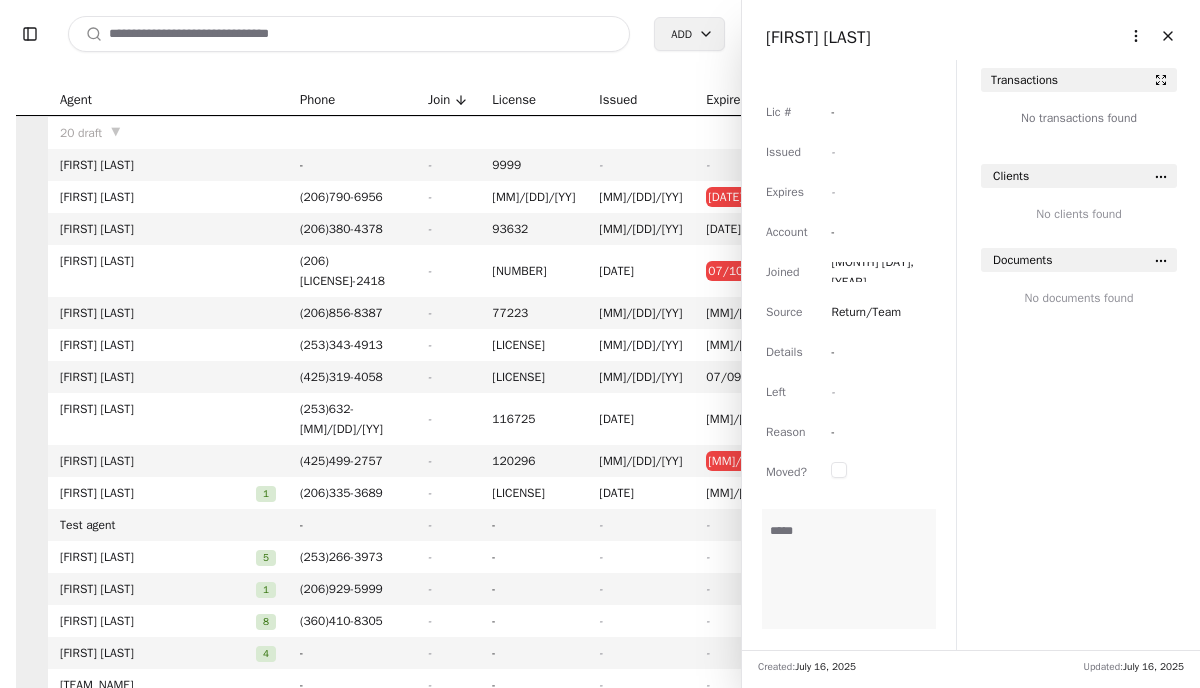 click on "-" at bounding box center (849, 352) 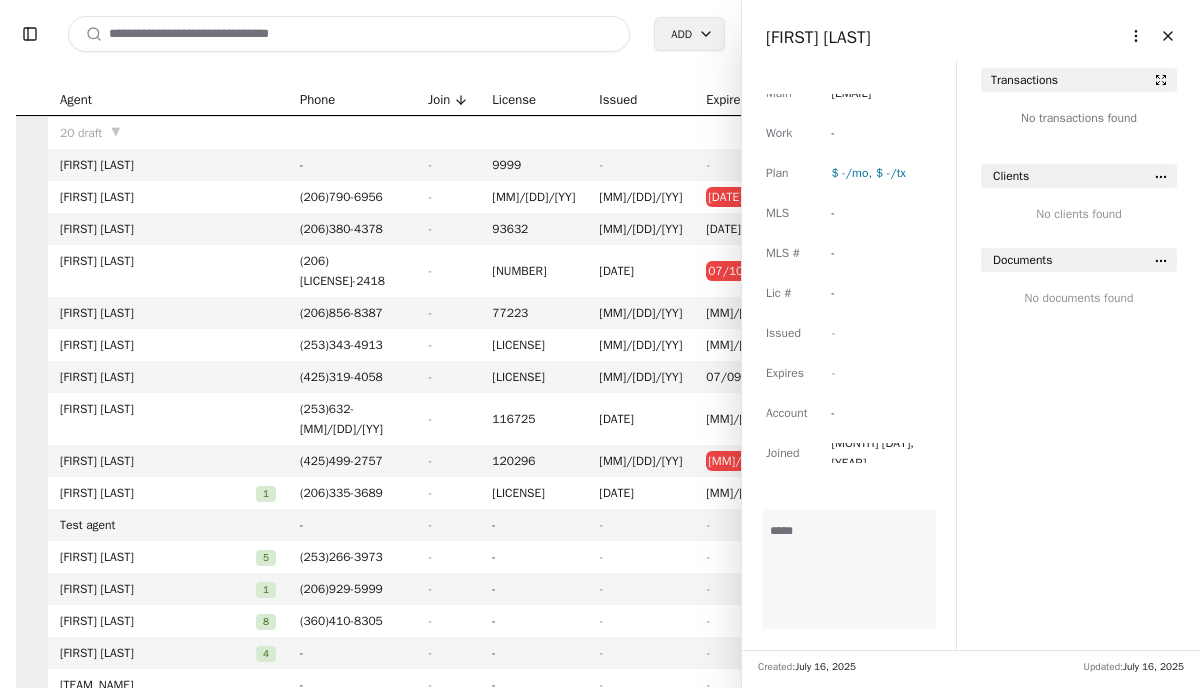 scroll, scrollTop: 0, scrollLeft: 0, axis: both 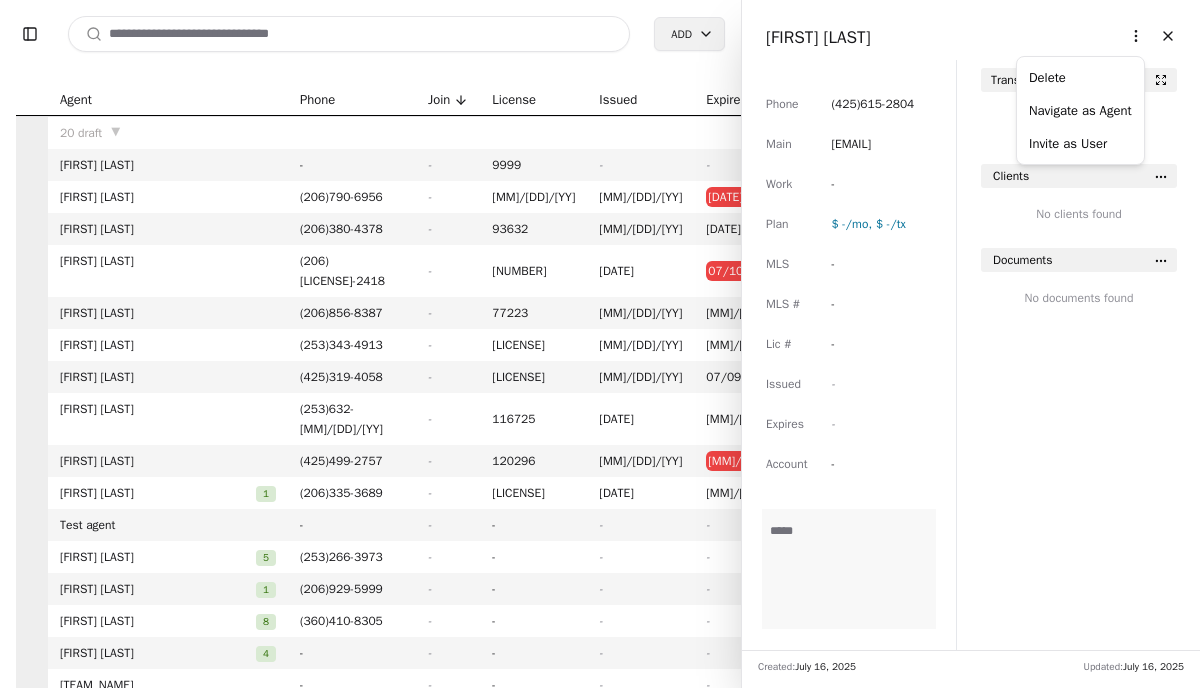 click on "Toggle Sidebar Search Add Agent Phone Join License Issued Expires 20   draft ▼ [FIRST] [LAST] - - 9999 - - [FIRST] [LAST] ( [AREACODE] )  [PHONE] - [LICENSE] [MM]/[DD]/[YY] [MM]/[DD]/[YY] [FIRST] [LAST] ( [AREACODE] )  [PHONE] [LICENSE] [MM]/[DD]/[YY] [MM]/[DD]/[YY] [FIRST] [LAST] [FIRST] ( [AREACODE] )  [PHONE] [LICENSE] [MM]/[DD]/[YY] [MM]/[DD]/[YY] [FIRST] [LAST] ( [AREACODE] )  [PHONE] [LICENSE] [MM]/[DD]/[YY] [MM]/[DD]/[YY] [FIRST] [LAST] ( [AREACODE] )  [PHONE] [LICENSE] [MM]/[DD]/[YY] [MM]/[DD]/[YY] [FIRST] [LAST] ( [AREACODE] )  [PHONE] [LICENSE] [MM]/[DD]/[YY] [MM]/[DD]/[YY] [FIRST] [LAST] ( [AREACODE] )  [PHONE] [LICENSE] [MM]/[DD]/[YY] [MM]/[DD]/[YY] [FIRST] [LAST] [NUMBER] ( [AREACODE] )  [PHONE] [LICENSE] [MM]/[DD]/[YY] [MM]/[DD]/[YY] Test agent - - - - - [FIRST] [LAST] [NUMBER] ( [AREACODE] )  [PHONE] - - - - - [FIRST] [LAST] [NUMBER] ( [AREACODE] )  [PHONE] - - - - - [FIRST] [LAST] [NUMBER] ( [AREACODE] )  [PHONE] - - - - - [FIRST] [LAST] [NUMBER] - - - - - [FIRST] [LAST] - - - - -  [FIRST] [LAST] - [LICENSE] [MM]/[DD]/[YY] [MM]/[DD]/[YY] [FIRST] [LAST] [NUMBER] - - - - - [NUMBER]   onboarding ▶ 416   current ▶ 451   former ▶" at bounding box center [600, 344] 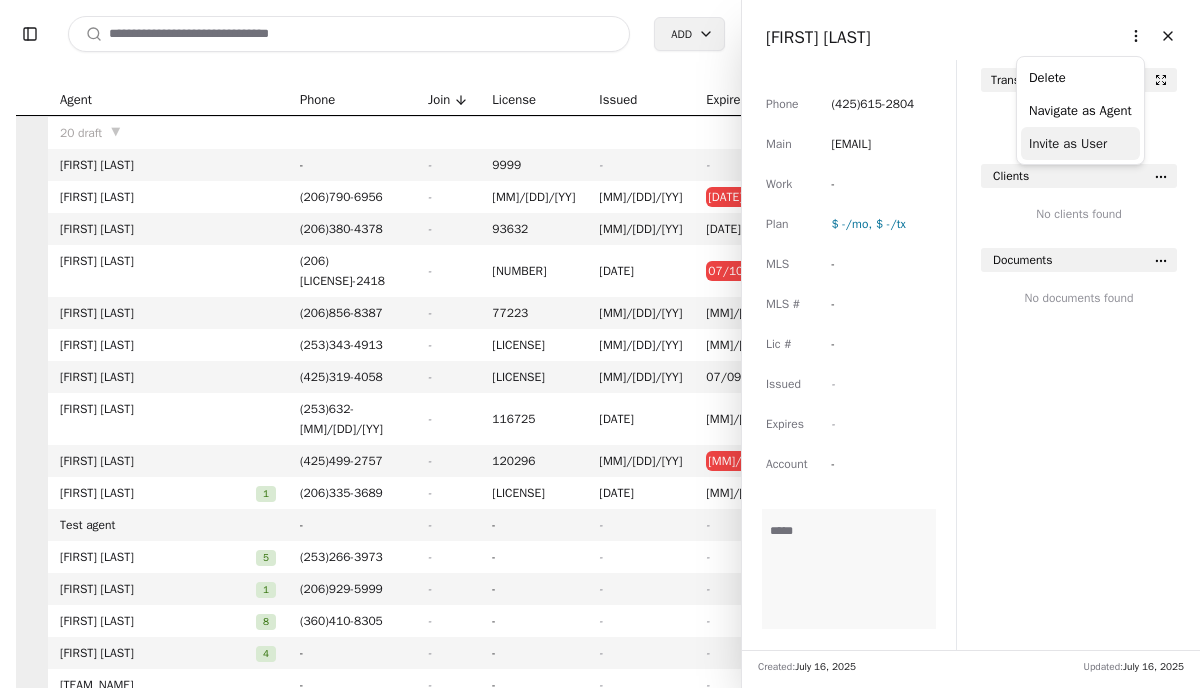 click on "Invite as User" at bounding box center [1080, 143] 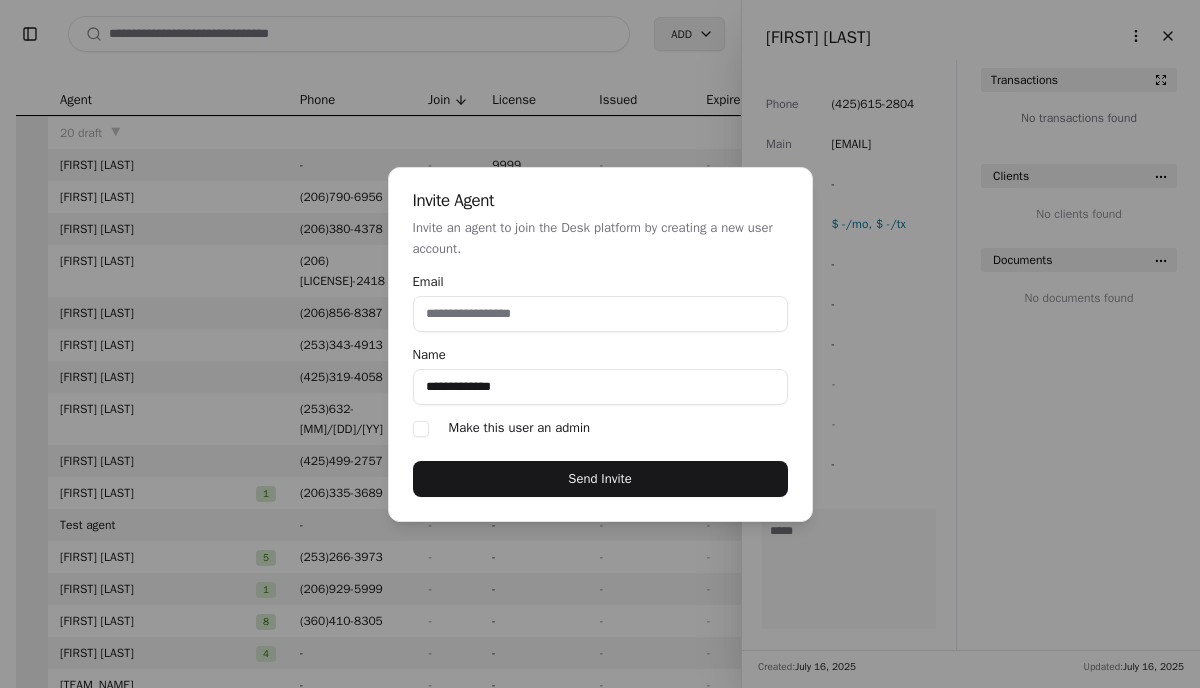 click on "**********" at bounding box center (600, 344) 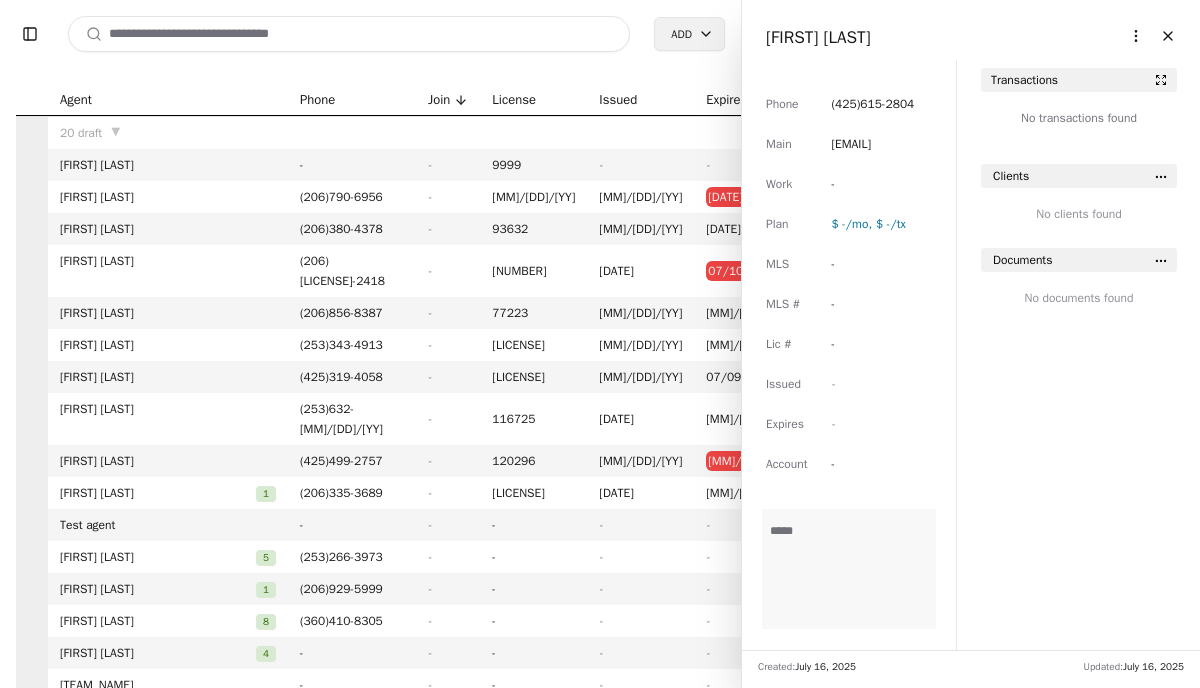 click on "[EMAIL]" at bounding box center (851, 144) 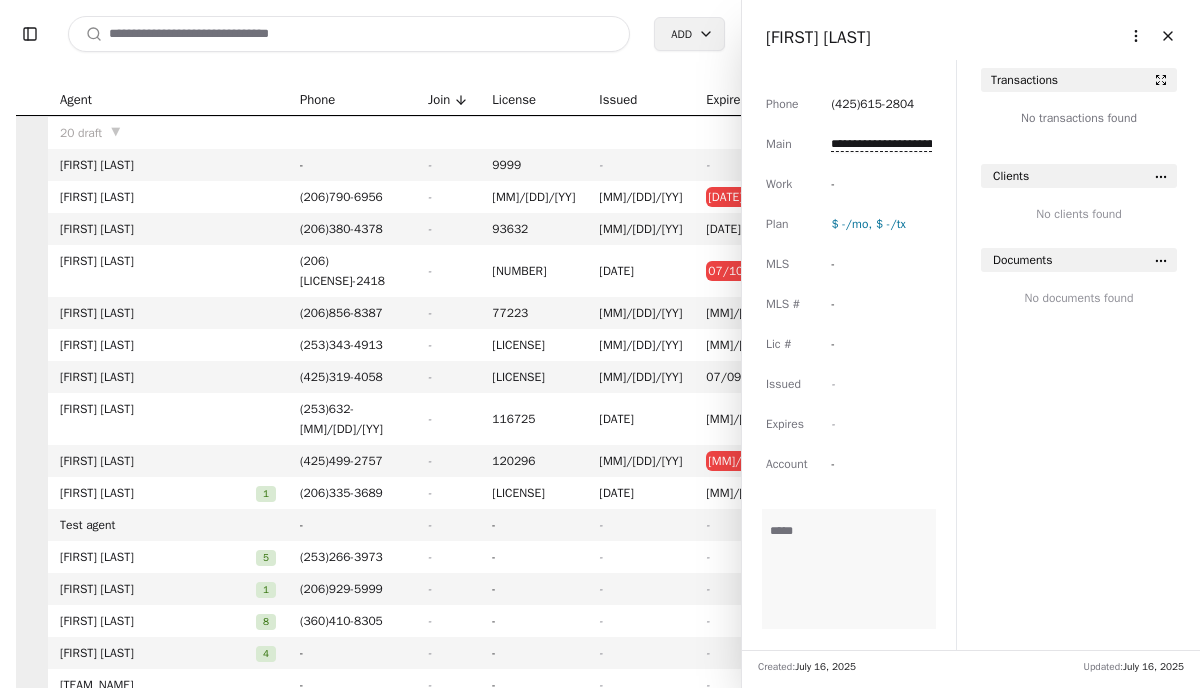 click on "**********" at bounding box center (881, 144) 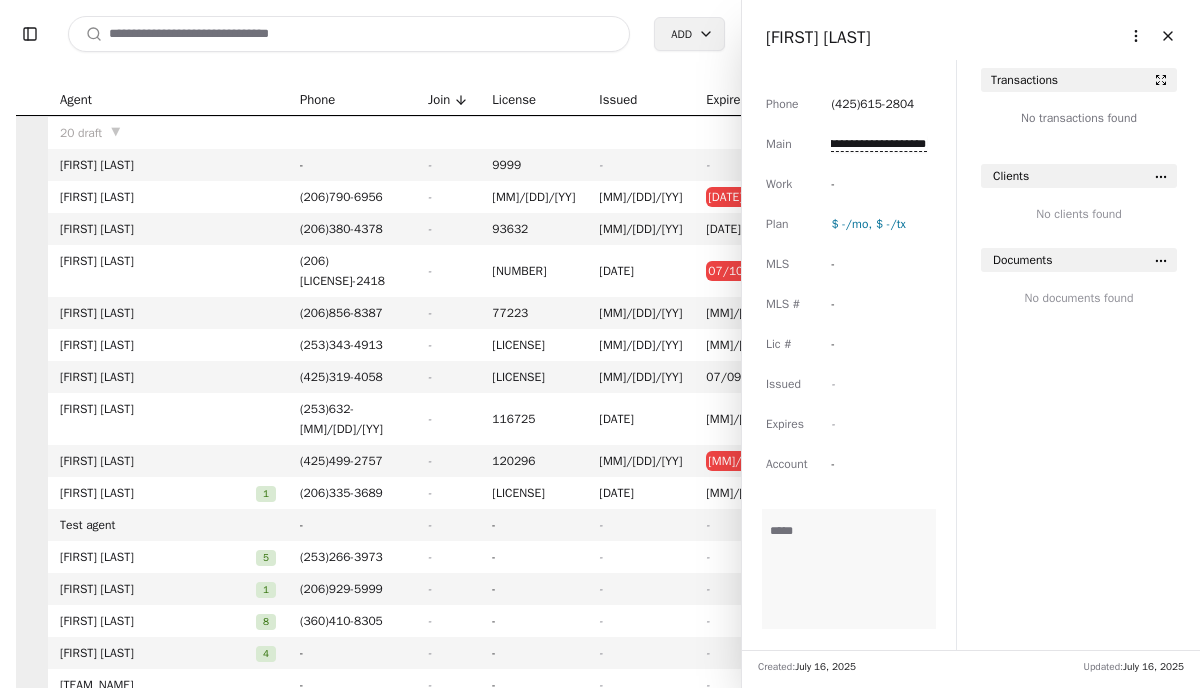 click on "**********" at bounding box center [878, 144] 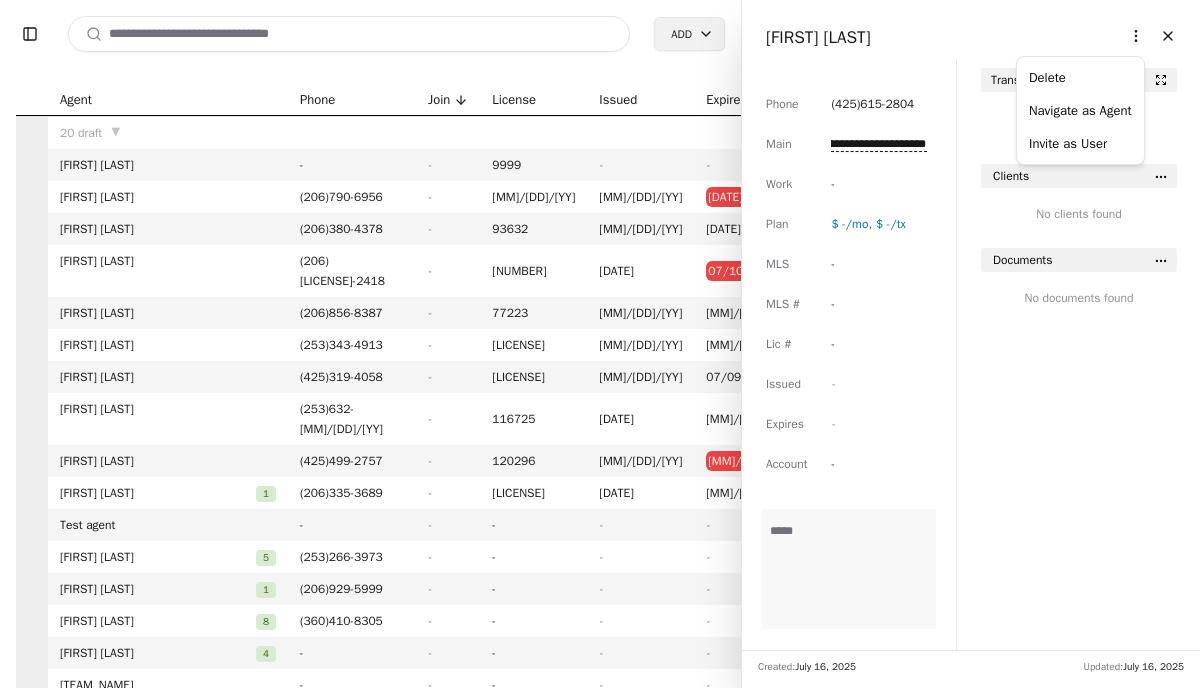 scroll, scrollTop: 0, scrollLeft: 0, axis: both 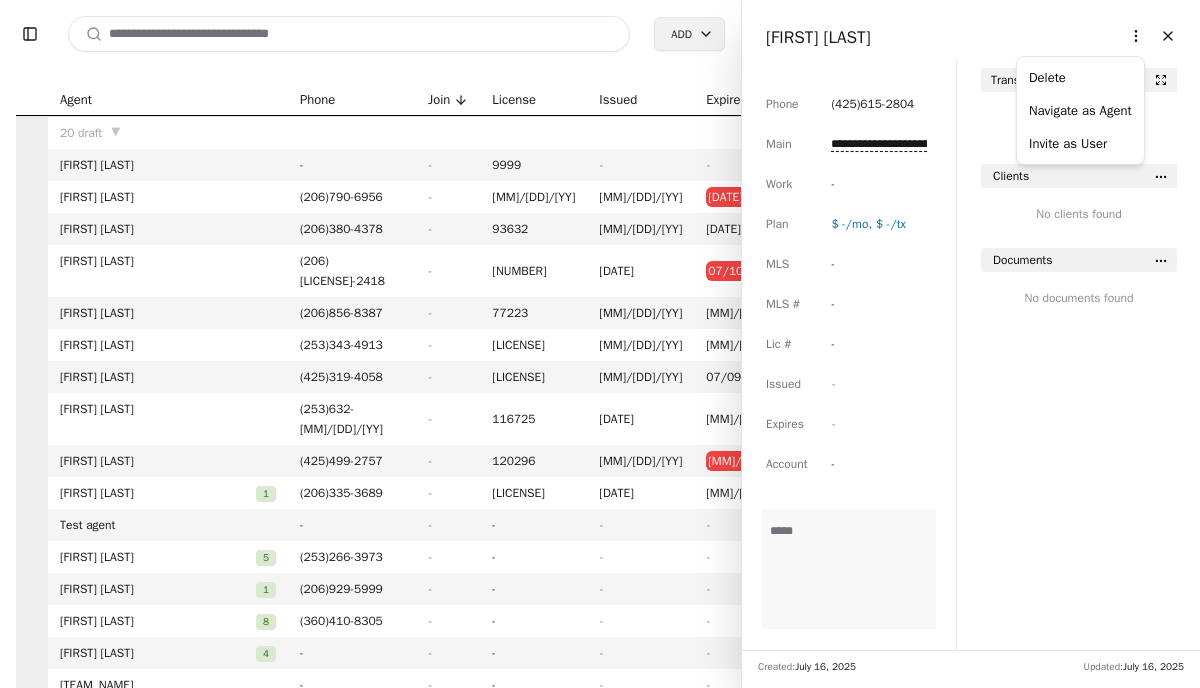 click on "Toggle Sidebar Search Add Agent Phone Join License Issued Expires 20   draft ▼ [FIRST] [LAST] - - 9999 - - [FIRST] [LAST] ( [AREACODE] )  [PHONE] - [LICENSE] [MM]/[DD]/[YY] [MM]/[DD]/[YY] [FIRST] [LAST] ( [AREACODE] )  [PHONE] [LICENSE] [MM]/[DD]/[YY] [MM]/[DD]/[YY] [FIRST] [LAST] [FIRST] ( [AREACODE] )  [PHONE] [LICENSE] [MM]/[DD]/[YY] [MM]/[DD]/[YY] [FIRST] [LAST] ( [AREACODE] )  [PHONE] [LICENSE] [MM]/[DD]/[YY] [MM]/[DD]/[YY] [FIRST] [LAST] ( [AREACODE] )  [PHONE] [LICENSE] [MM]/[DD]/[YY] [MM]/[DD]/[YY] [FIRST] [LAST] ( [AREACODE] )  [PHONE] [LICENSE] [MM]/[DD]/[YY] [MM]/[DD]/[YY] [FIRST] [LAST] ( [AREACODE] )  [PHONE] [LICENSE] [MM]/[DD]/[YY] [MM]/[DD]/[YY] [FIRST] [LAST] [NUMBER] ( [AREACODE] )  [PHONE] [LICENSE] [MM]/[DD]/[YY] [MM]/[DD]/[YY] Test agent - - - - - [FIRST] [LAST] [NUMBER] ( [AREACODE] )  [PHONE] - - - - - [FIRST] [LAST] [NUMBER] ( [AREACODE] )  [PHONE] - - - - - [FIRST] [LAST] [NUMBER] ( [AREACODE] )  [PHONE] - - - - - [FIRST] [LAST] [NUMBER] - - - - - [FIRST] [LAST] - - - - -  [FIRST] [LAST] - [LICENSE] [MM]/[DD]/[YY] [MM]/[DD]/[YY] [FIRST] [LAST] [NUMBER] - - - - - [NUMBER]   onboarding ▶ 416   current ▶ 451   former ▶" at bounding box center (600, 344) 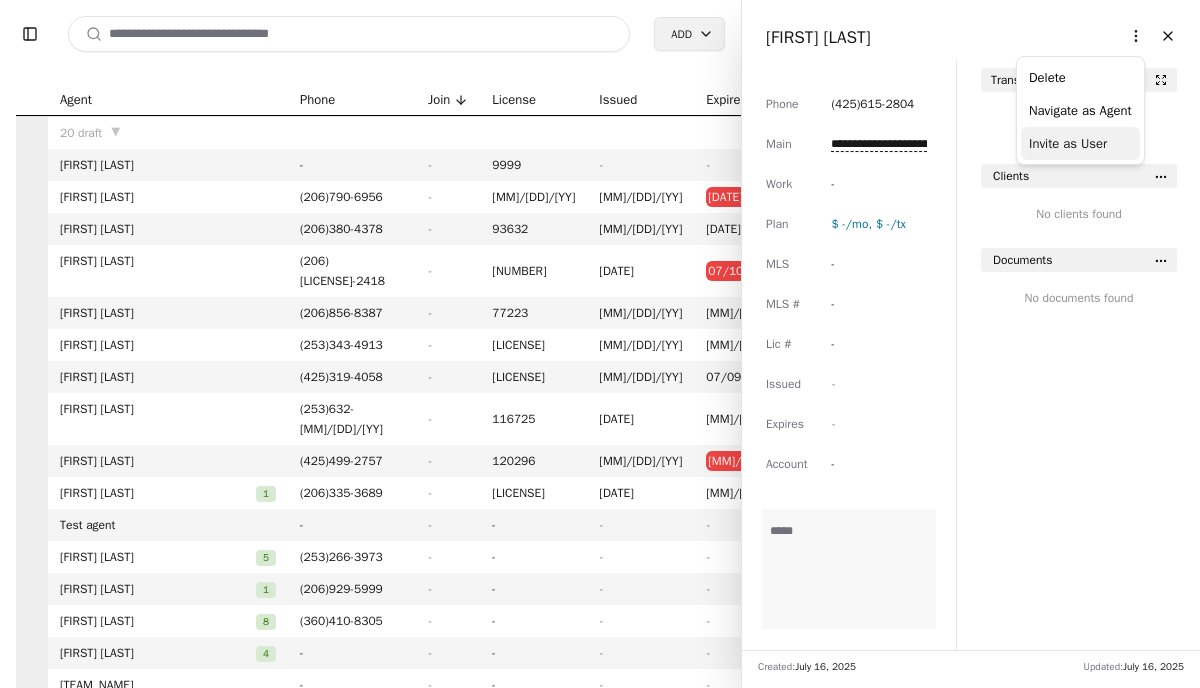 click on "Invite as User" at bounding box center [1080, 143] 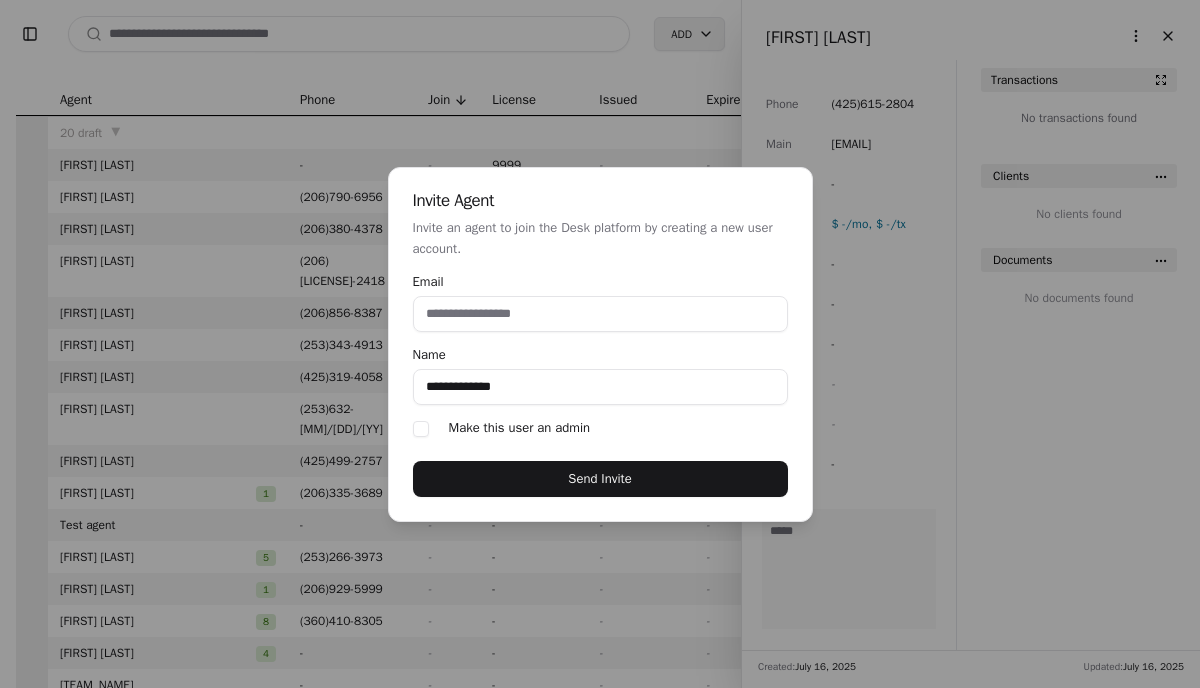 paste on "**********" 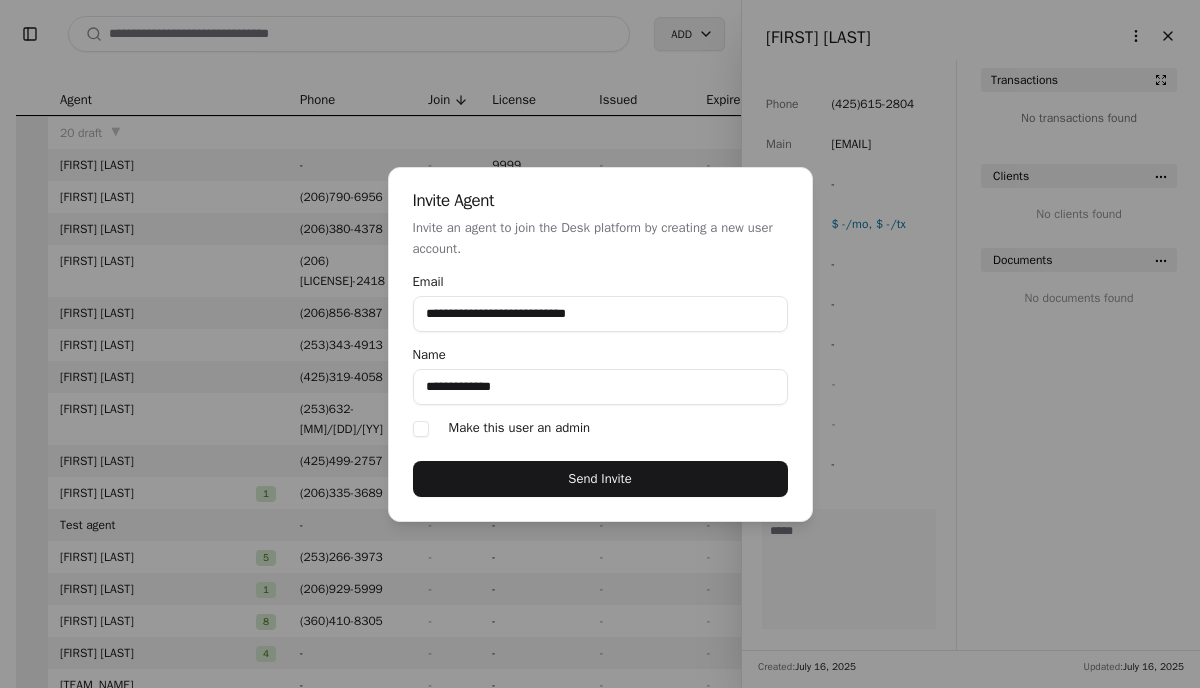 type on "**********" 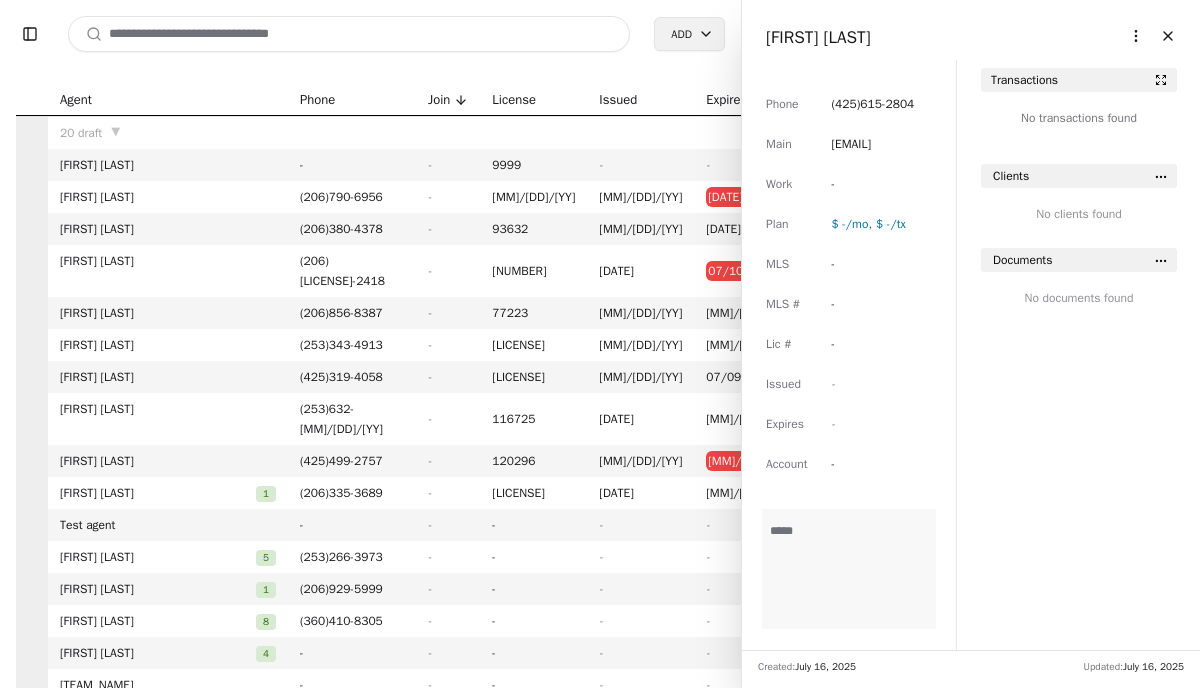 click on "-" at bounding box center (849, 464) 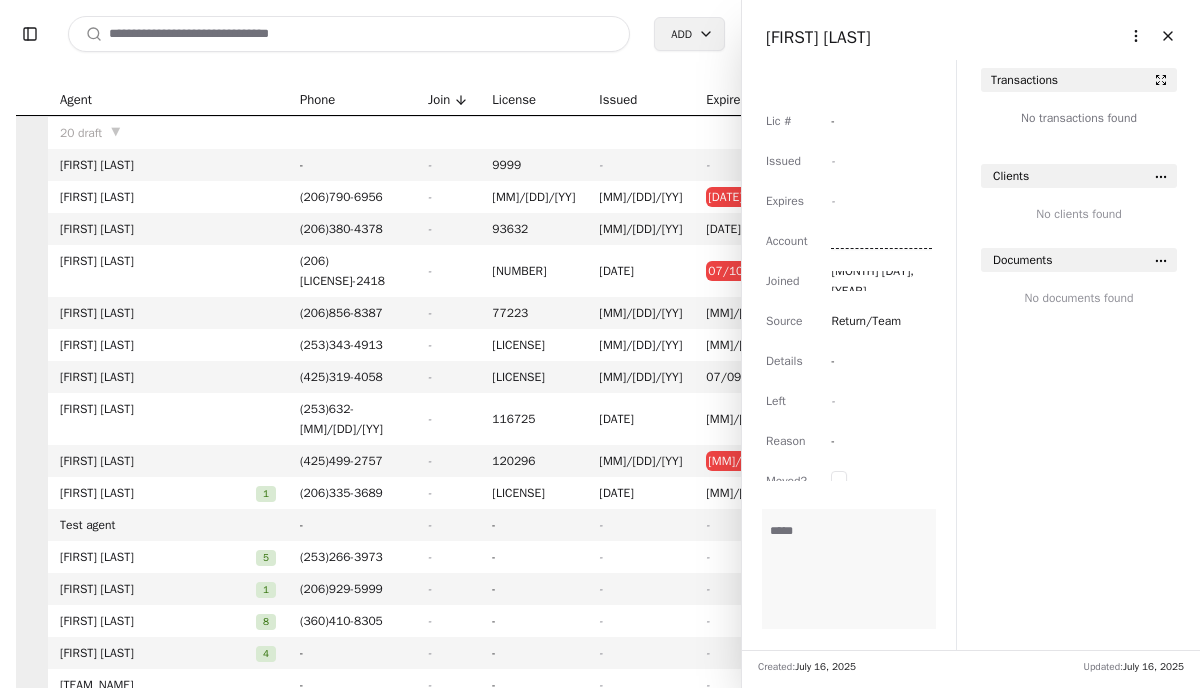 scroll, scrollTop: 232, scrollLeft: 0, axis: vertical 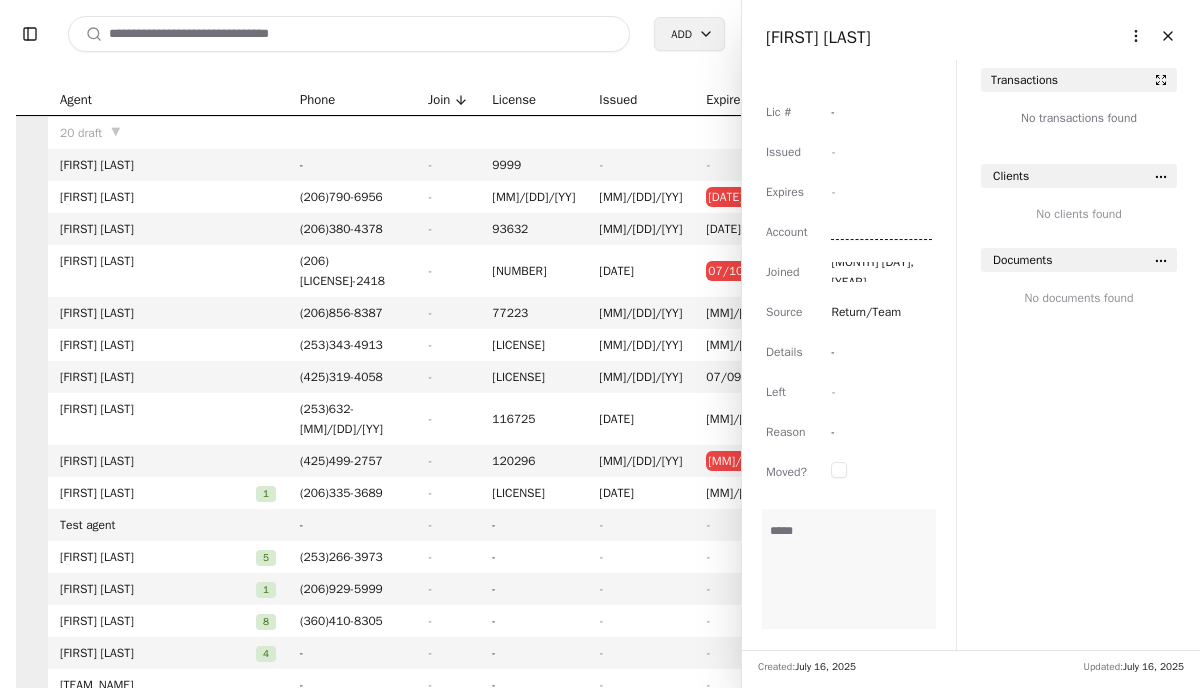 click at bounding box center (849, 569) 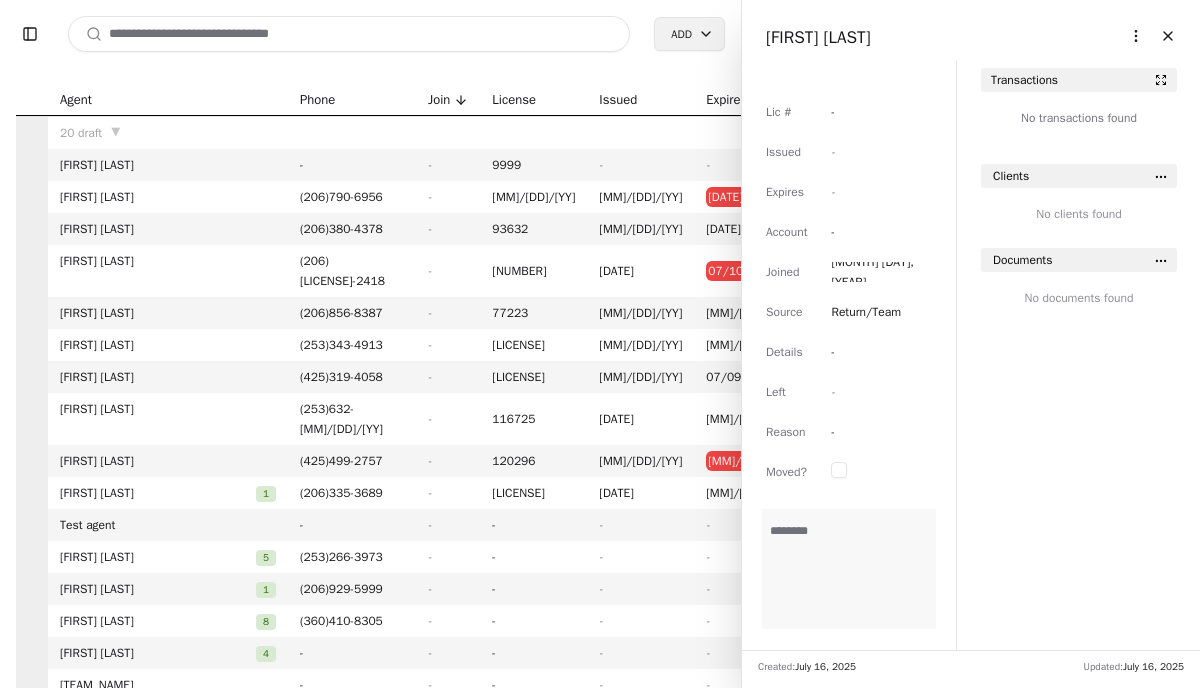 type on "*******" 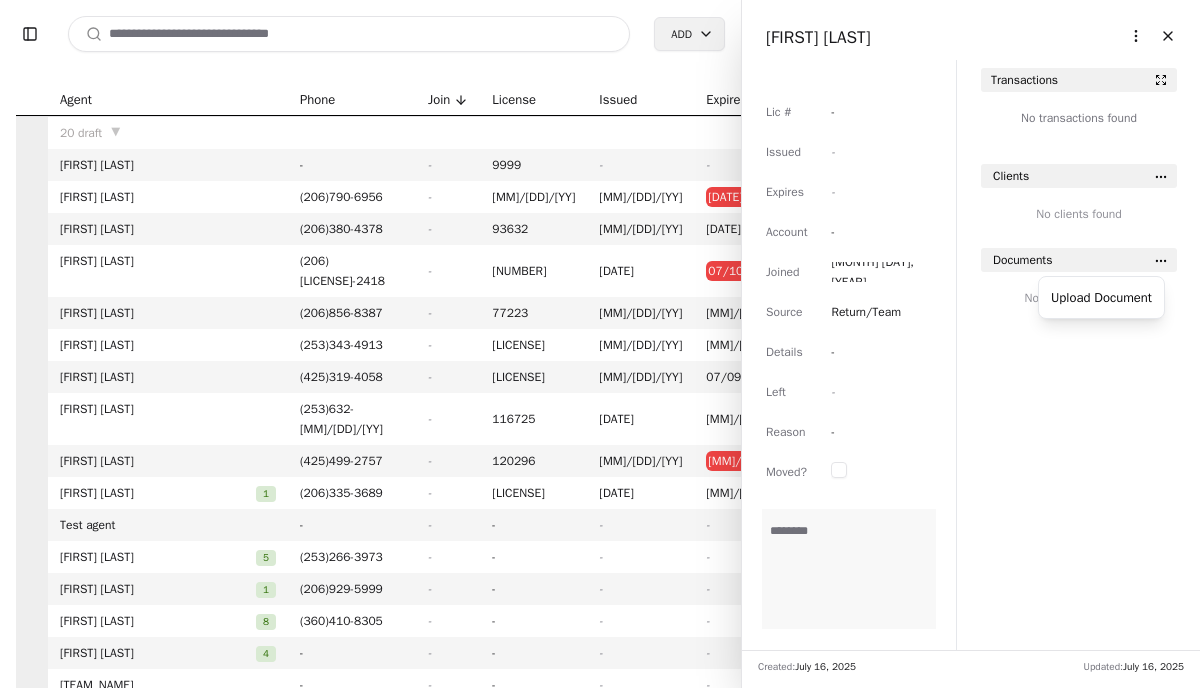 click on "Toggle Sidebar Search Add Agent Phone Join License Issued Expires 20   draft ▼ [FIRST] [LAST] - - 9999 - - [FIRST] [LAST] ( [AREACODE] )  [PHONE] - [LICENSE] [MM]/[DD]/[YY] [MM]/[DD]/[YY] [FIRST] [LAST] ( [AREACODE] )  [PHONE] [LICENSE] [MM]/[DD]/[YY] [MM]/[DD]/[YY] [FIRST] [LAST] [FIRST] ( [AREACODE] )  [PHONE] [LICENSE] [MM]/[DD]/[YY] [MM]/[DD]/[YY] [FIRST] [LAST] ( [AREACODE] )  [PHONE] [LICENSE] [MM]/[DD]/[YY] [MM]/[DD]/[YY] [FIRST] [LAST] ( [AREACODE] )  [PHONE] [LICENSE] [MM]/[DD]/[YY] [MM]/[DD]/[YY] [FIRST] [LAST] ( [AREACODE] )  [PHONE] [LICENSE] [MM]/[DD]/[YY] [MM]/[DD]/[YY] [FIRST] [LAST] ( [AREACODE] )  [PHONE] [LICENSE] [MM]/[DD]/[YY] [MM]/[DD]/[YY] [FIRST] [LAST] [NUMBER] ( [AREACODE] )  [PHONE] [LICENSE] [MM]/[DD]/[YY] [MM]/[DD]/[YY] Test agent - - - - - [FIRST] [LAST] [NUMBER] ( [AREACODE] )  [PHONE] - - - - - [FIRST] [LAST] [NUMBER] ( [AREACODE] )  [PHONE] - - - - - [FIRST] [LAST] [NUMBER] ( [AREACODE] )  [PHONE] - - - - - [FIRST] [LAST] [NUMBER] - - - - - [FIRST] [LAST] - - - - -  [FIRST] [LAST] - [LICENSE] [MM]/[DD]/[YY] [MM]/[DD]/[YY] [FIRST] [LAST] [NUMBER] - - - - - [NUMBER]   onboarding ▶ 416   current ▶ 451   former ▶" at bounding box center [600, 344] 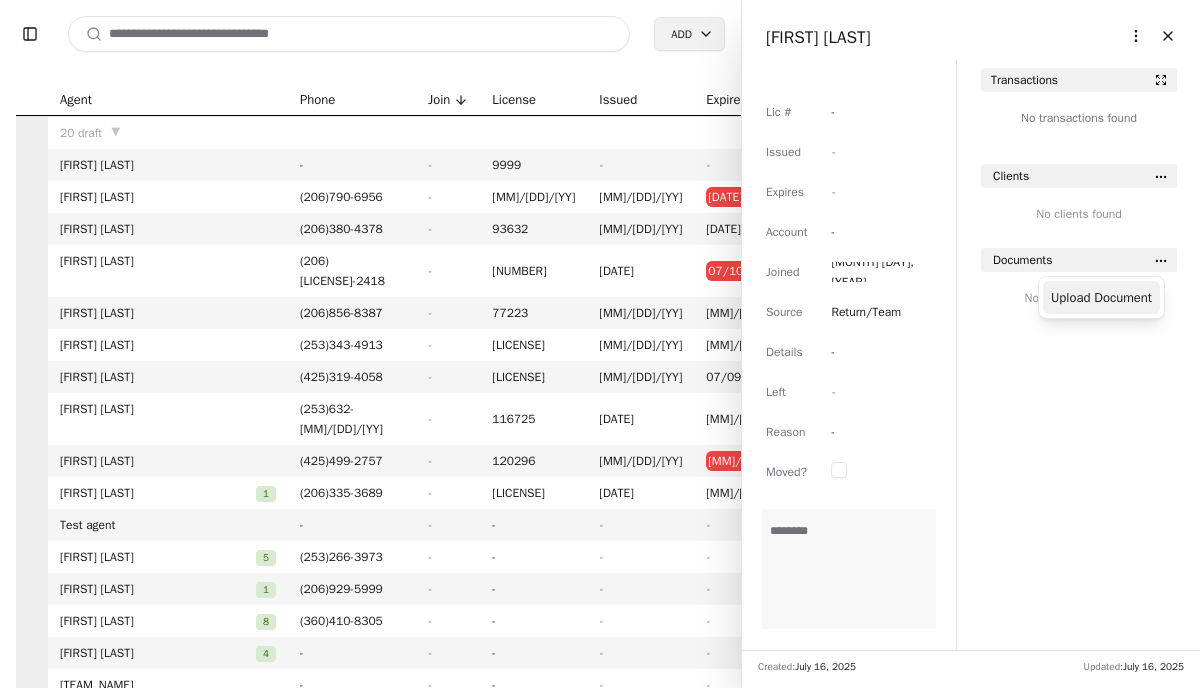 click on "Upload Document" at bounding box center [1101, 297] 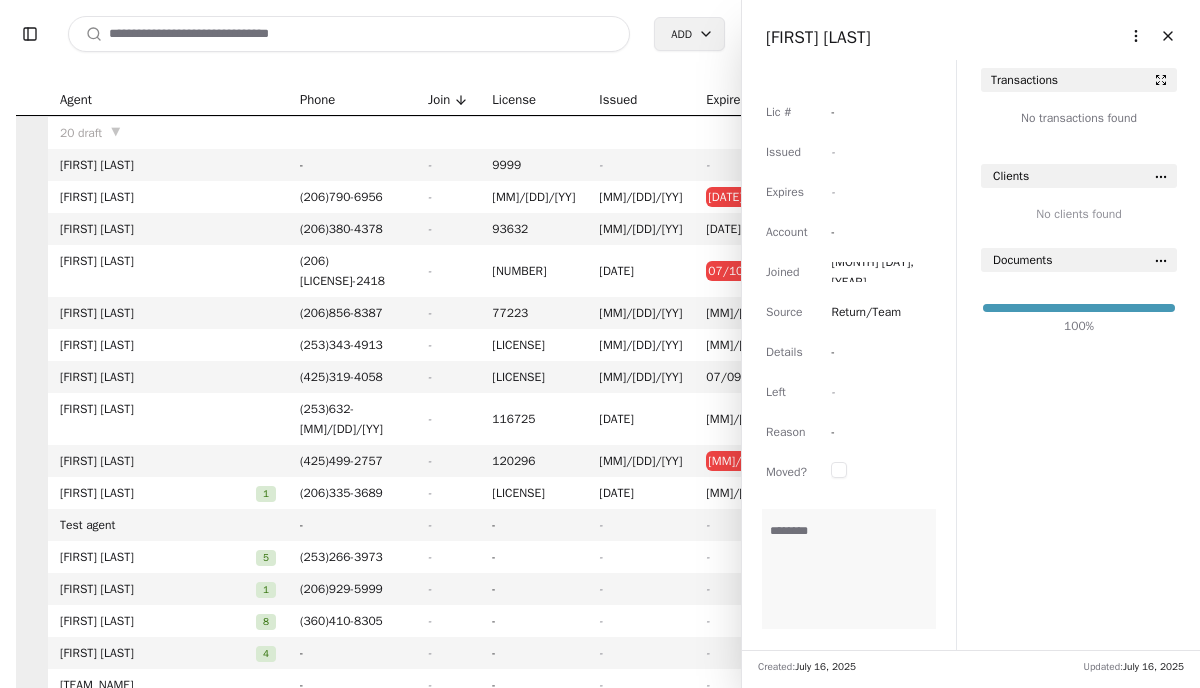 scroll, scrollTop: 0, scrollLeft: 0, axis: both 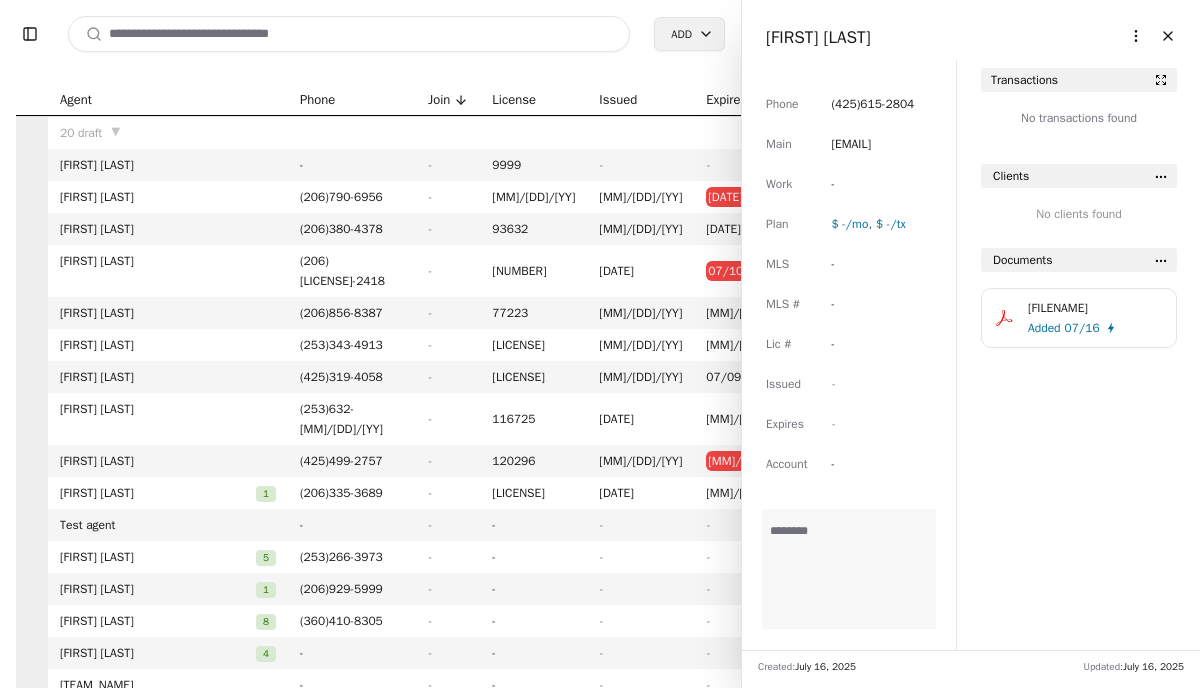 click on "[FIRST] [LAST]" at bounding box center (818, 37) 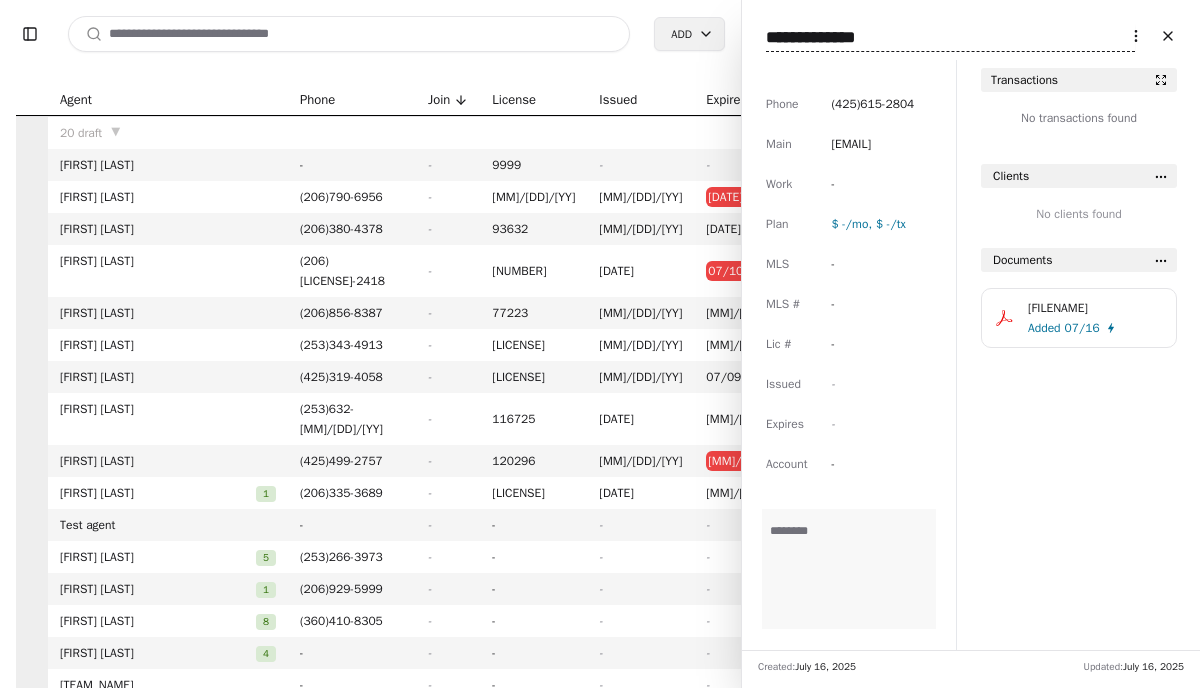 click on "**********" at bounding box center (950, 38) 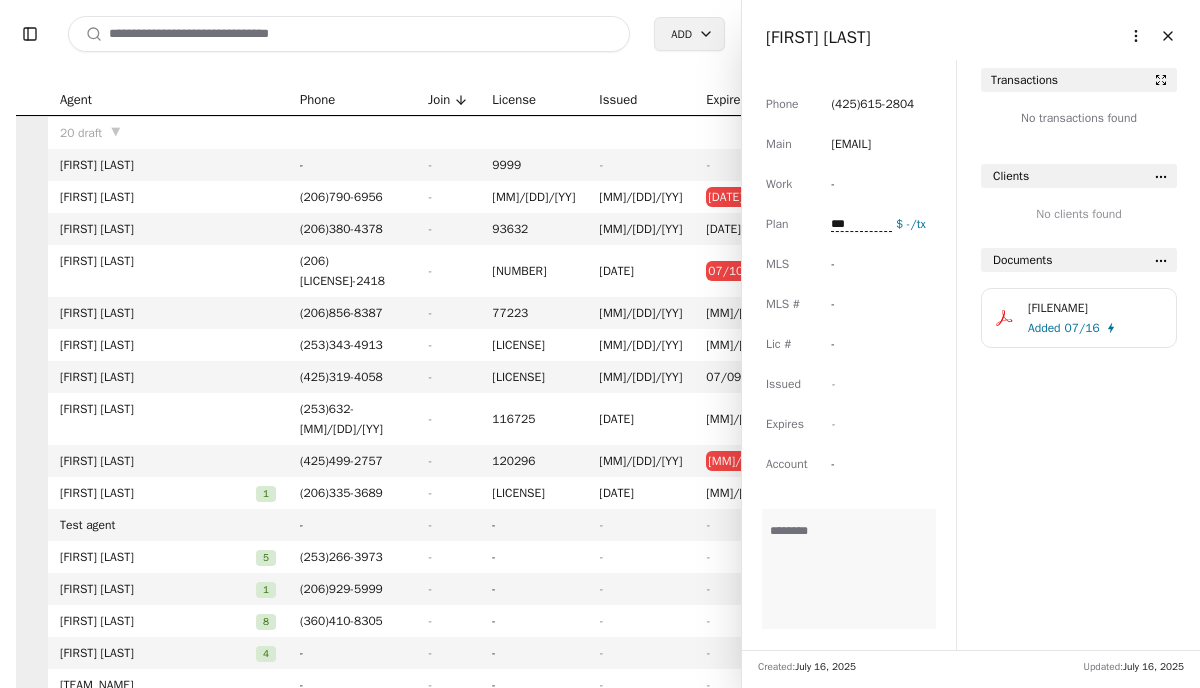 type on "**" 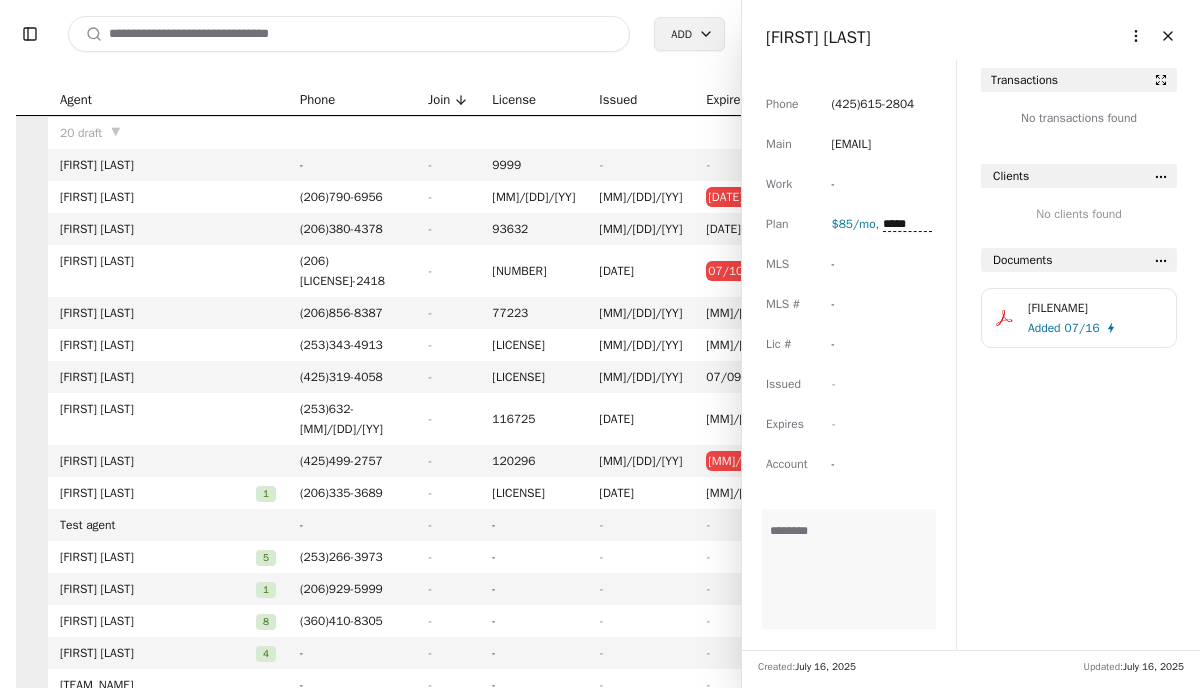 type on "****" 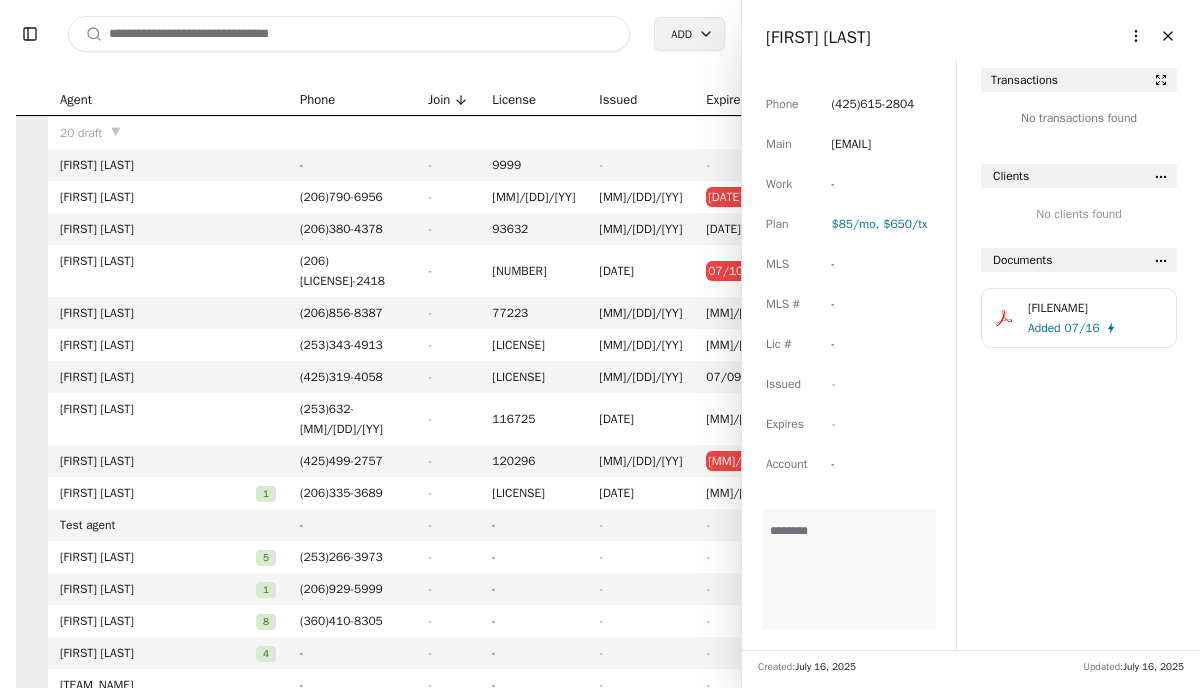 click on "-" at bounding box center [849, 264] 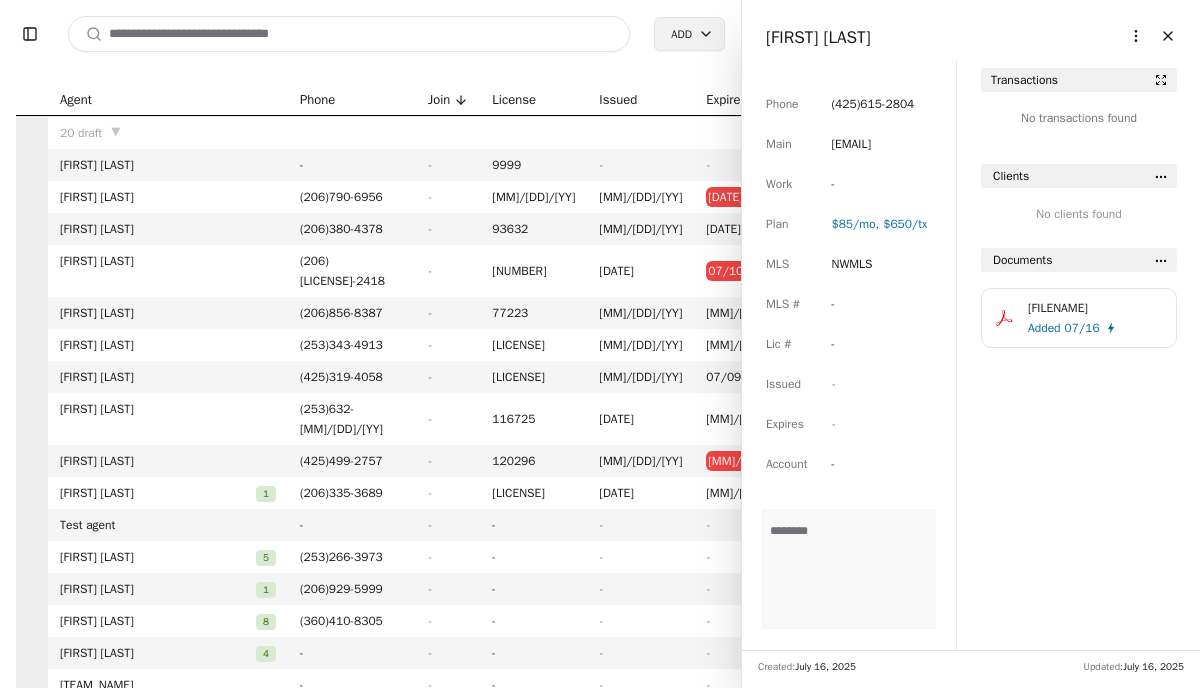 click on "[FIRST] [LAST]" at bounding box center [818, 37] 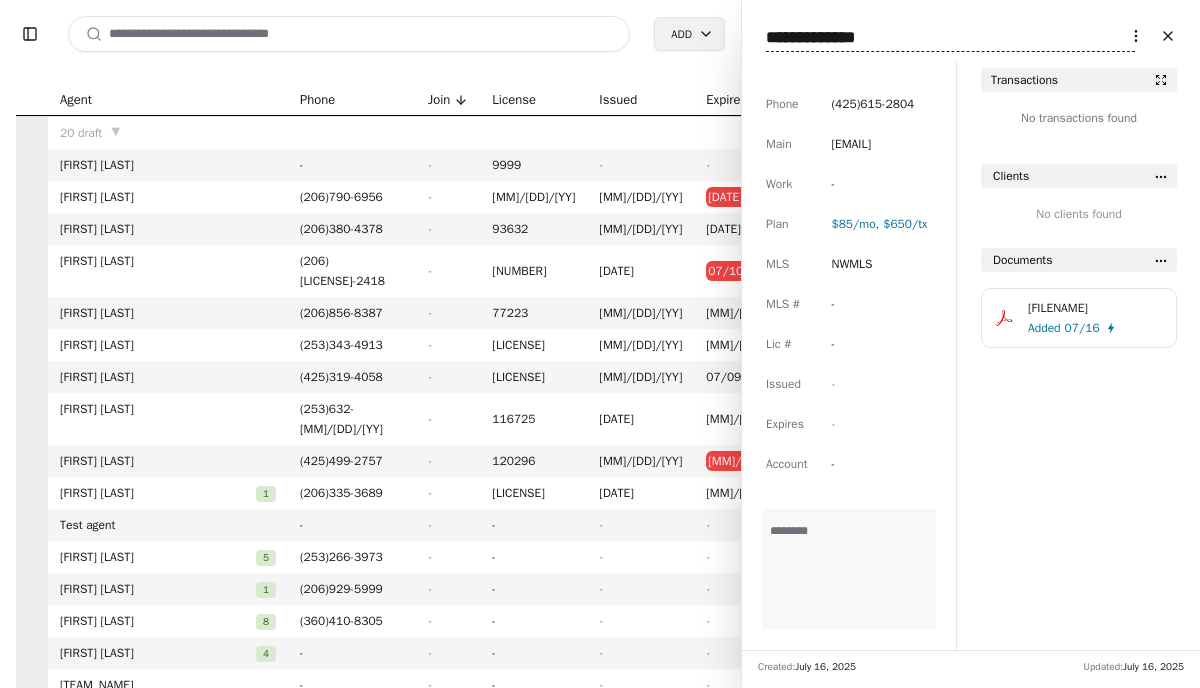 click on "**********" at bounding box center (950, 38) 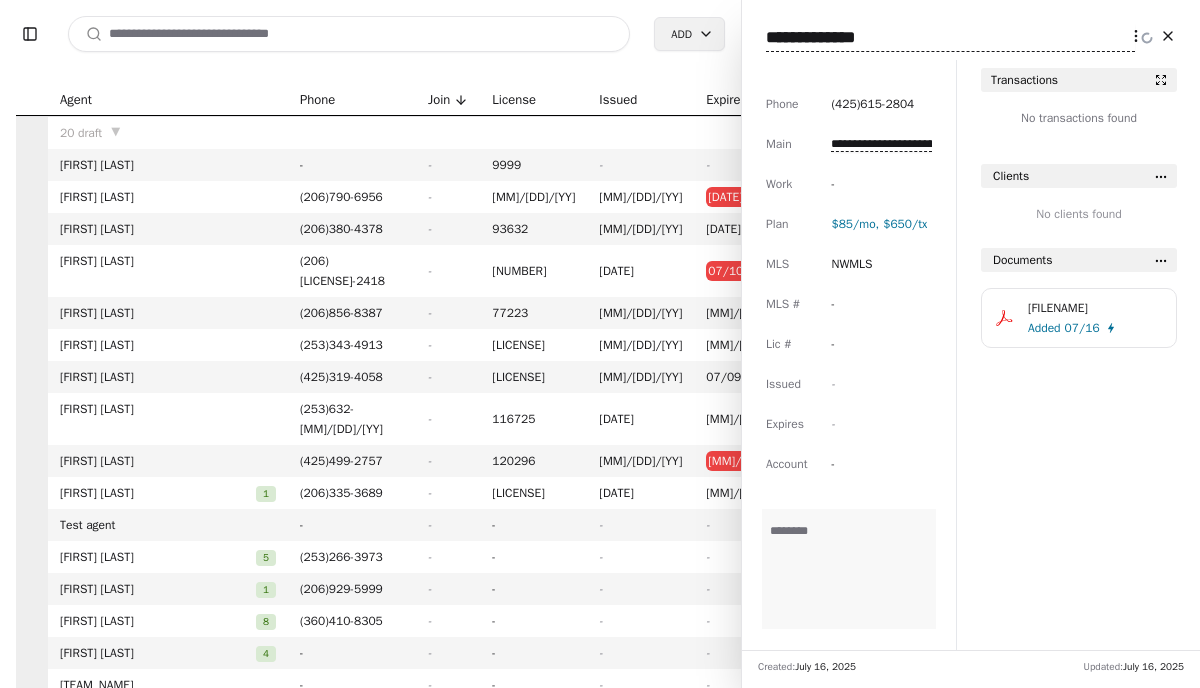 click on "**********" at bounding box center [881, 144] 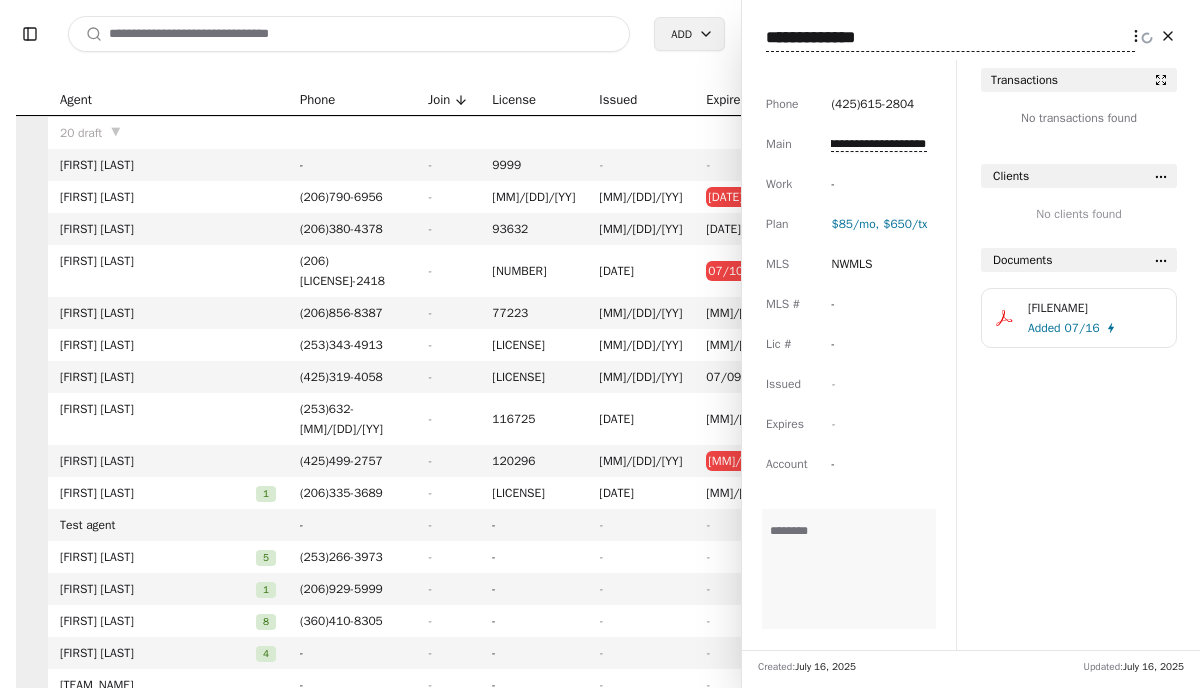 click on "**********" at bounding box center (878, 144) 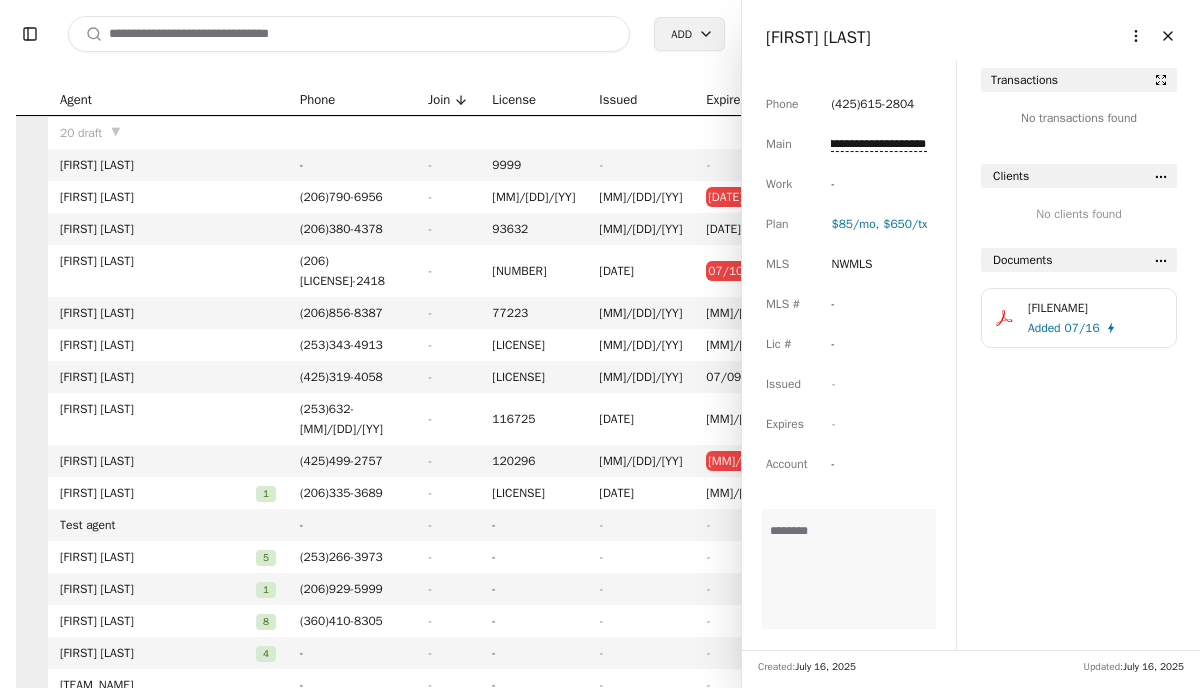 scroll, scrollTop: 0, scrollLeft: 0, axis: both 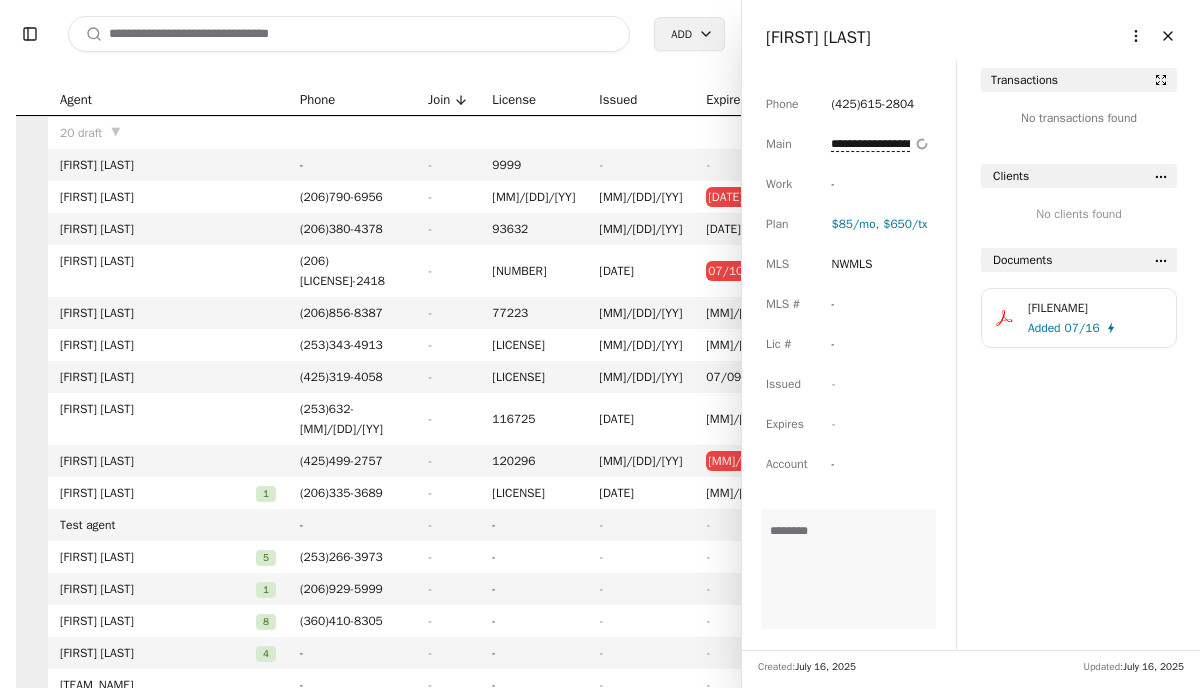 click on "*******" at bounding box center (849, 558) 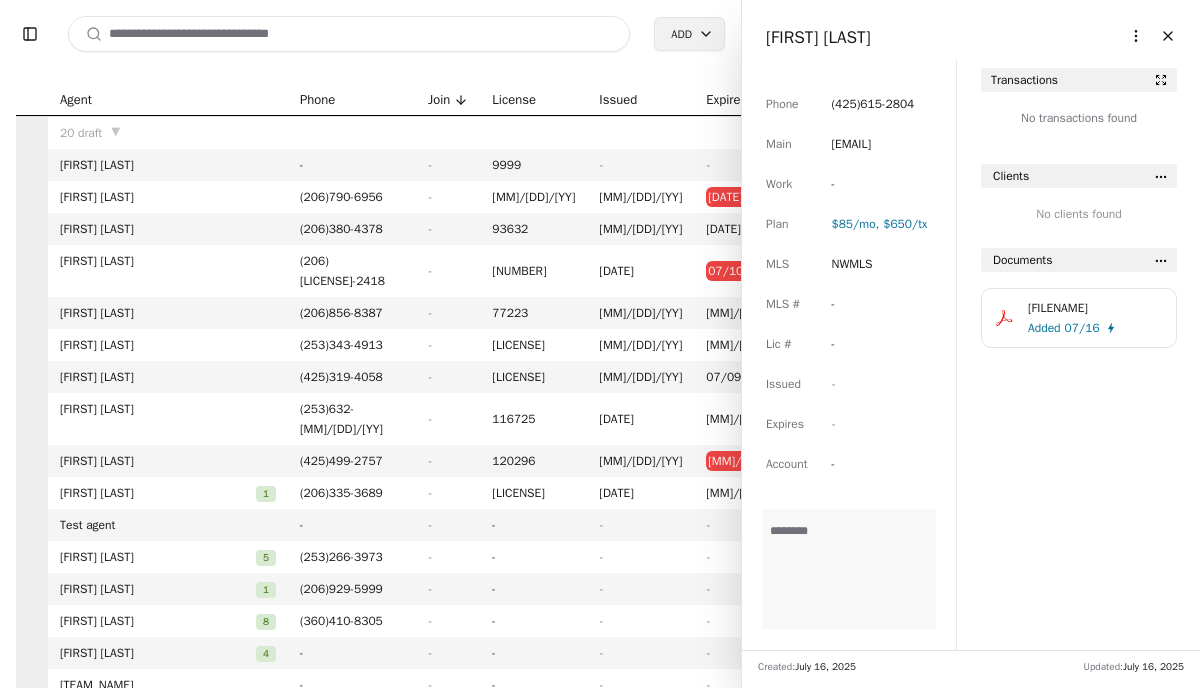 click on "[EMAIL]" at bounding box center (851, 144) 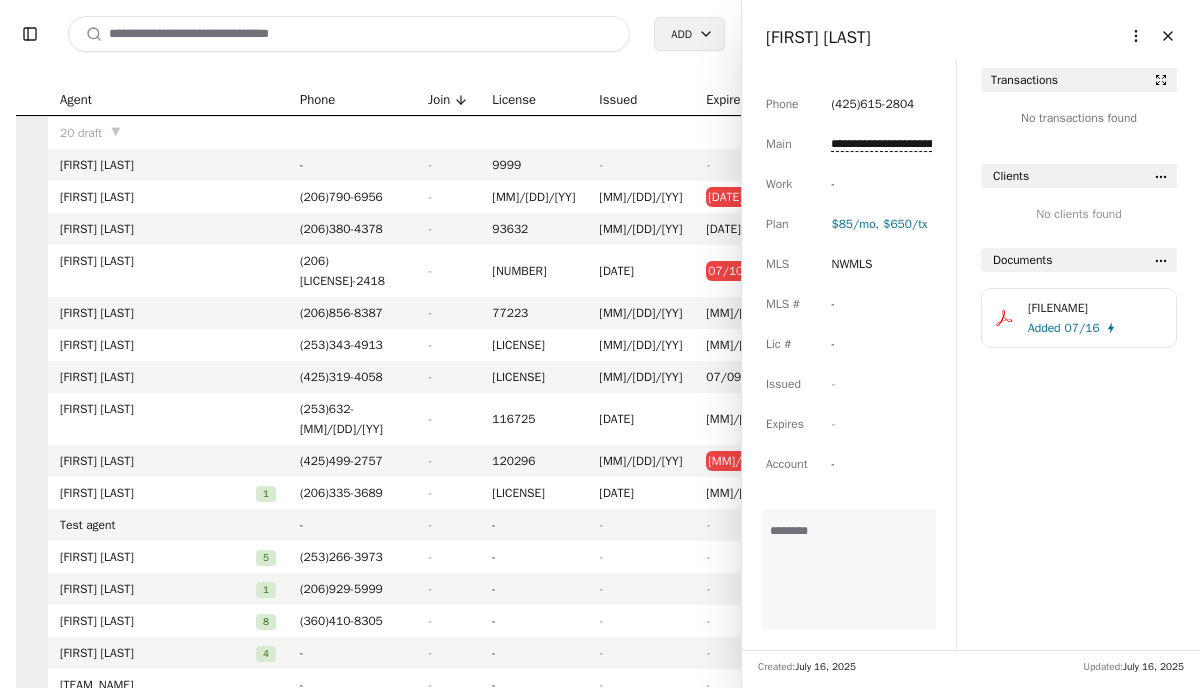 scroll, scrollTop: 0, scrollLeft: 74, axis: horizontal 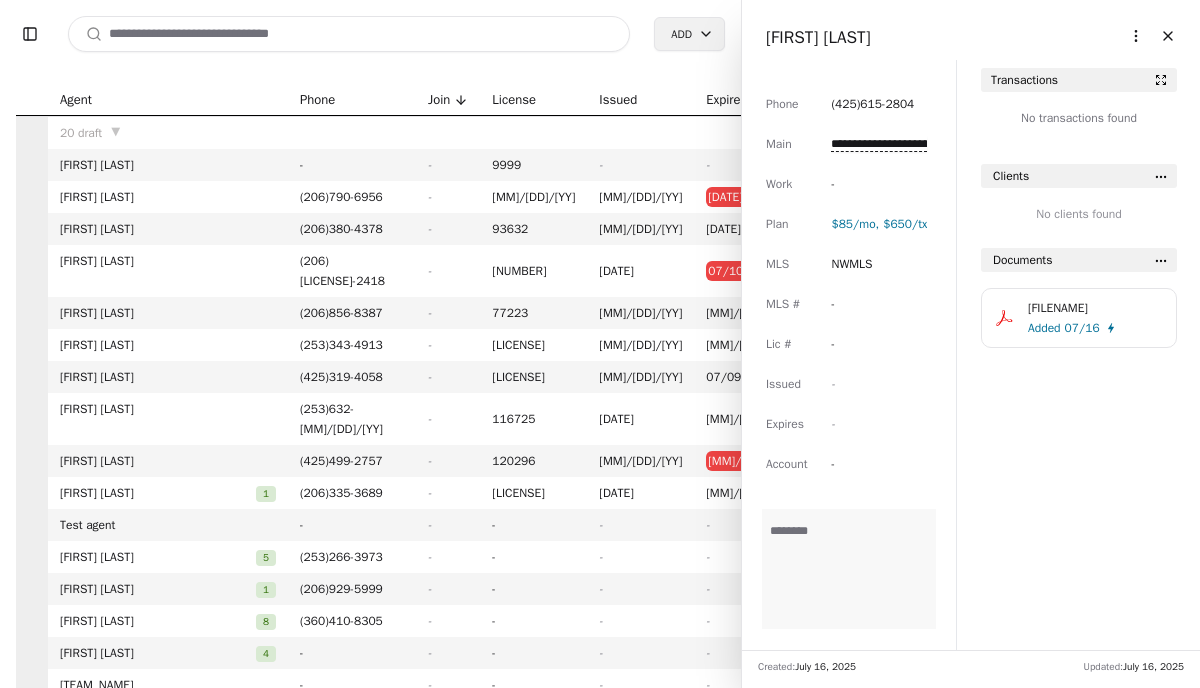 click at bounding box center [349, 34] 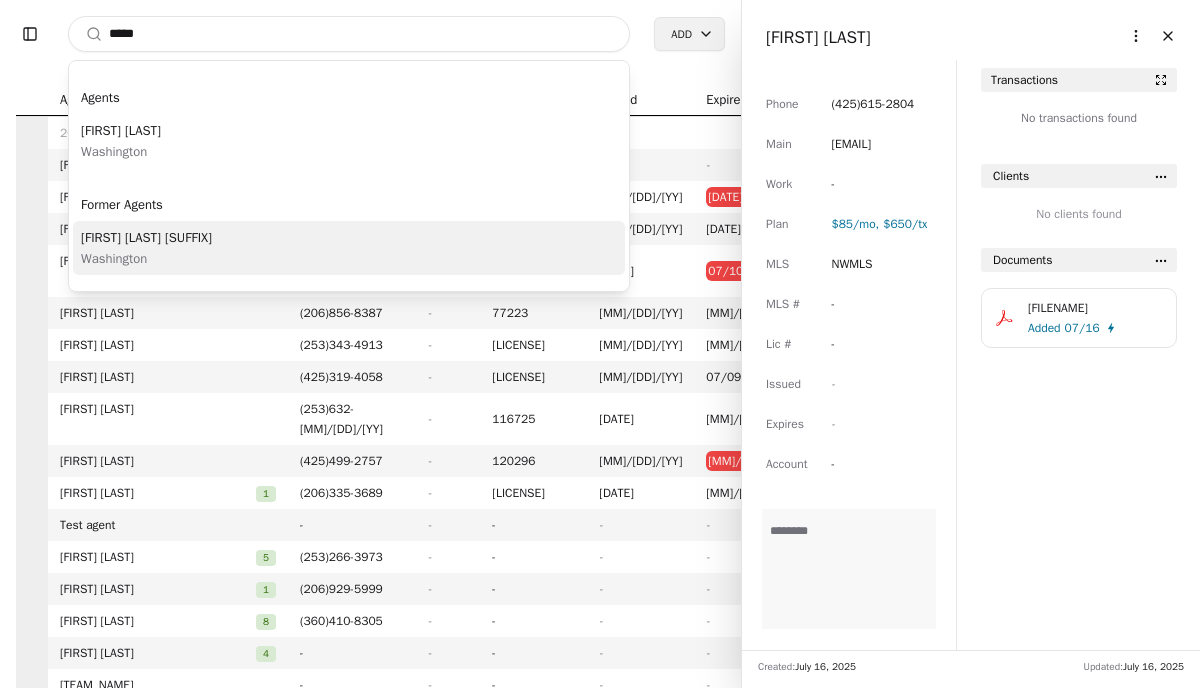 type on "*****" 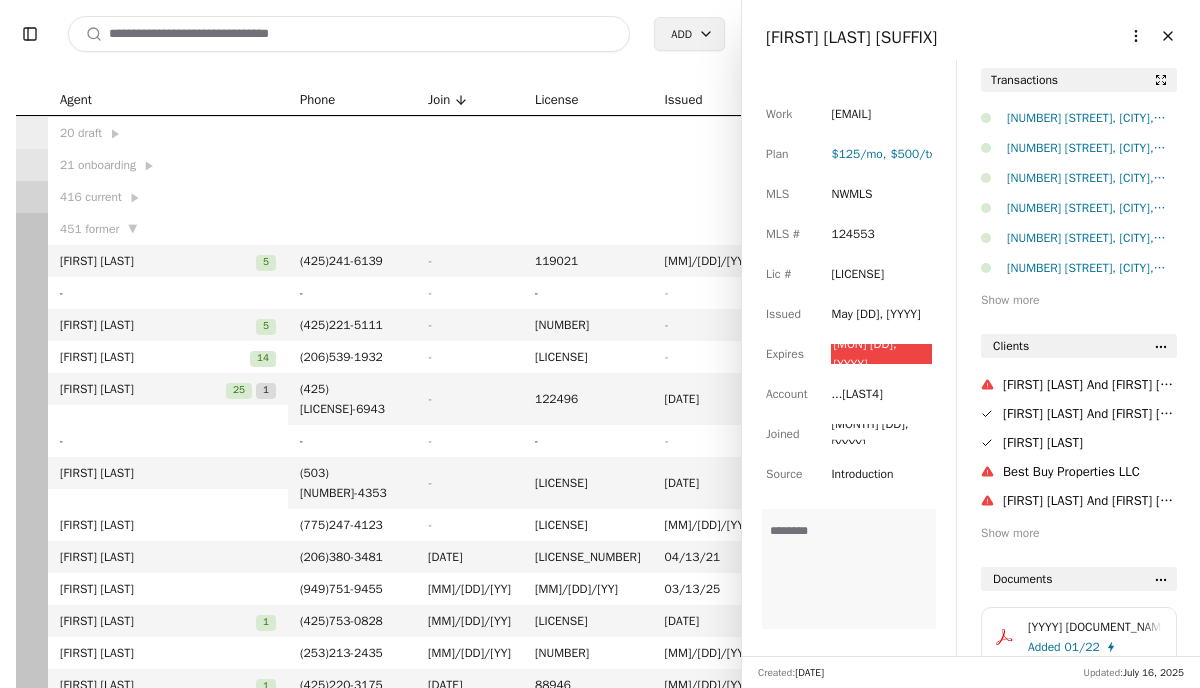 scroll, scrollTop: 0, scrollLeft: 0, axis: both 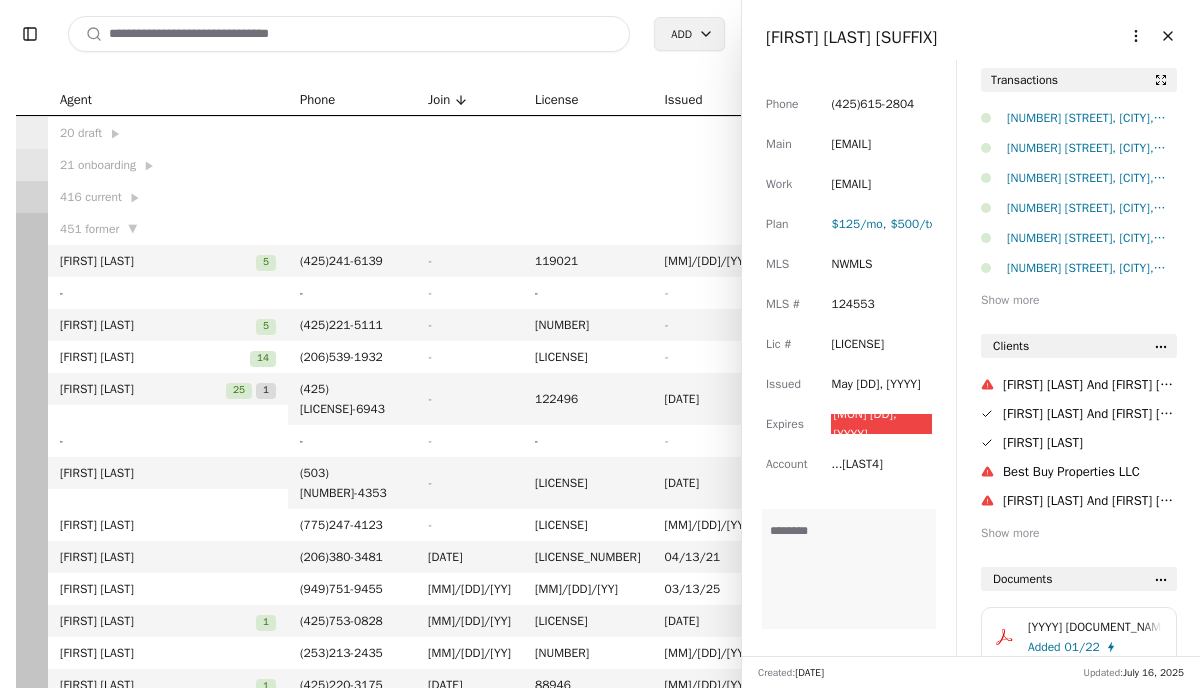click on "[EMAIL]" at bounding box center (851, 144) 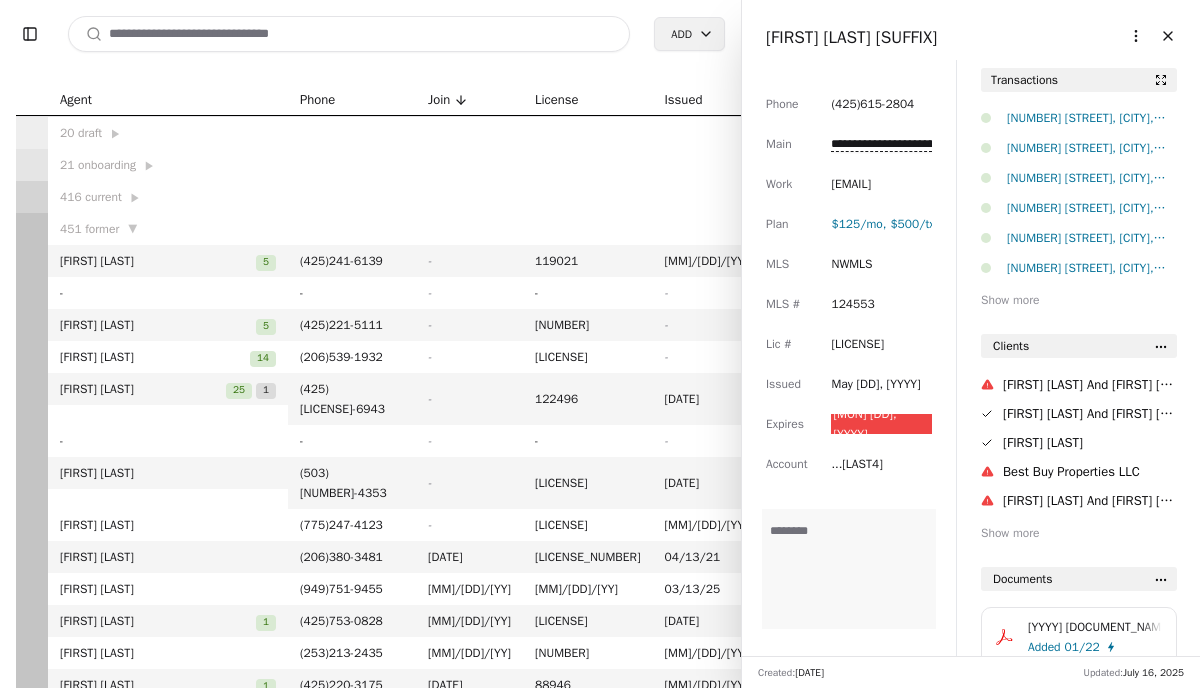click on "**********" at bounding box center [881, 144] 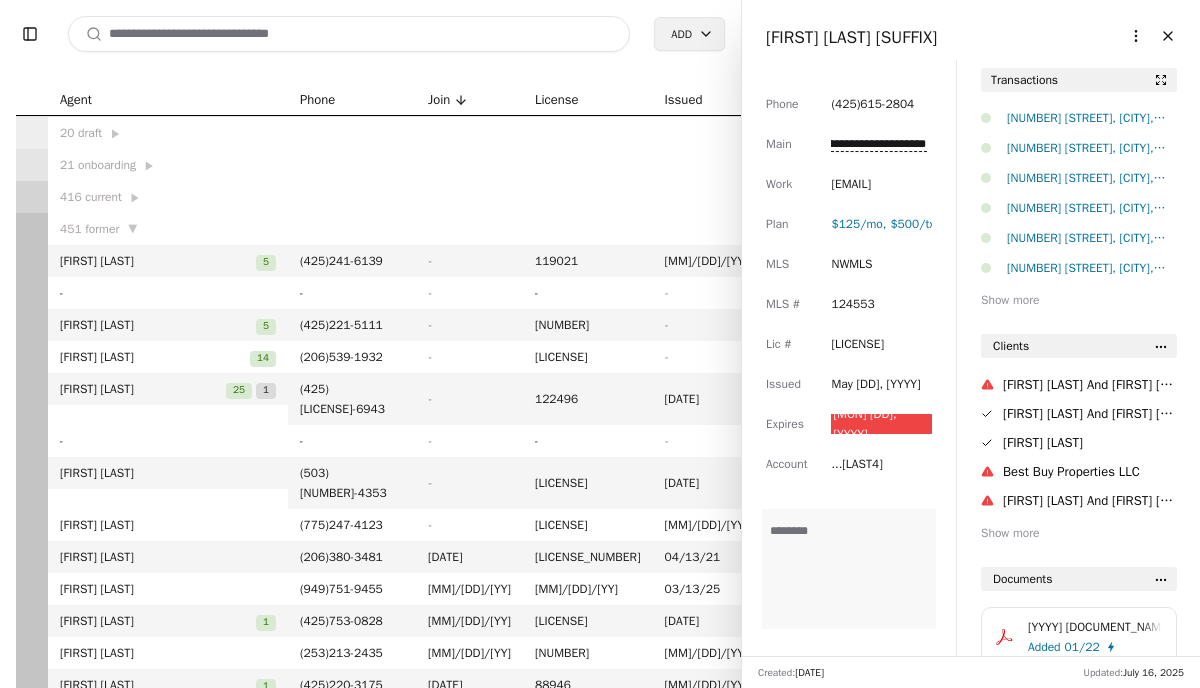 click on "**********" at bounding box center [878, 144] 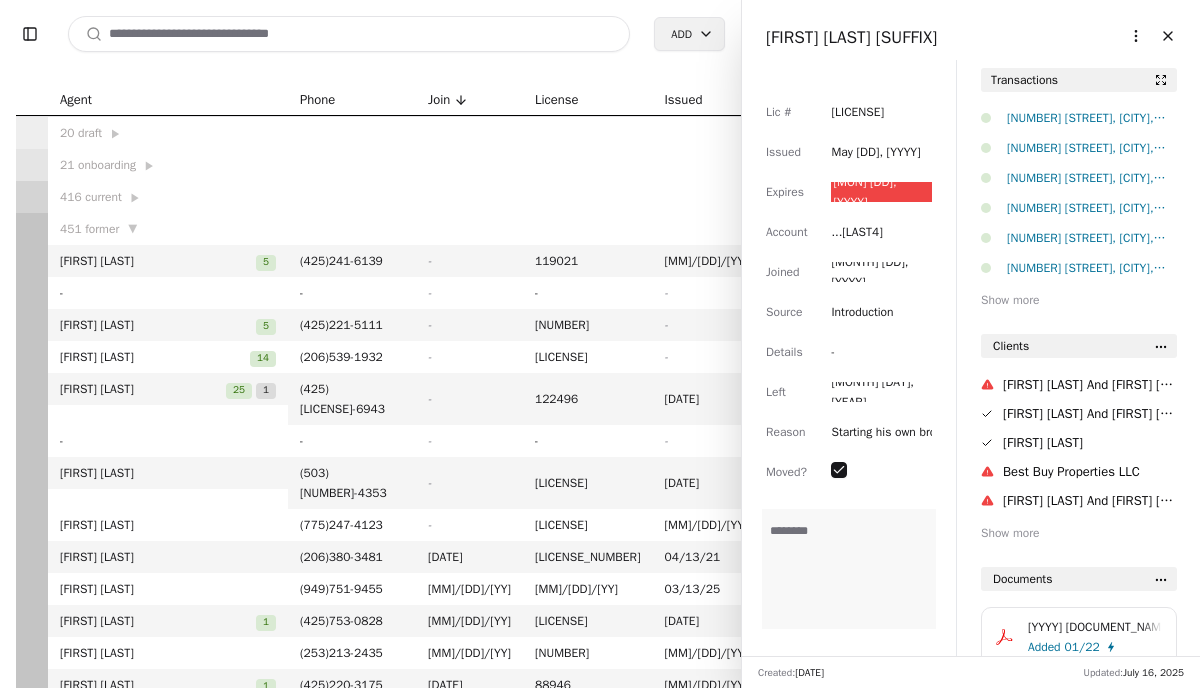 scroll, scrollTop: 0, scrollLeft: 0, axis: both 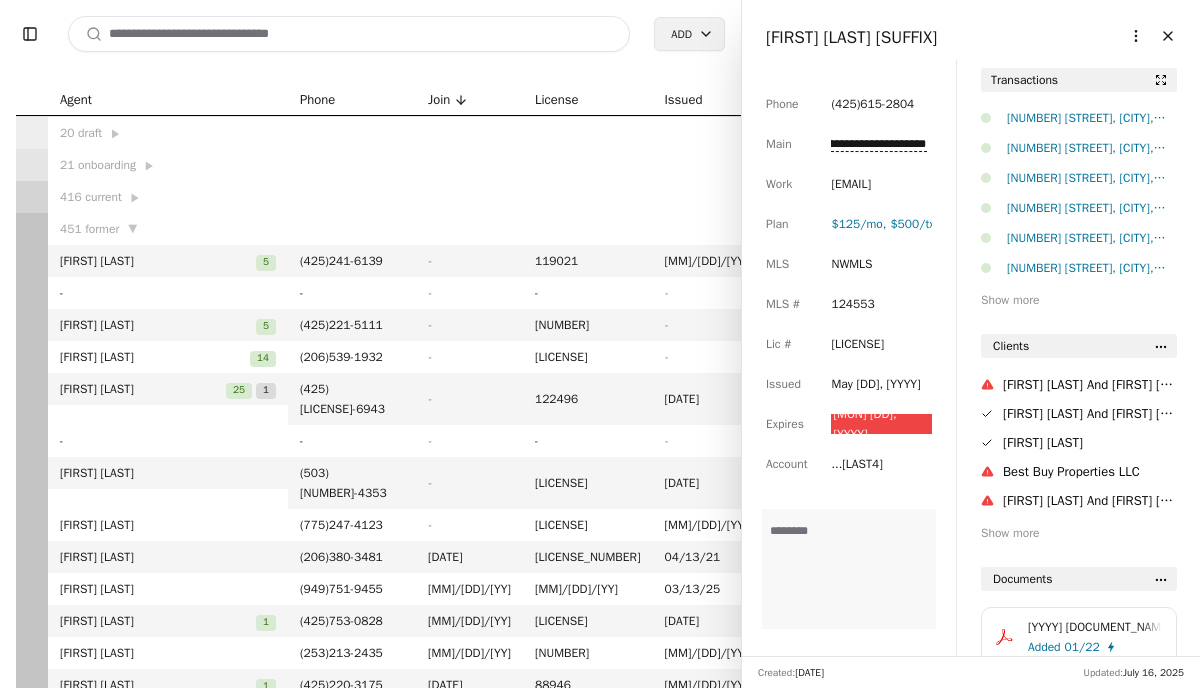 click on "**********" at bounding box center [878, 144] 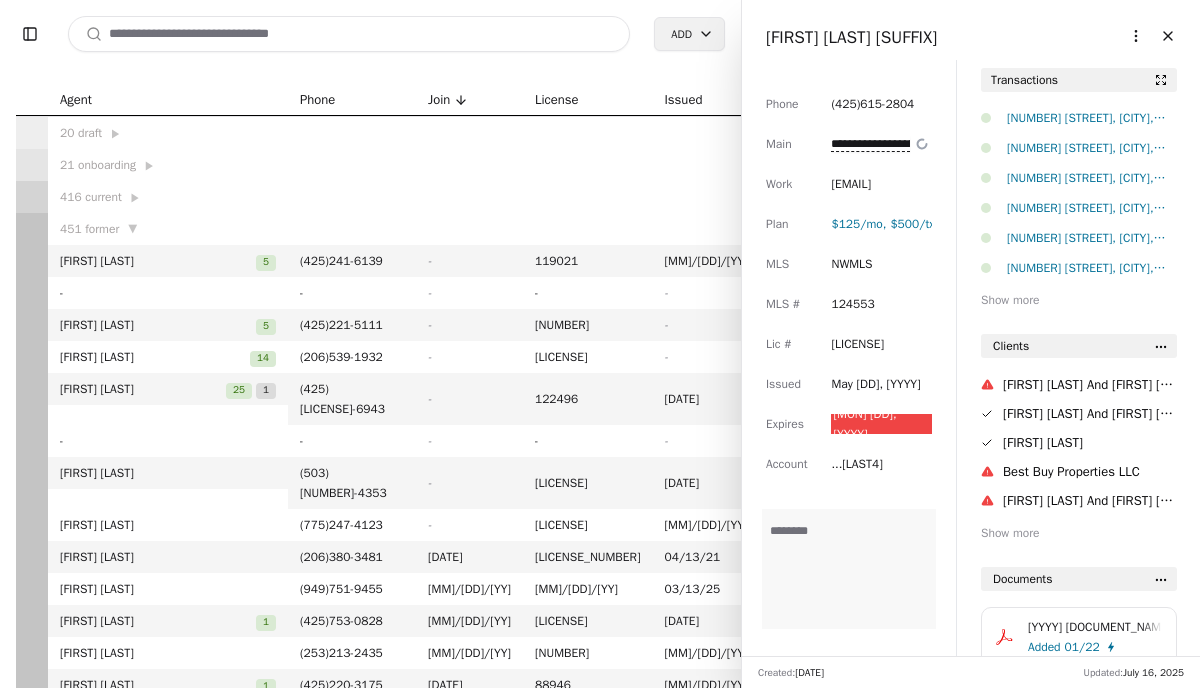 click at bounding box center (349, 34) 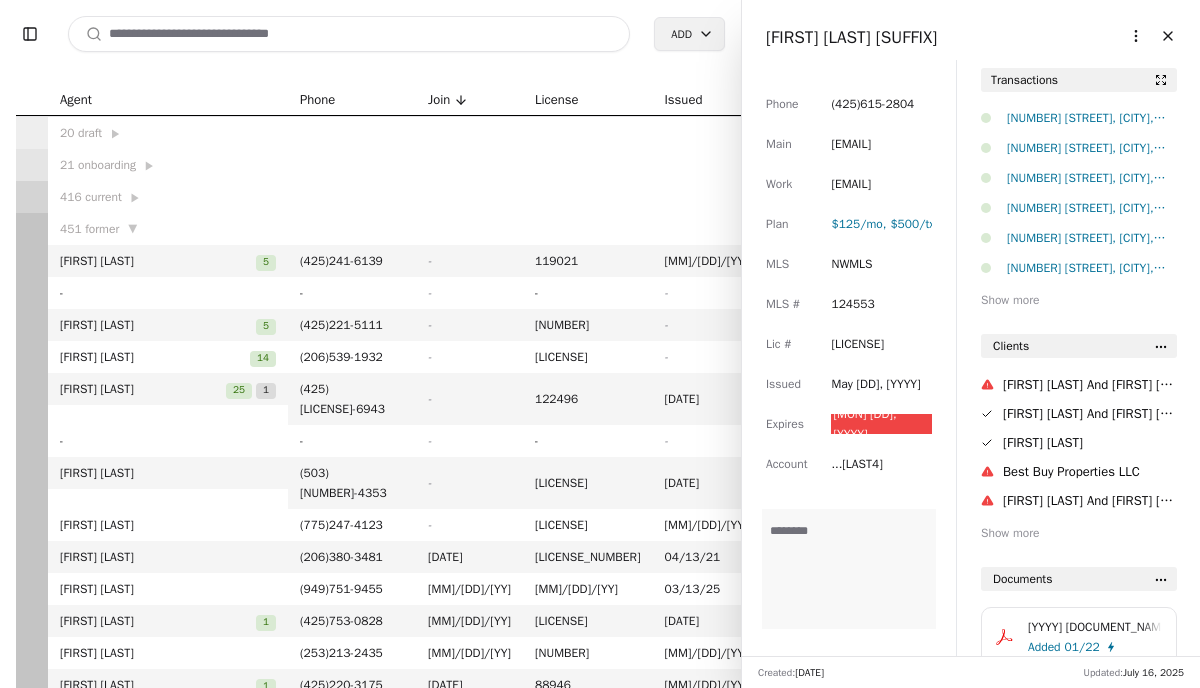 click at bounding box center [349, 34] 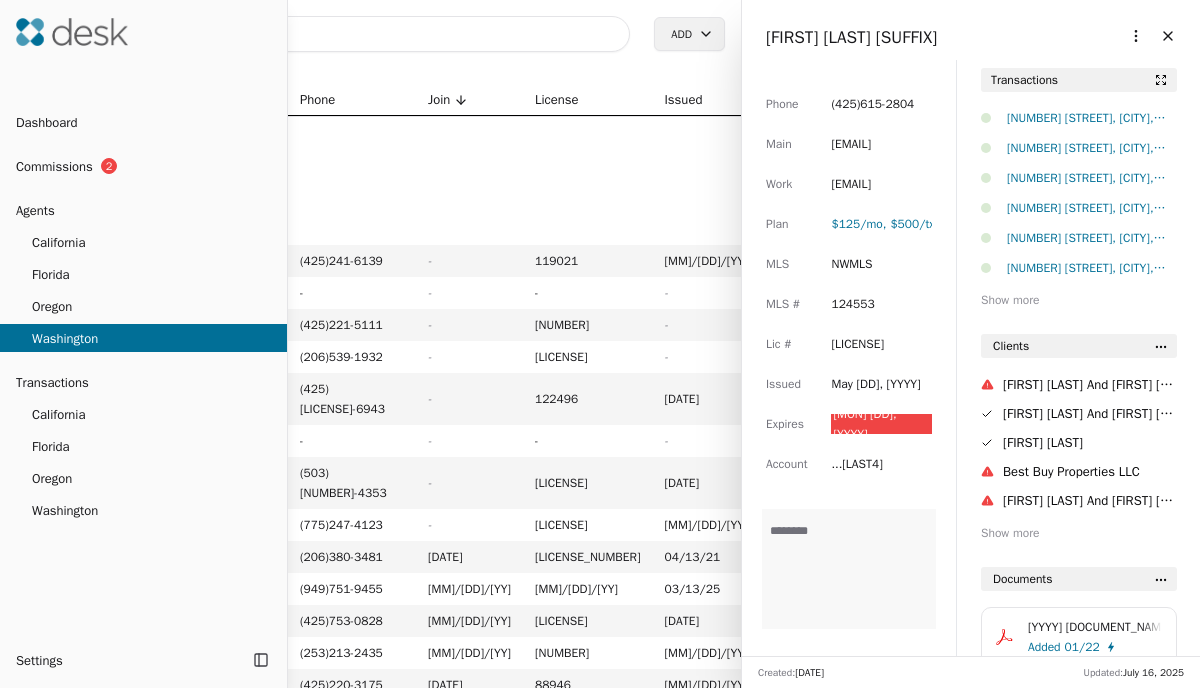 click on "California" at bounding box center (143, 242) 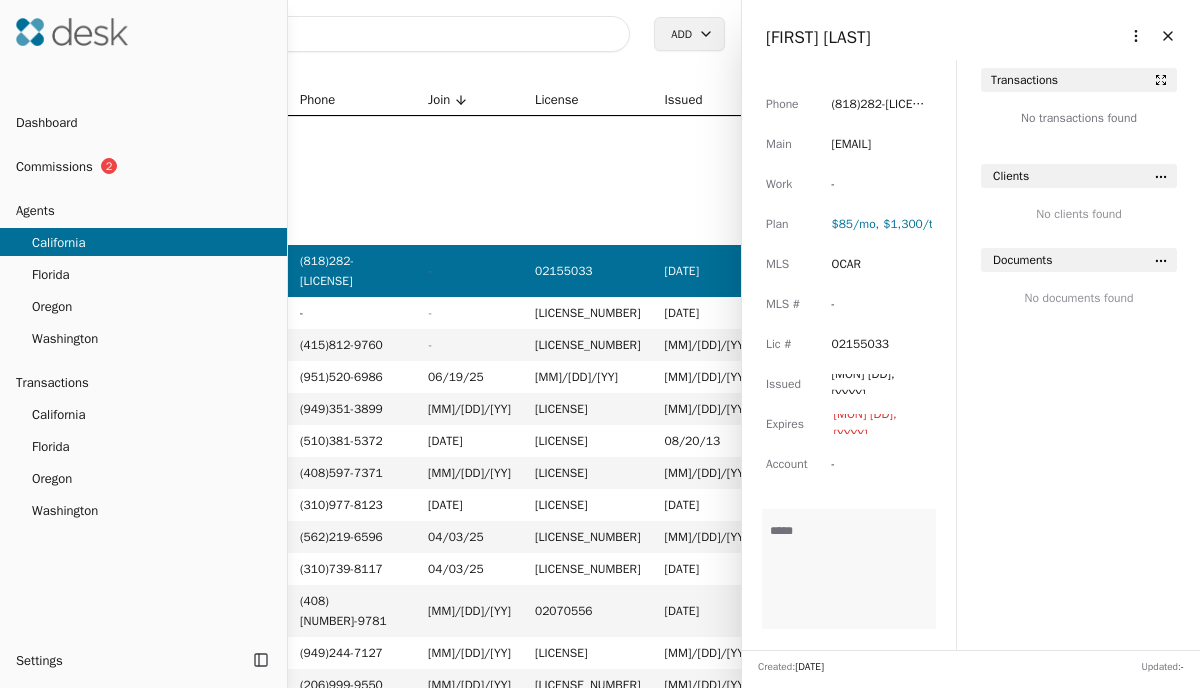 click at bounding box center (600, 344) 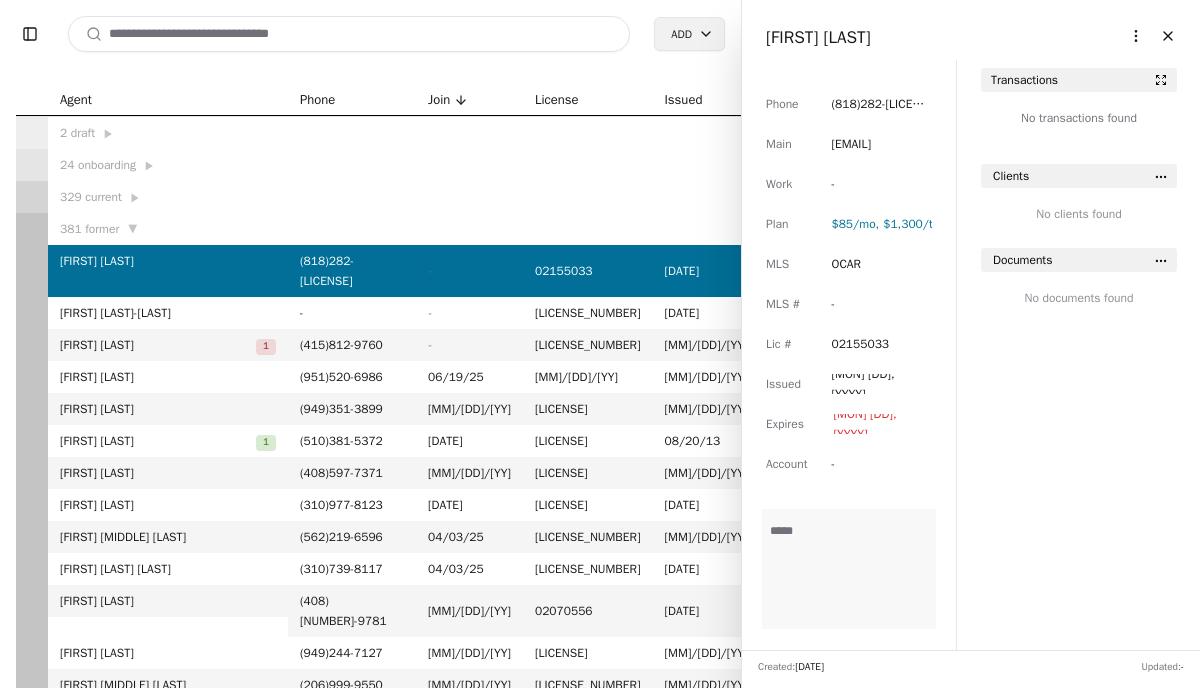 click on "Close" at bounding box center (1168, 36) 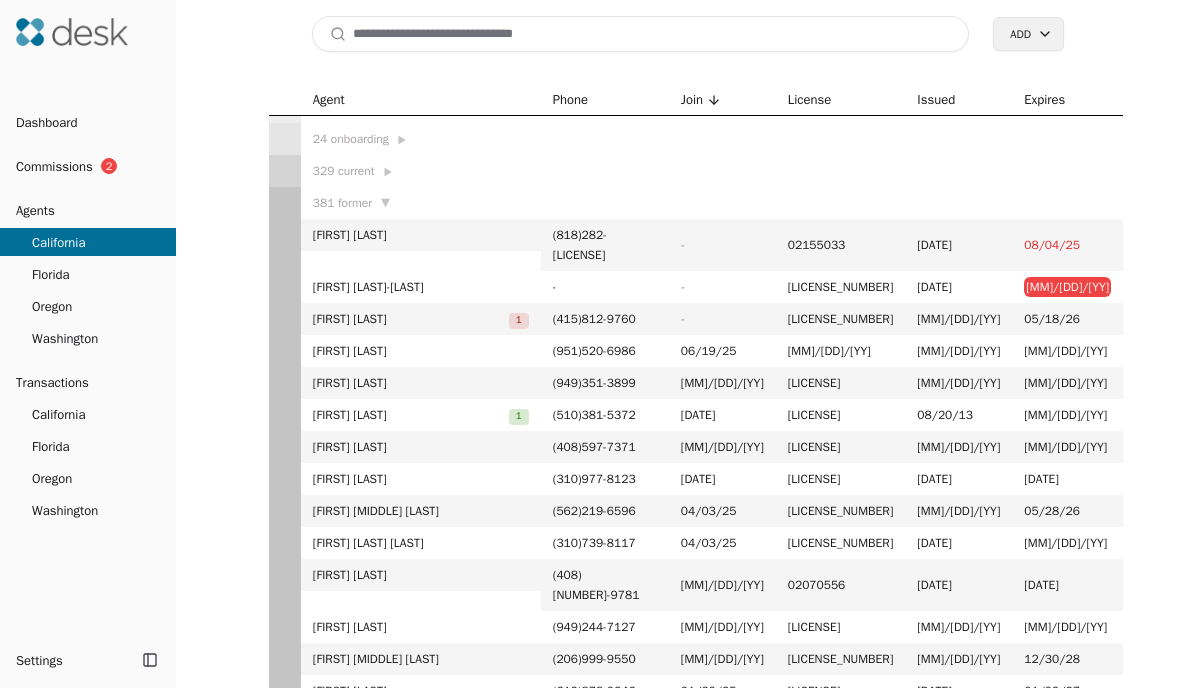 scroll, scrollTop: 0, scrollLeft: 0, axis: both 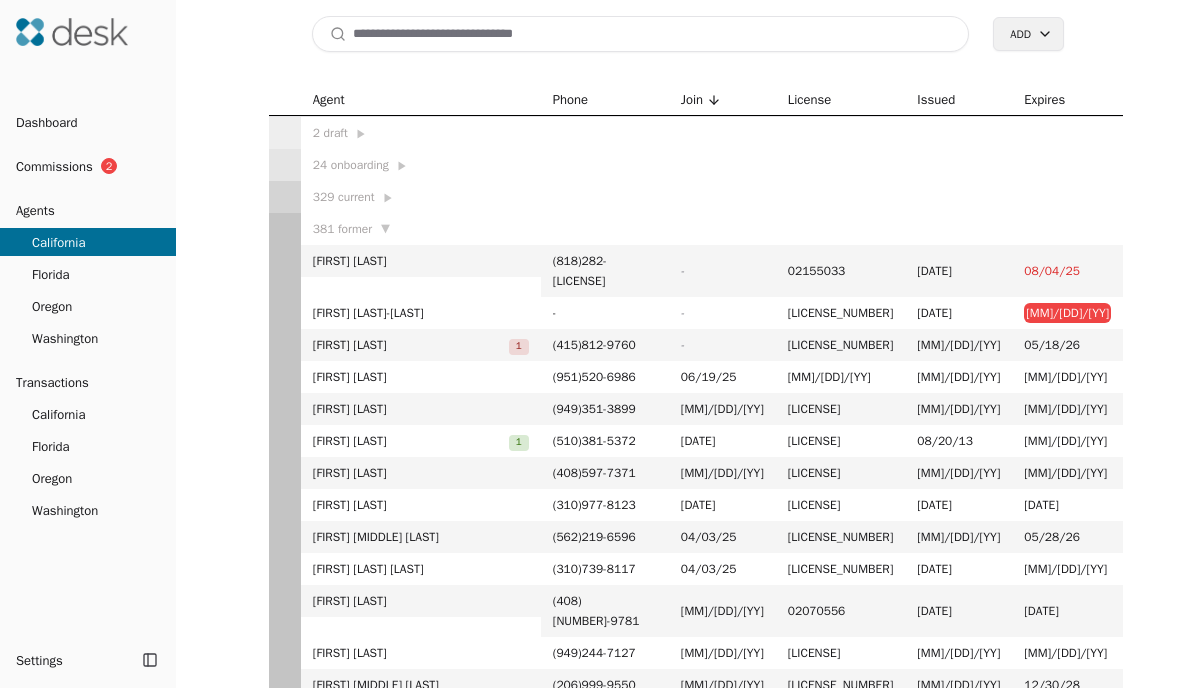 click on "[MM]/[DD]/[YY]" at bounding box center (841, 377) 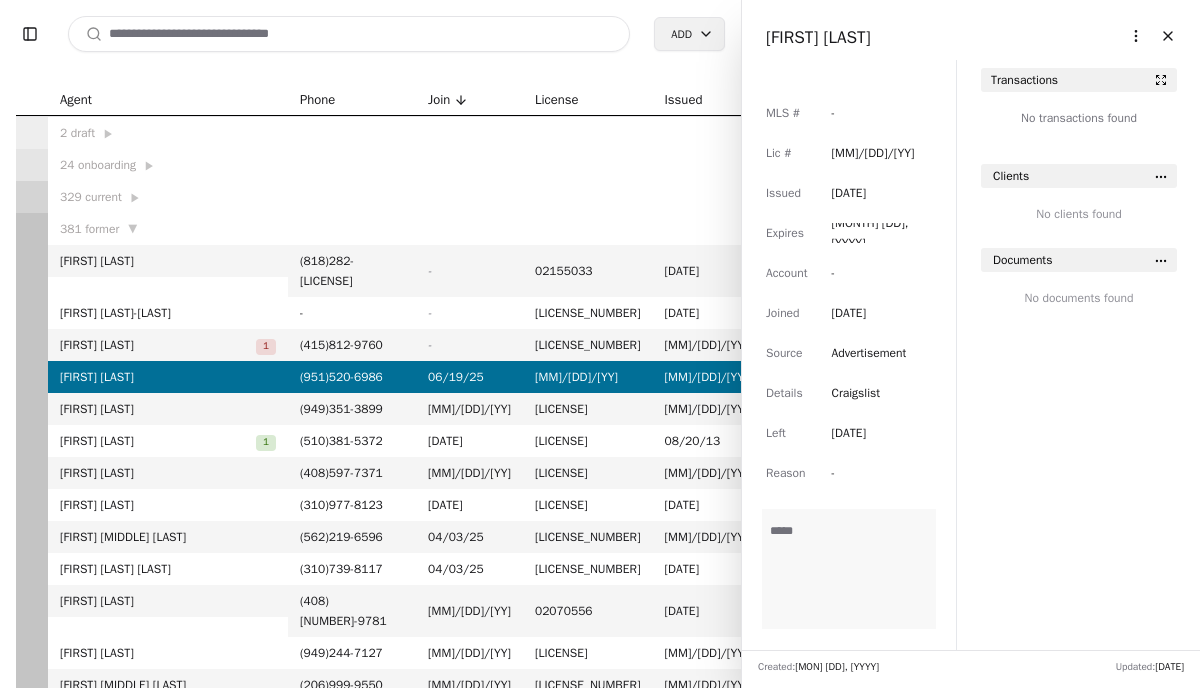 scroll, scrollTop: 232, scrollLeft: 0, axis: vertical 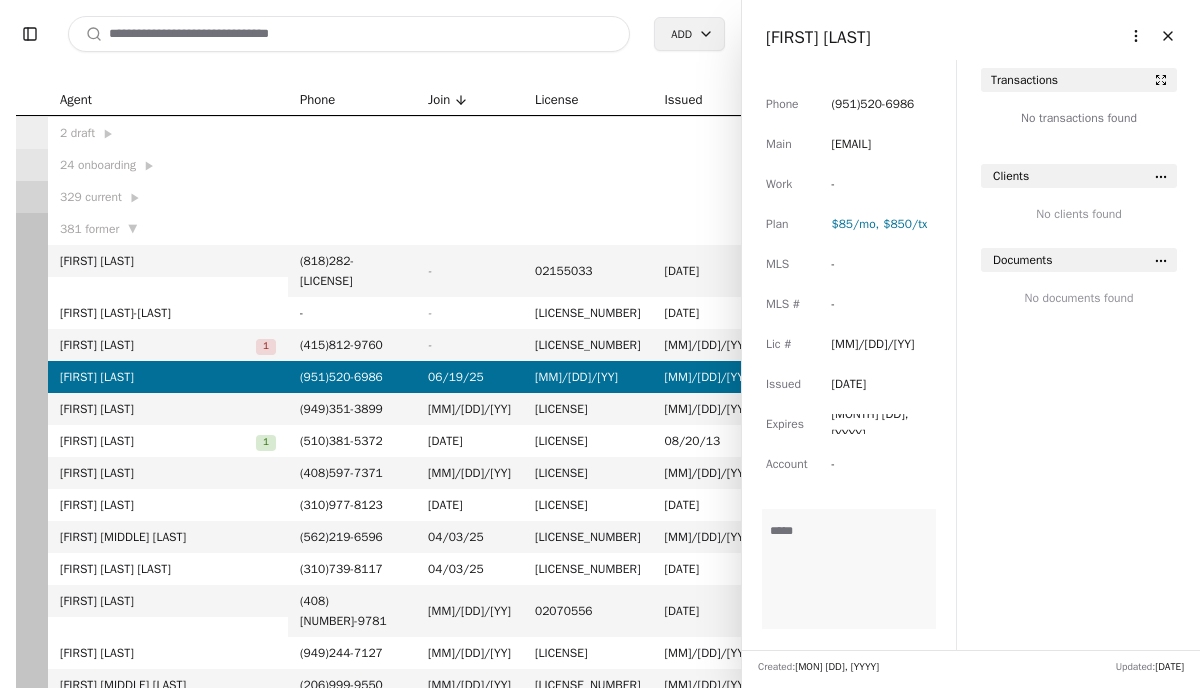 click at bounding box center (349, 34) 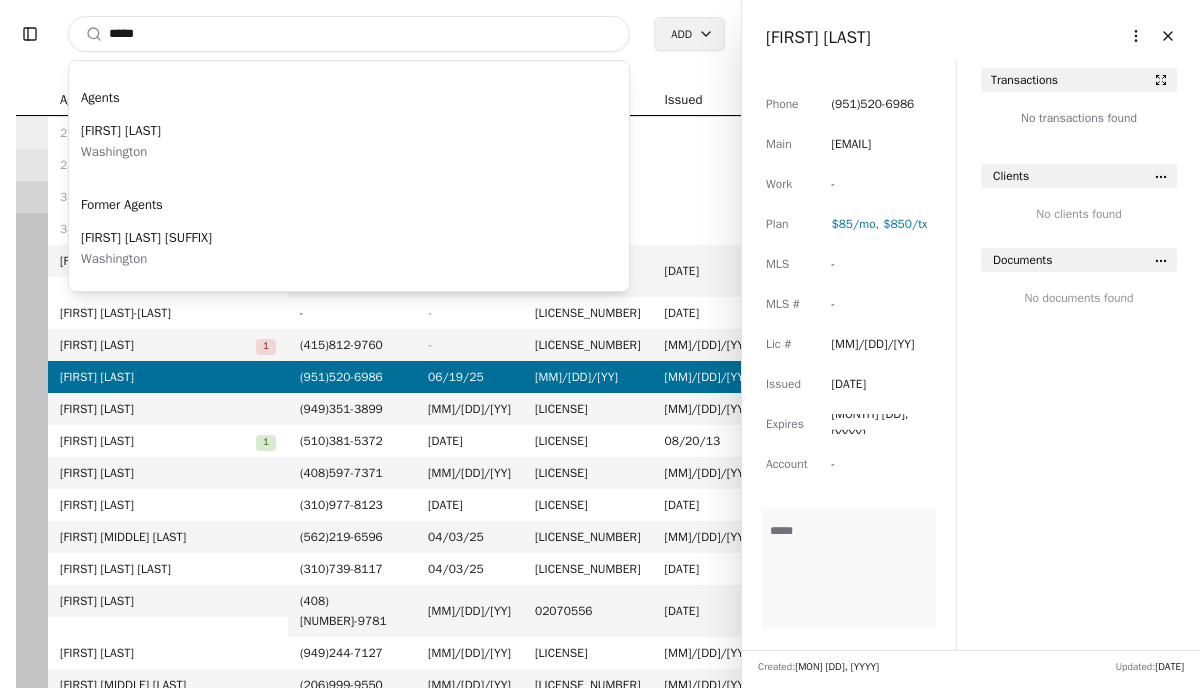 type on "*****" 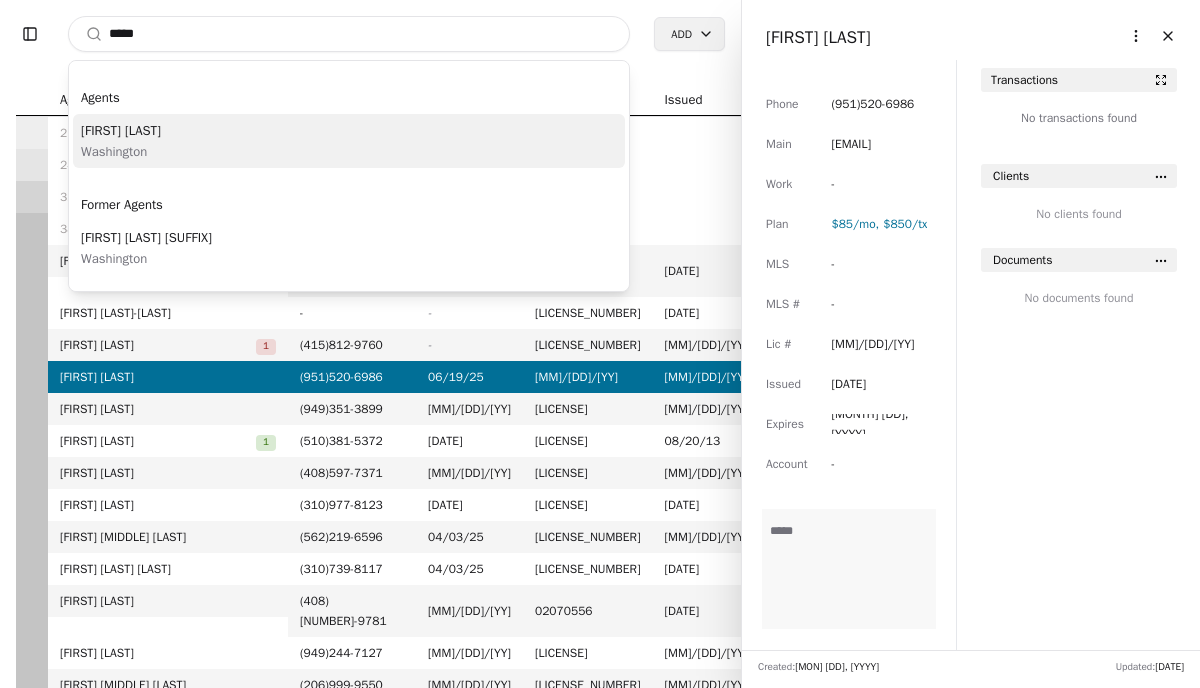 click on "[FIRST] [LAST] [STATE]" at bounding box center (349, 141) 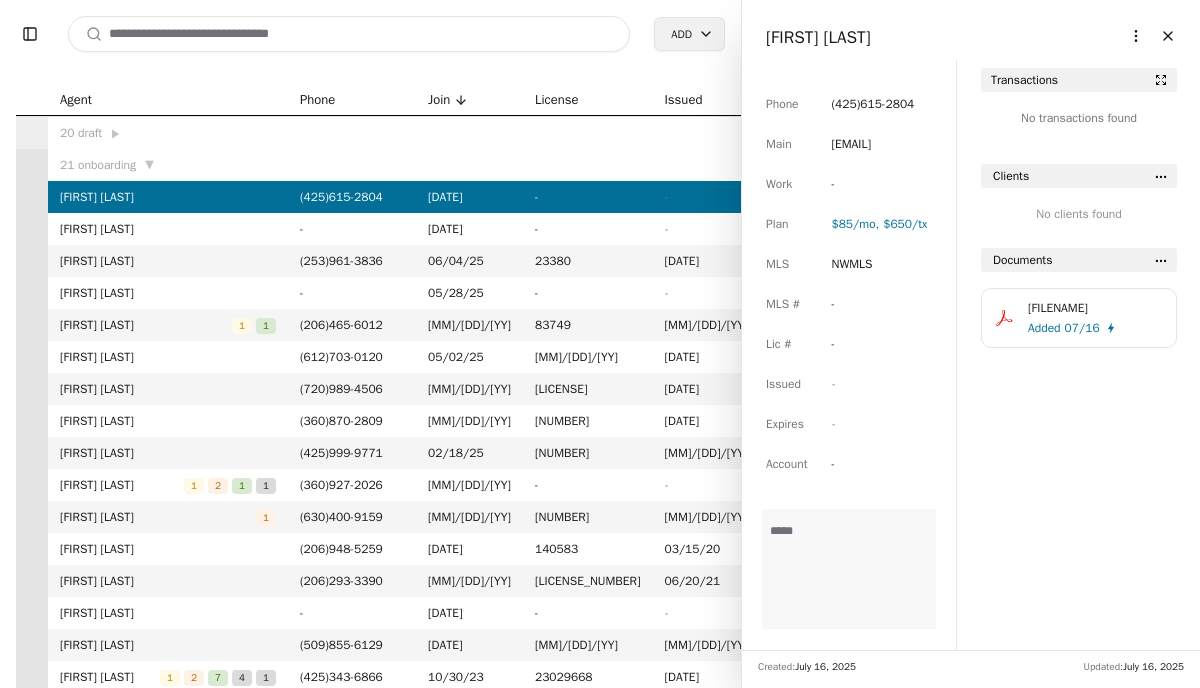 click on "[EMAIL]" at bounding box center (851, 144) 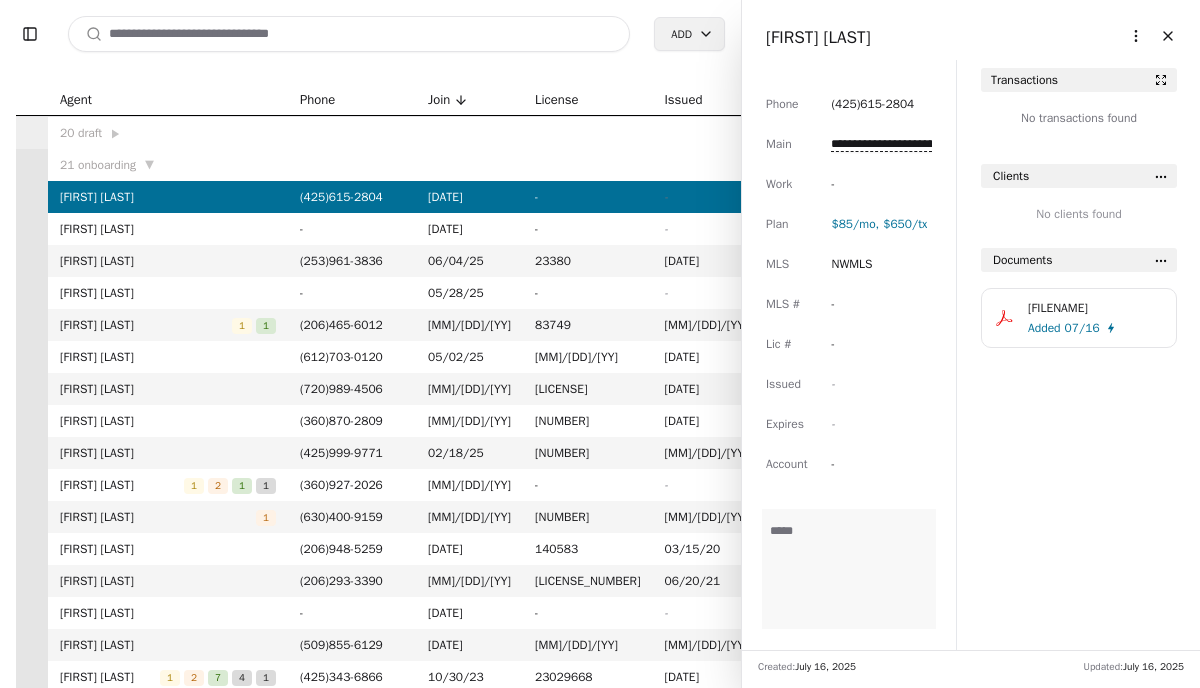 click on "**********" at bounding box center [881, 144] 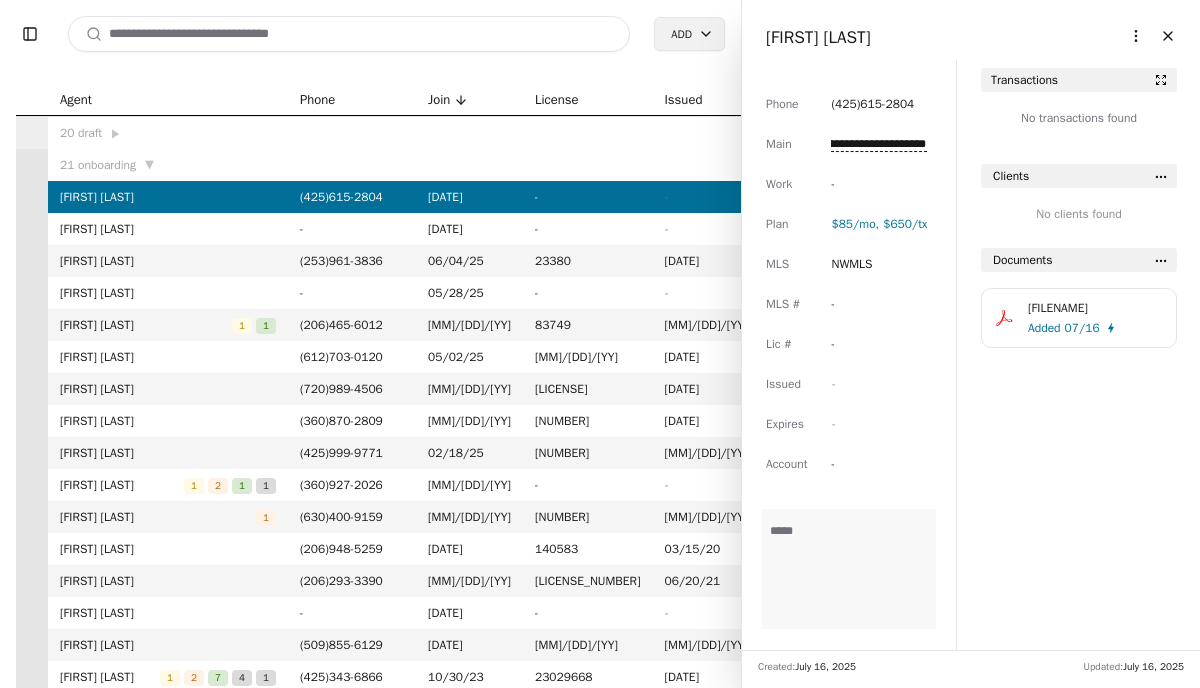 click on "**********" at bounding box center [878, 144] 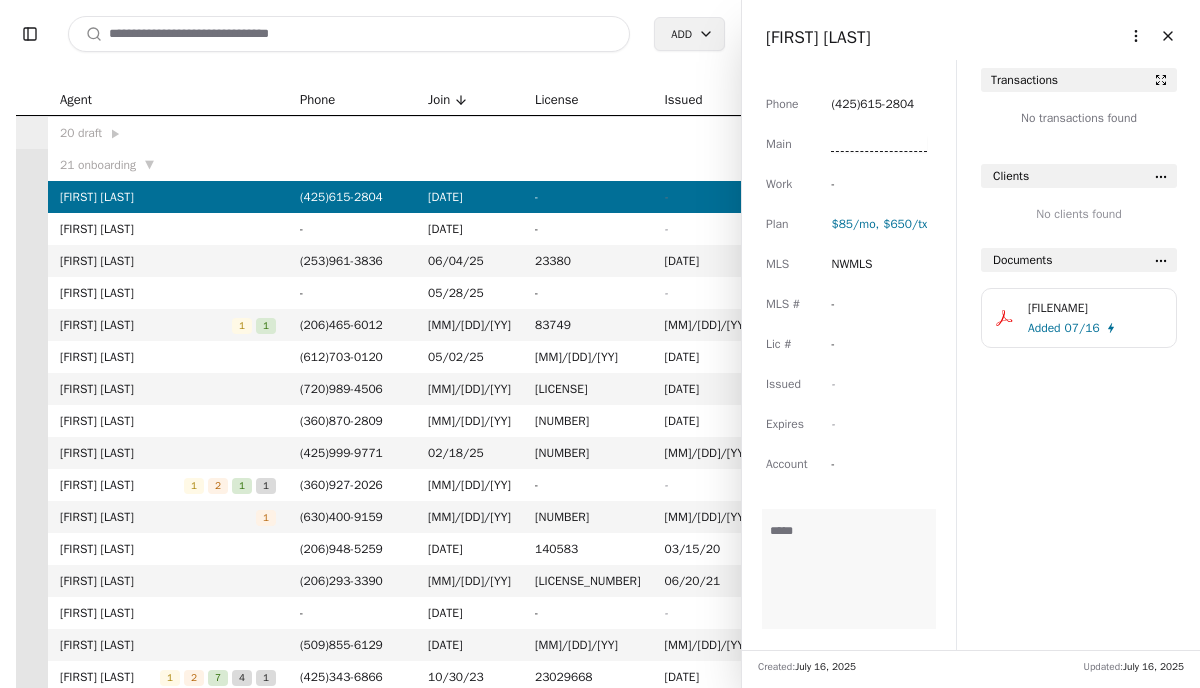 scroll, scrollTop: 0, scrollLeft: 0, axis: both 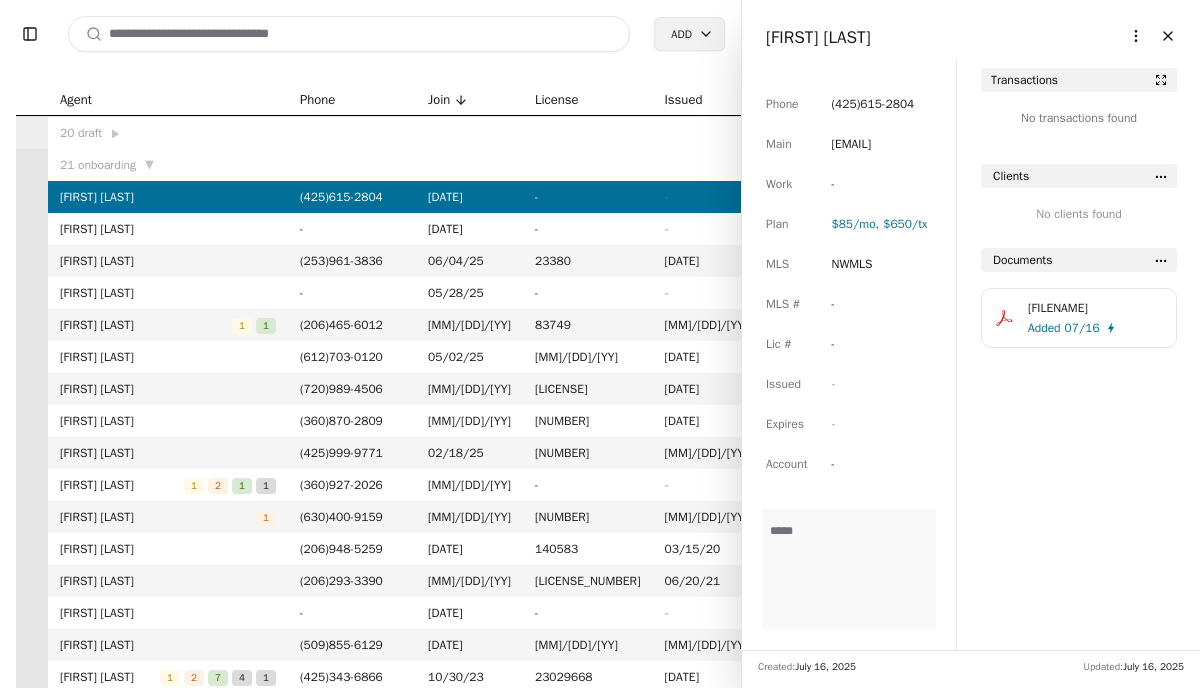 click on "[EMAIL]" at bounding box center (851, 144) 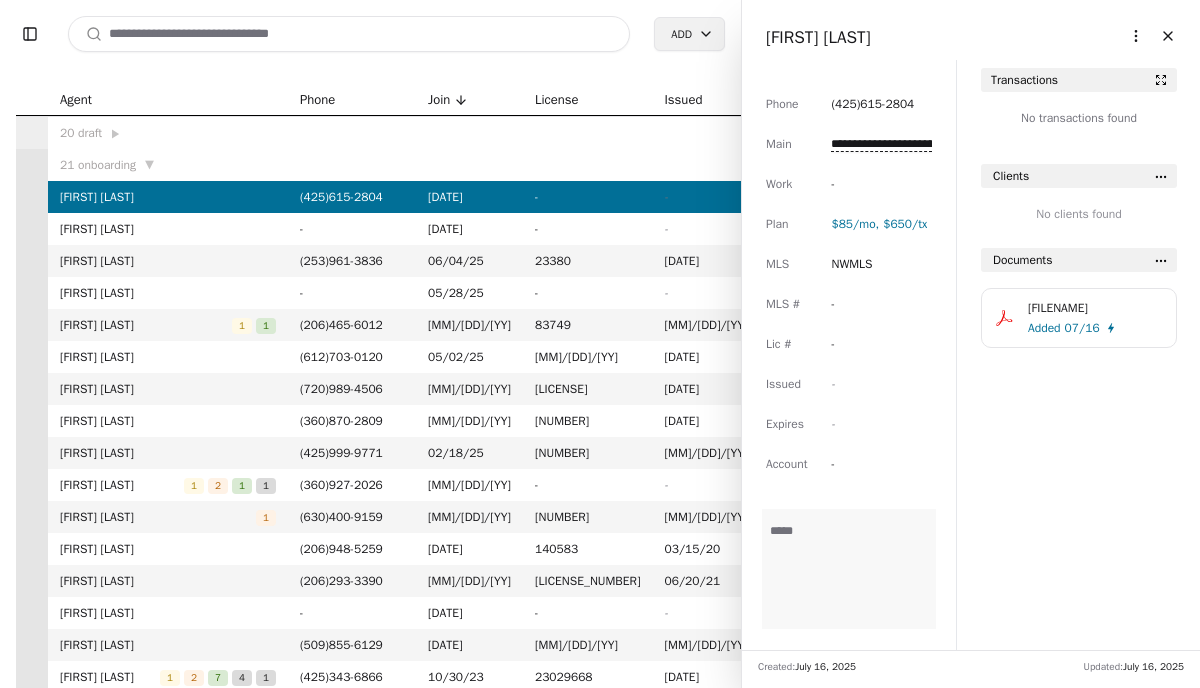 click on "**********" at bounding box center (881, 144) 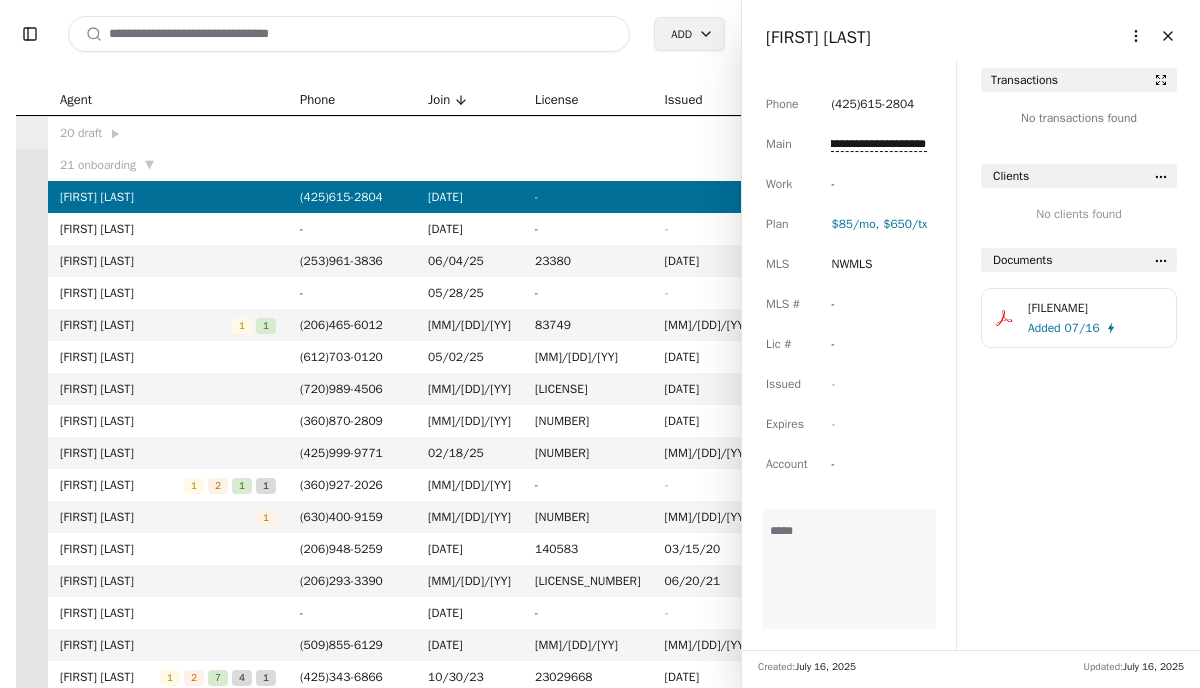 click on "**********" at bounding box center (878, 144) 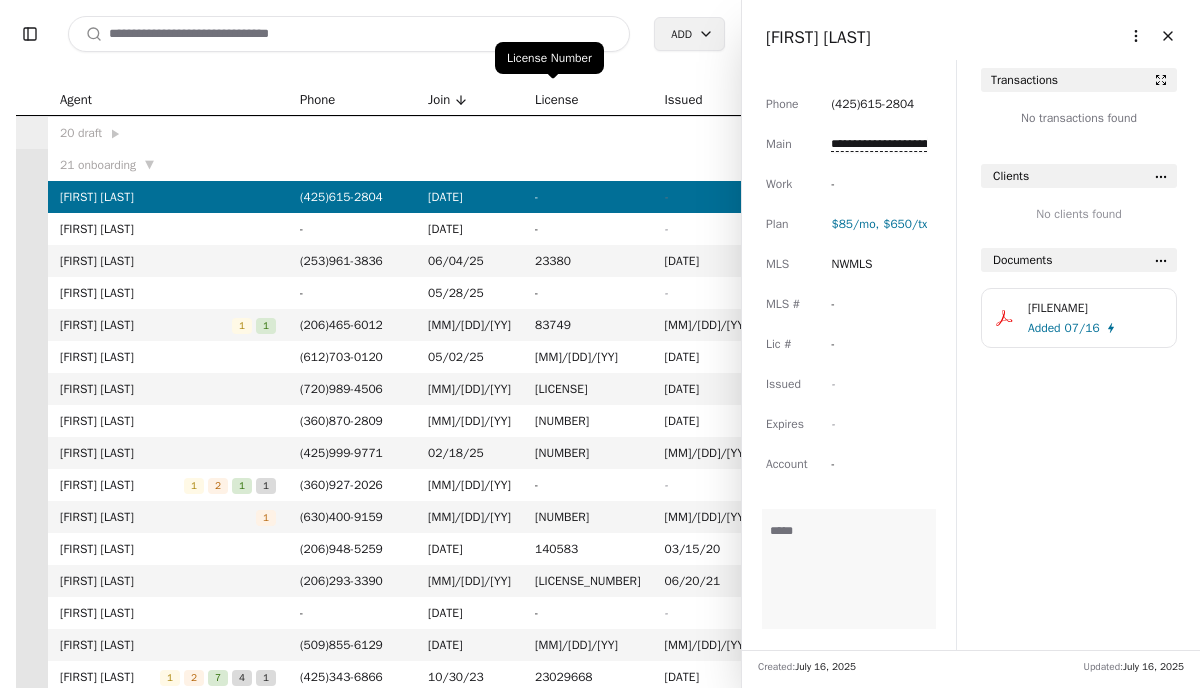 click on "License" at bounding box center (588, 100) 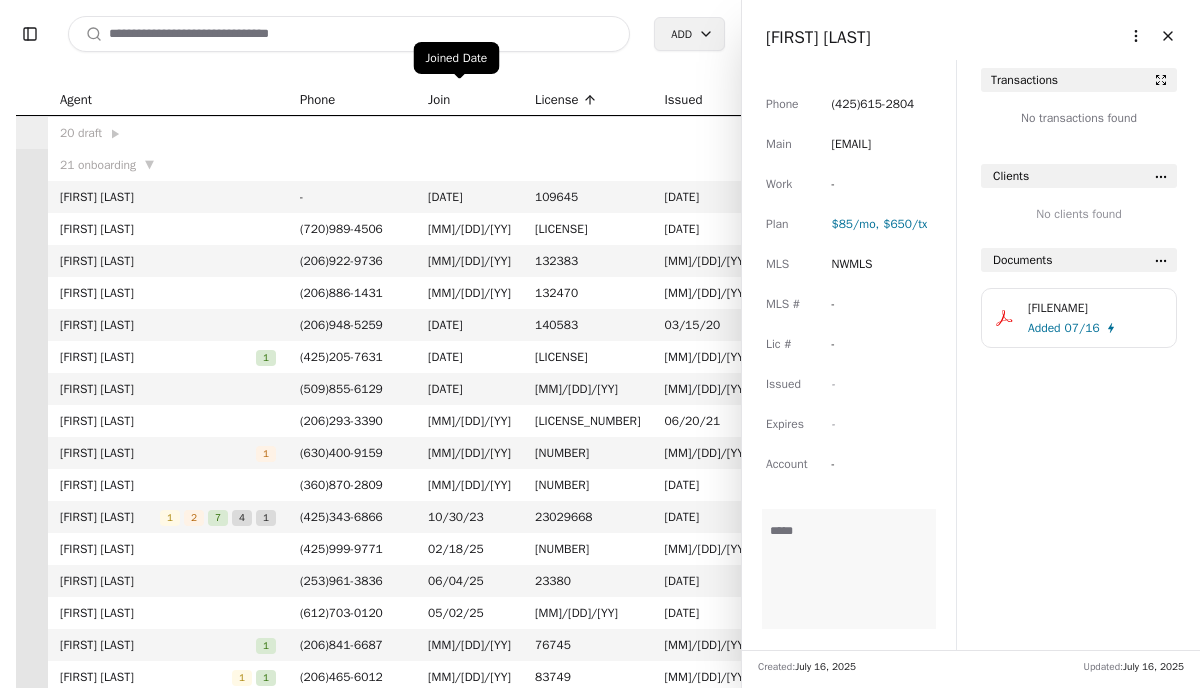 click on "Toggle Sidebar Search Add Agent Phone Join License IssuedExpires [YEAR] draft ▶ [YEAR] onboarding ▼ [FIRST] [LAST] - [DATE] [NUMBER] [DATE] [DATE] [FIRST] [LAST] ( [AREA_CODE] ) [PHONE_NUMBER] [DATE] [NUMBER] [DATE] [DATE] [FIRST] [LAST] ( [AREA_CODE] ) [PHONE_NUMBER] [DATE] [NUMBER] [DATE] [DATE] [FIRST] [LAST] ( [AREA_CODE] ) [PHONE_NUMBER] [DATE] [NUMBER] [DATE] [DATE] [FIRST] [LAST] 1 ( [AREA_CODE] ) [PHONE_NUMBER] [DATE] [LICENSE_NUMBER] [DATE] [DATE] [FIRST] [LAST] ( [AREA_CODE] ) [PHONE_NUMBER] [DATE] [LICENSE_NUMBER] [DATE] [DATE] [FIRST] [LAST] ( [AREA_CODE] ) [PHONE_NUMBER] [DATE] [LICENSE_NUMBER] [DATE] [DATE] [FIRST] [LAST] 1 ( [AREA_CODE] ) [PHONE_NUMBER] [DATE] [LICENSE_NUMBER] [DATE] [DATE] [FIRST] [LAST] ( [AREA_CODE] ) [PHONE_NUMBER] [DATE] [LICENSE_NUMBER] [DATE] [DATE] [FIRST] [LAST] 1 2 7 4 1 ( [AREA_CODE] ) [PHONE_NUMBER] [DATE] [LICENSE_NUMBER] [DATE] [DATE] [FIRST] [LAST] ( [AREA_CODE] ) [PHONE_NUMBER] [DATE] [LICENSE_NUMBER] [DATE] [DATE] [FIRST] [LAST] ( [AREA_CODE] ) [PHONE_NUMBER] [DATE] [LICENSE_NUMBER] [DATE] [DATE] [FIRST] [LAST] ( [AREA_CODE] ) [PHONE_NUMBER] [DATE]" at bounding box center [370, 344] 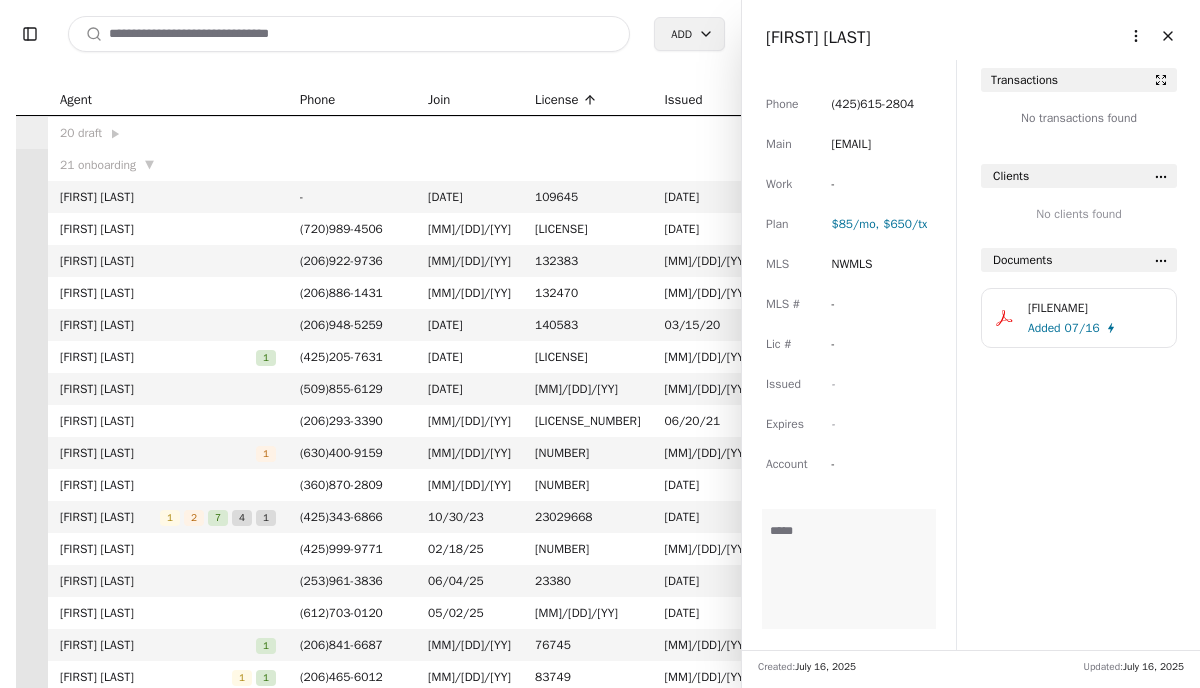 click on "Close" at bounding box center [1168, 36] 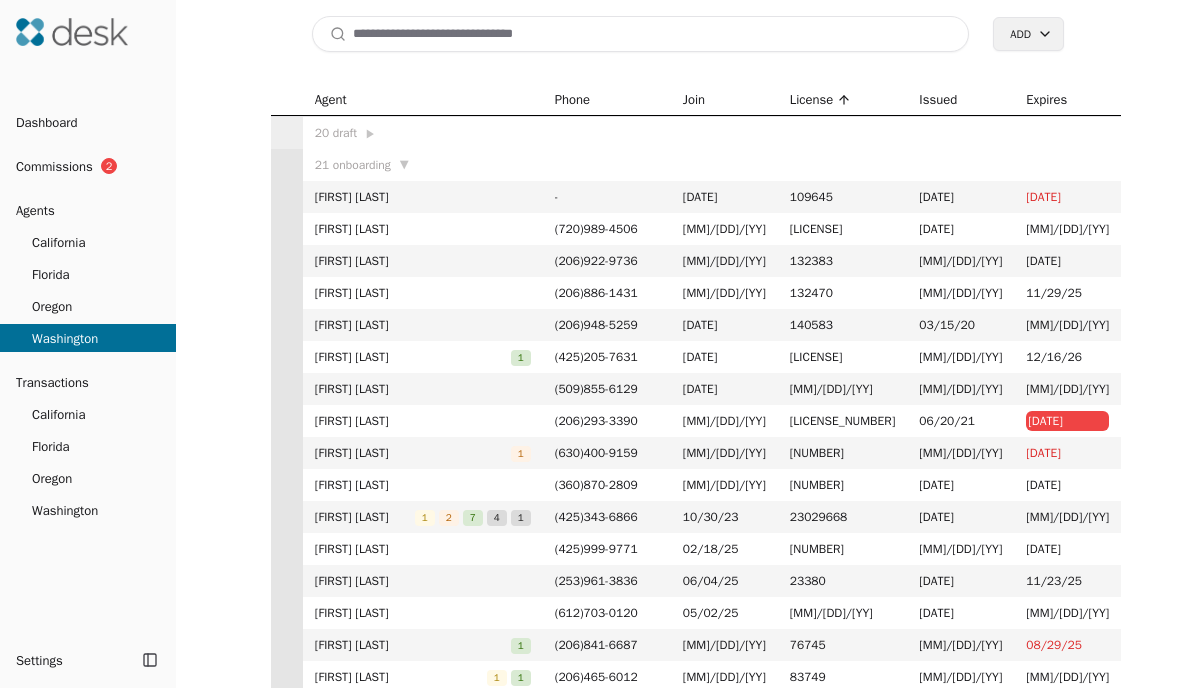 click on "California" at bounding box center (88, 242) 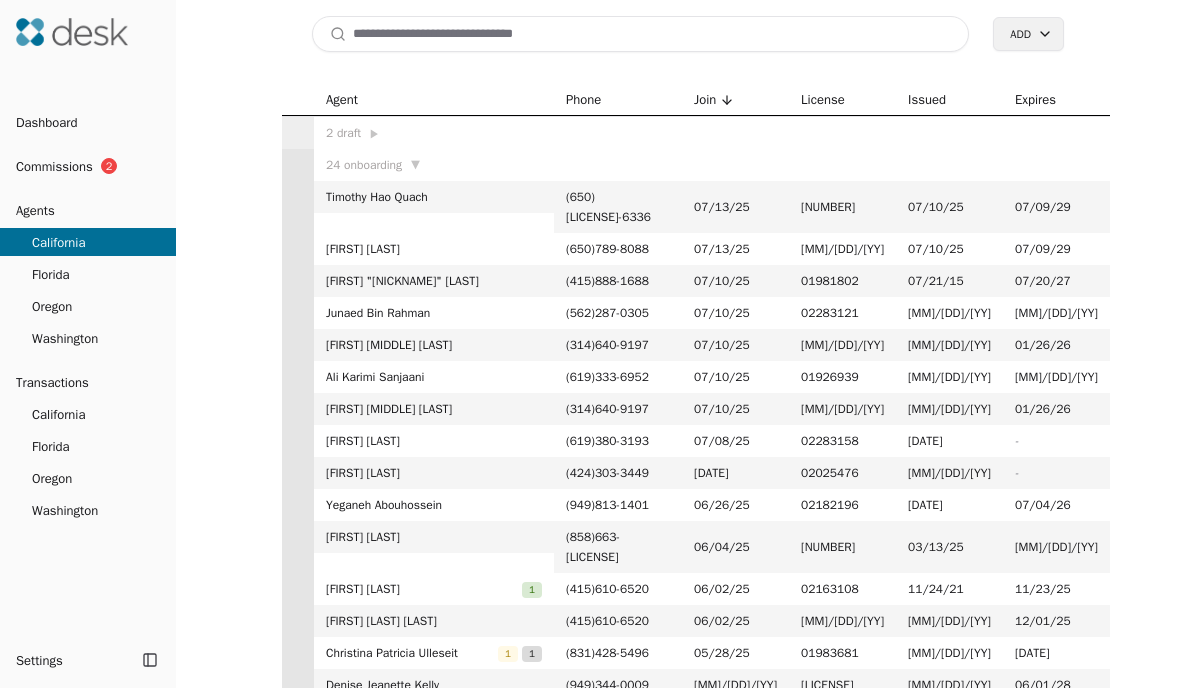 click on "( [AREA] )  [EXCHANGE] - [LINE]" at bounding box center [618, 409] 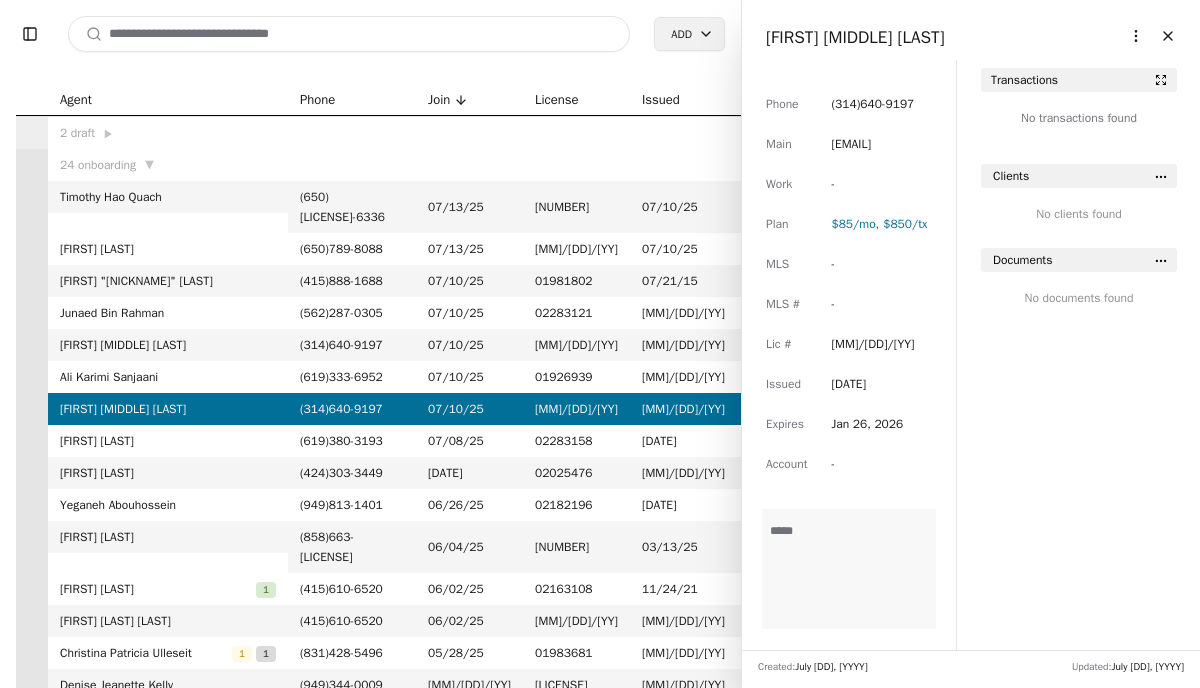 type 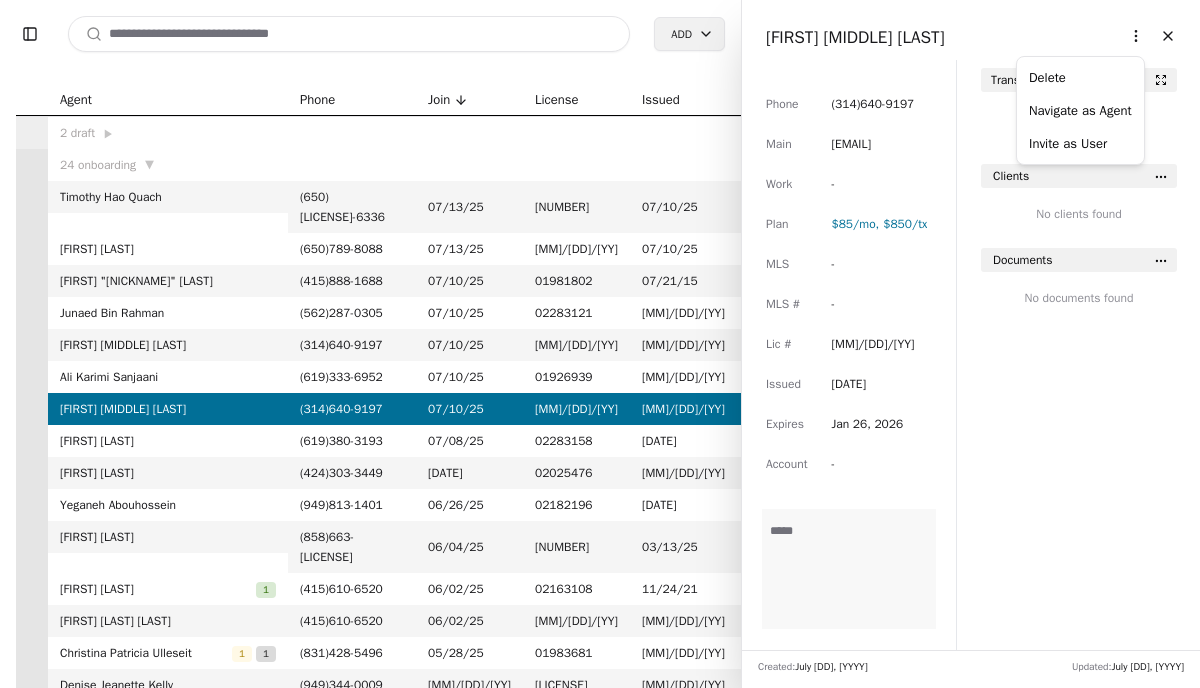 click on "Toggle Sidebar Search Add Agent Phone Join License IssuedExpires 2   draft ▶ 24   onboarding ▼ [FIRST] [LAST] ( [AREA] )  [EXCHANGE] - [LINE] [DATE] [LICENSE] [DATE] [DATE] [FIRST] [LAST] ( [AREA] )  [EXCHANGE] - [LINE] [DATE] [LICENSE] [DATE] [DATE] [FIRST] "[NICKNAME]" [LAST] ( [AREA] )  [EXCHANGE] - [LINE] [DATE] [LICENSE] [DATE] [DATE] [FIRST] [LAST] ( [AREA] )  [EXCHANGE] - [LINE] [DATE] [LICENSE] [DATE] [DATE] [FIRST] [LAST] ( [AREA] )  [EXCHANGE] - [LINE] [DATE] [LICENSE] [DATE] [DATE] [FIRST] [LAST] ( [AREA] )  [EXCHANGE] - [LINE] [DATE] [LICENSE] [DATE] [DATE] [FIRST] [LAST] ( [AREA] )  [EXCHANGE] - [LINE] [DATE] [LICENSE] [DATE] [DATE] [FIRST] [LAST] ( [AREA] )  [EXCHANGE] - [LINE] [DATE] [LICENSE] [DATE] [DATE] [FIRST] [LAST] ( [AREA] )  [EXCHANGE] - [LINE] [DATE] [LICENSE] [DATE] [DATE] [FIRST] [LAST] 1 ( [AREA] )  [EXCHANGE] - [LINE] [DATE] [LICENSE] [DATE] [DATE] [FIRST] [LAST] ( [AREA] )  [EXCHANGE] - [LINE] [DATE] [LICENSE] [DATE] [DATE]" at bounding box center [600, 344] 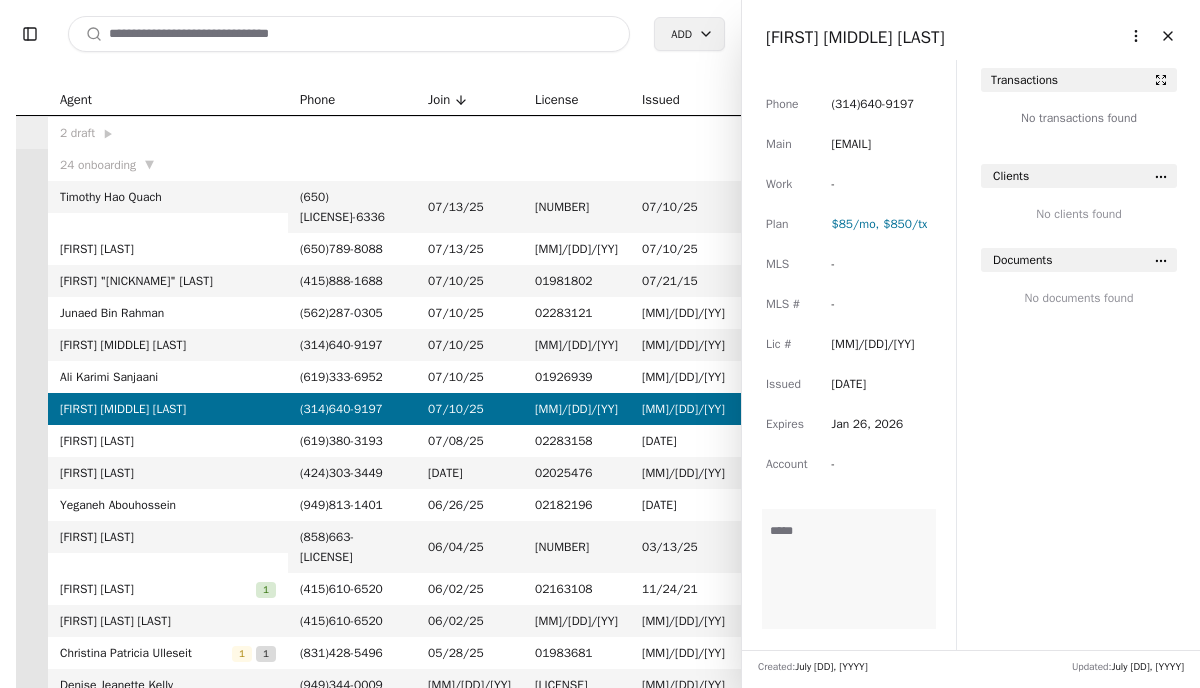 click on "Close" at bounding box center [1168, 36] 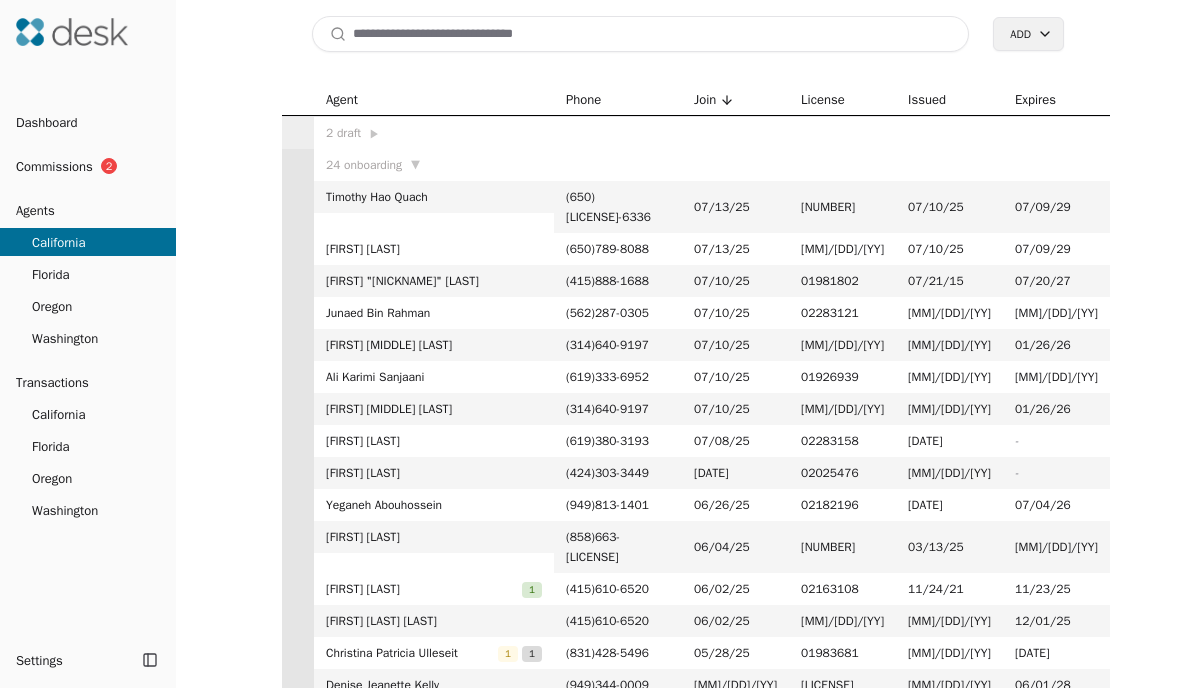 click on "( [AREACODE] )  [PHONE]" at bounding box center (607, 441) 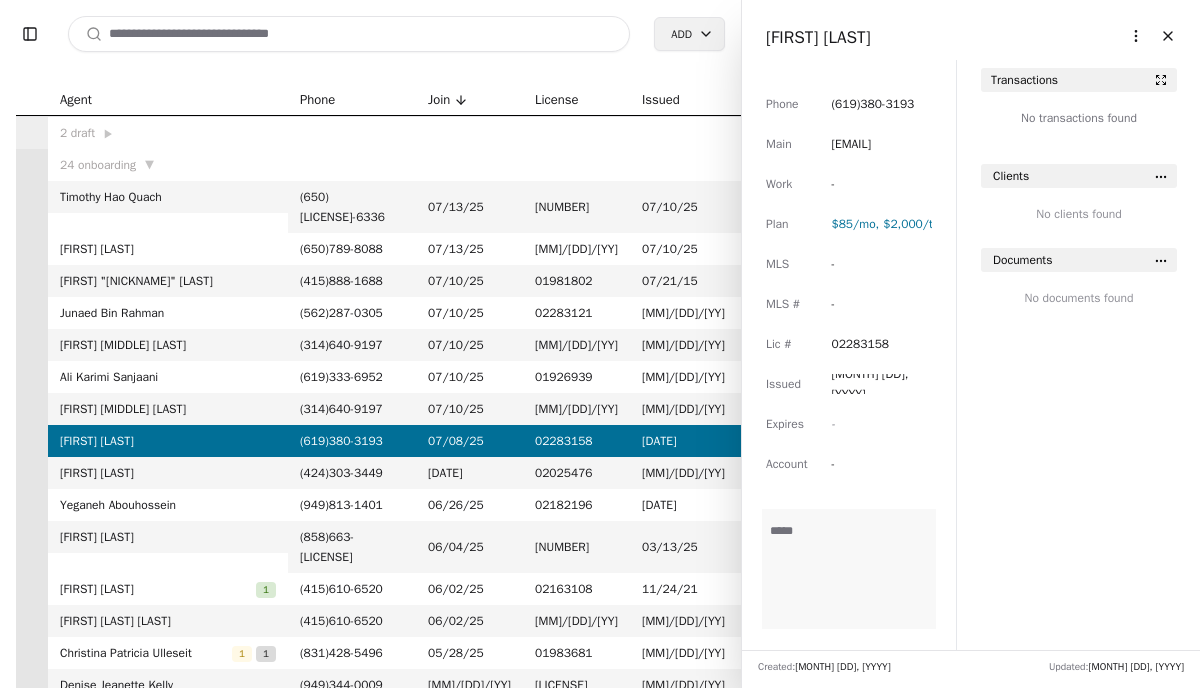 click on "[MM]/[DD]/[YY]" at bounding box center [683, 473] 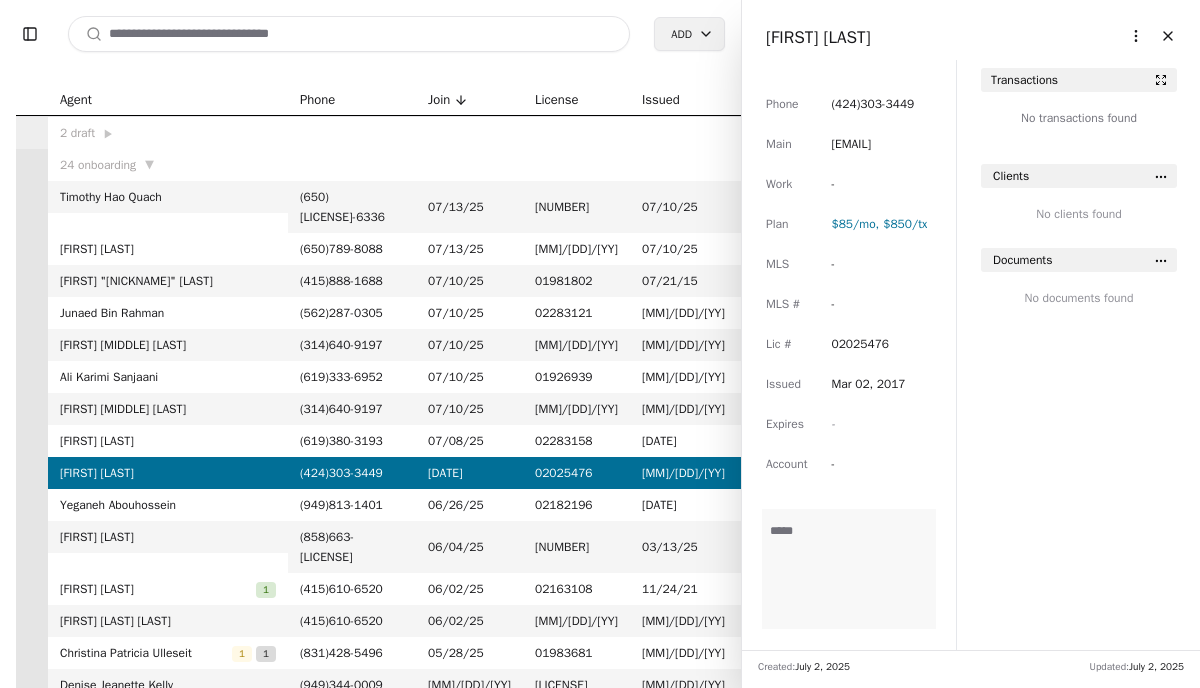 click on "[DATE]" at bounding box center [683, 505] 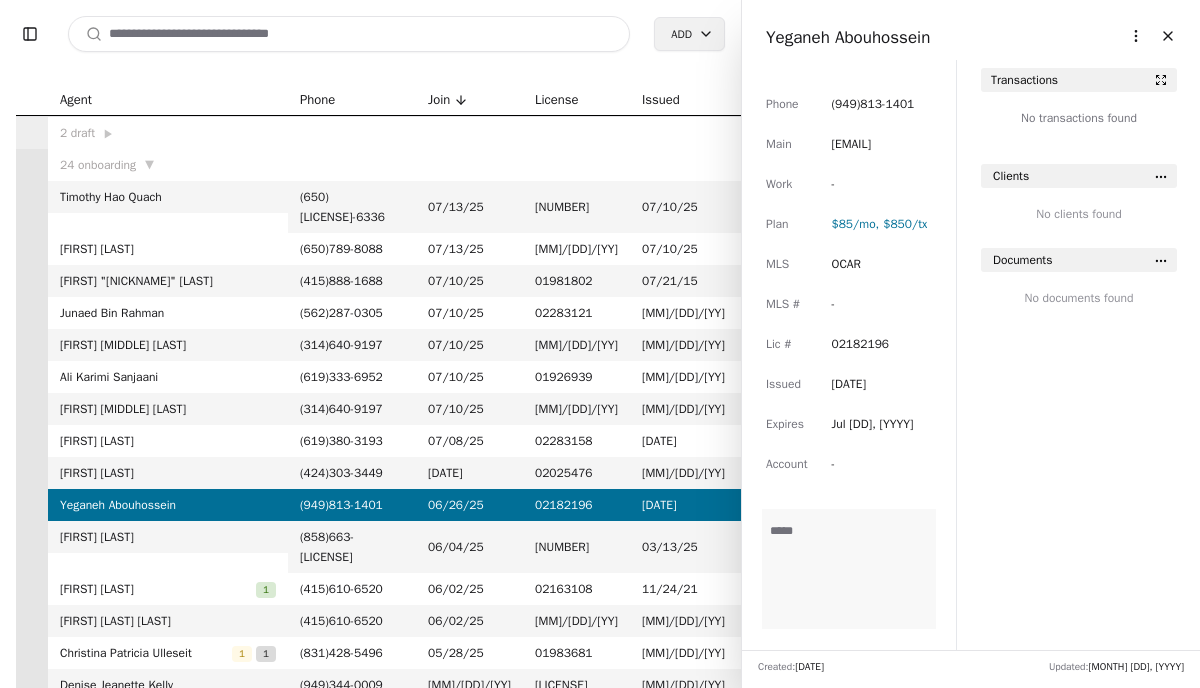 click on "11/24/21" at bounding box center (683, 589) 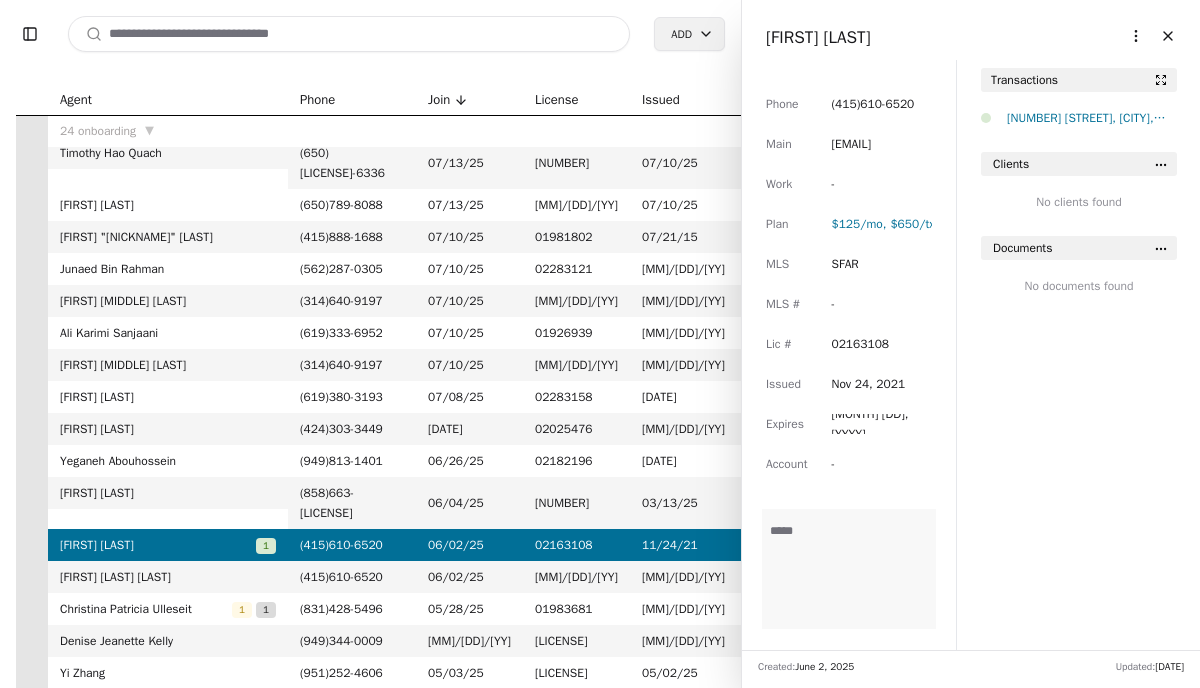 scroll, scrollTop: 50, scrollLeft: 0, axis: vertical 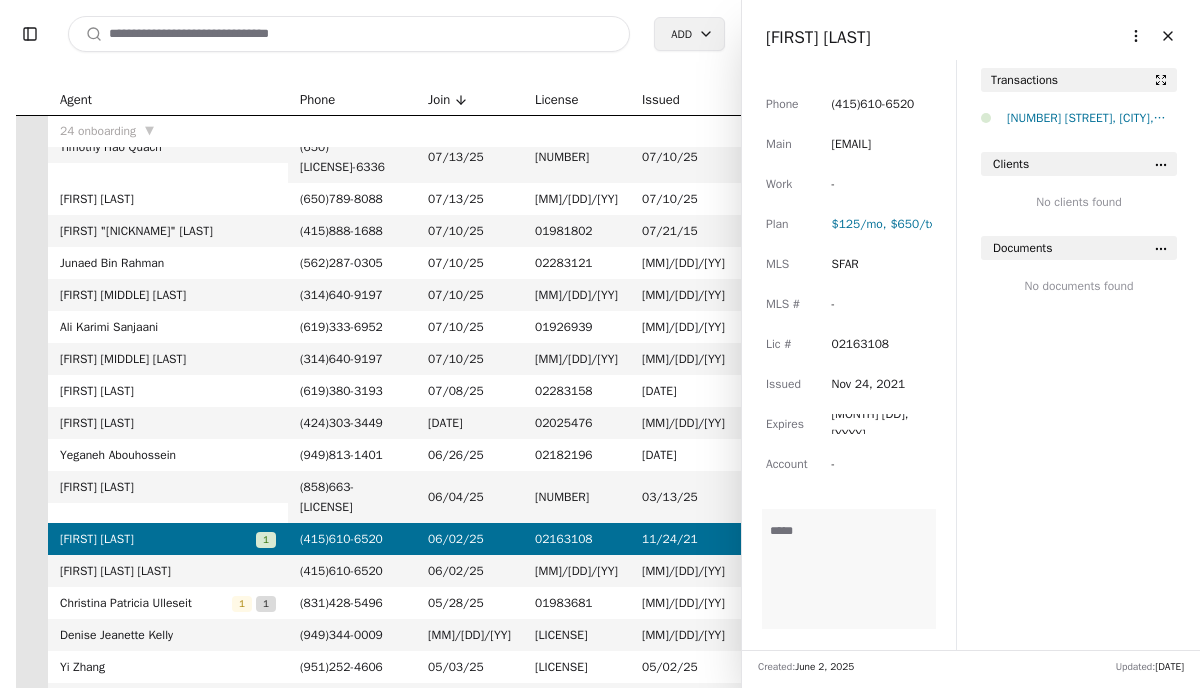 click at bounding box center (349, 34) 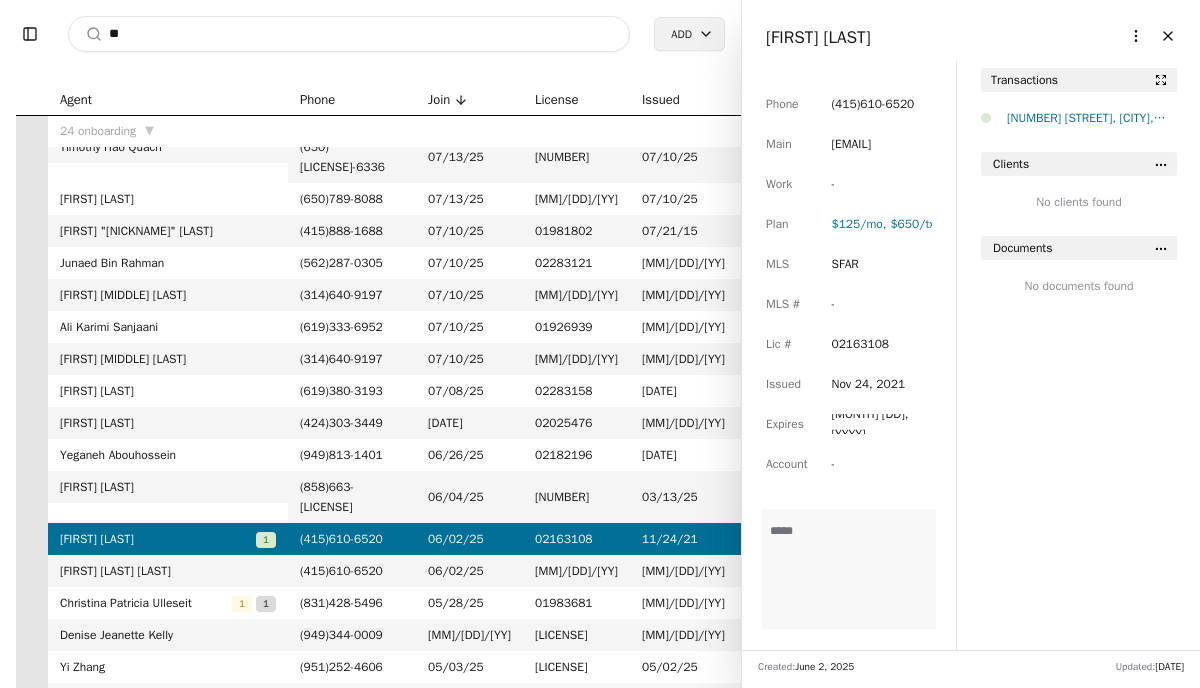 type on "*" 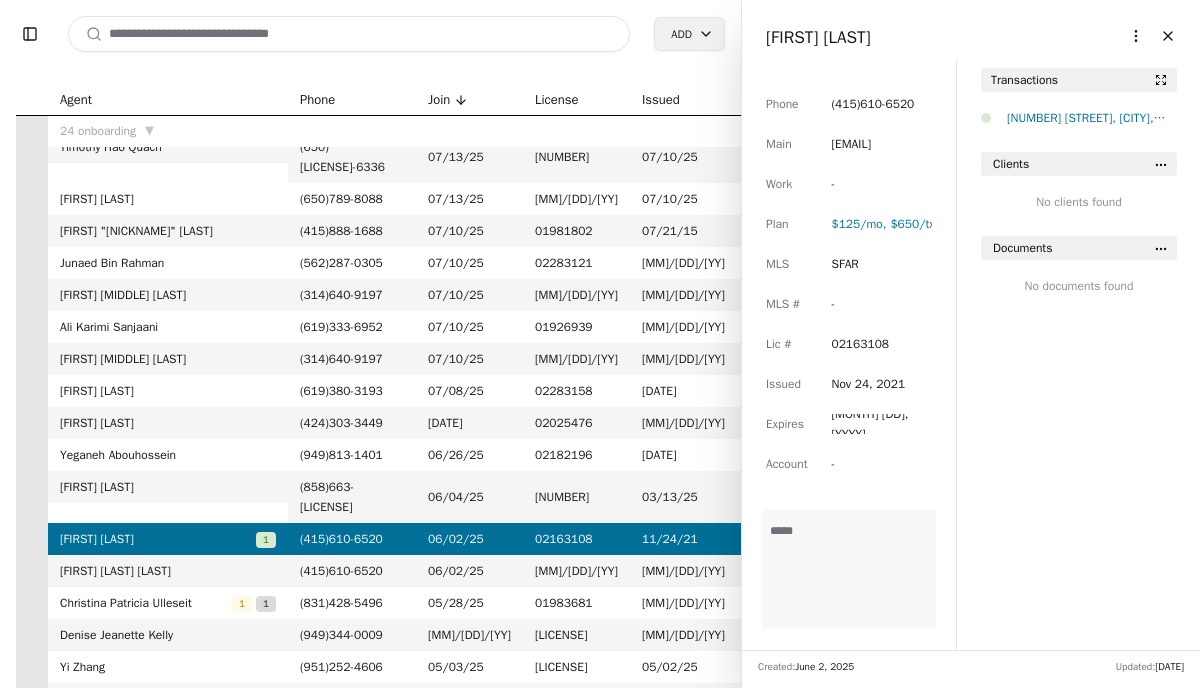 paste on "*****" 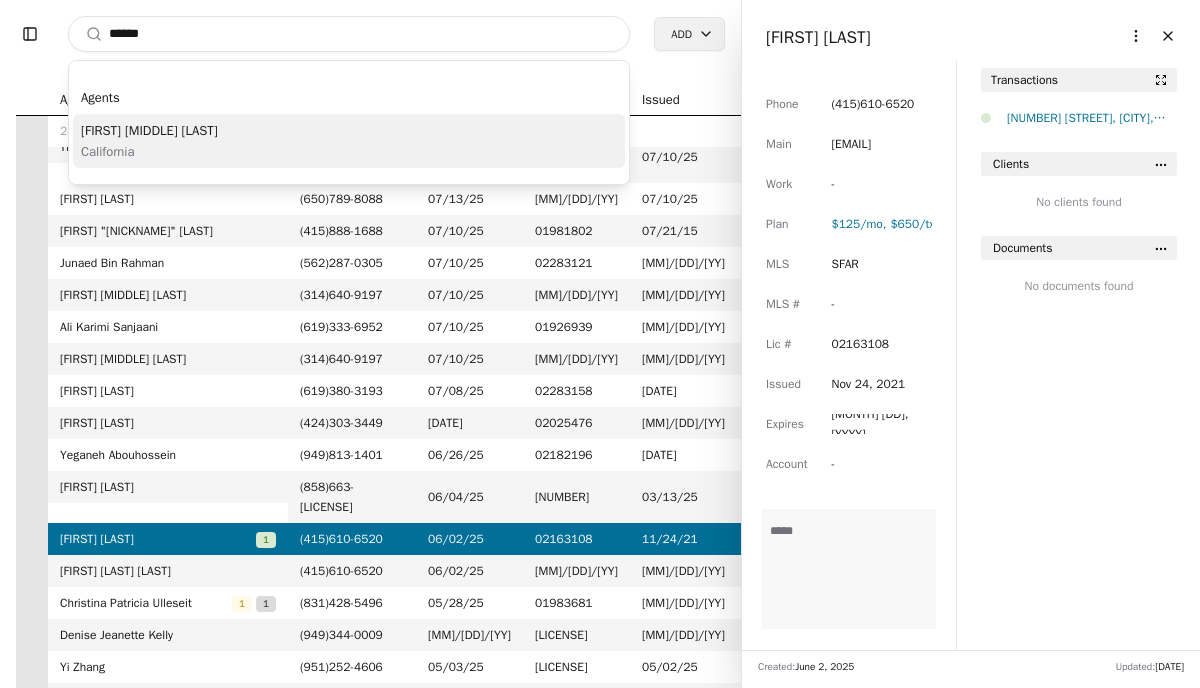 type on "*****" 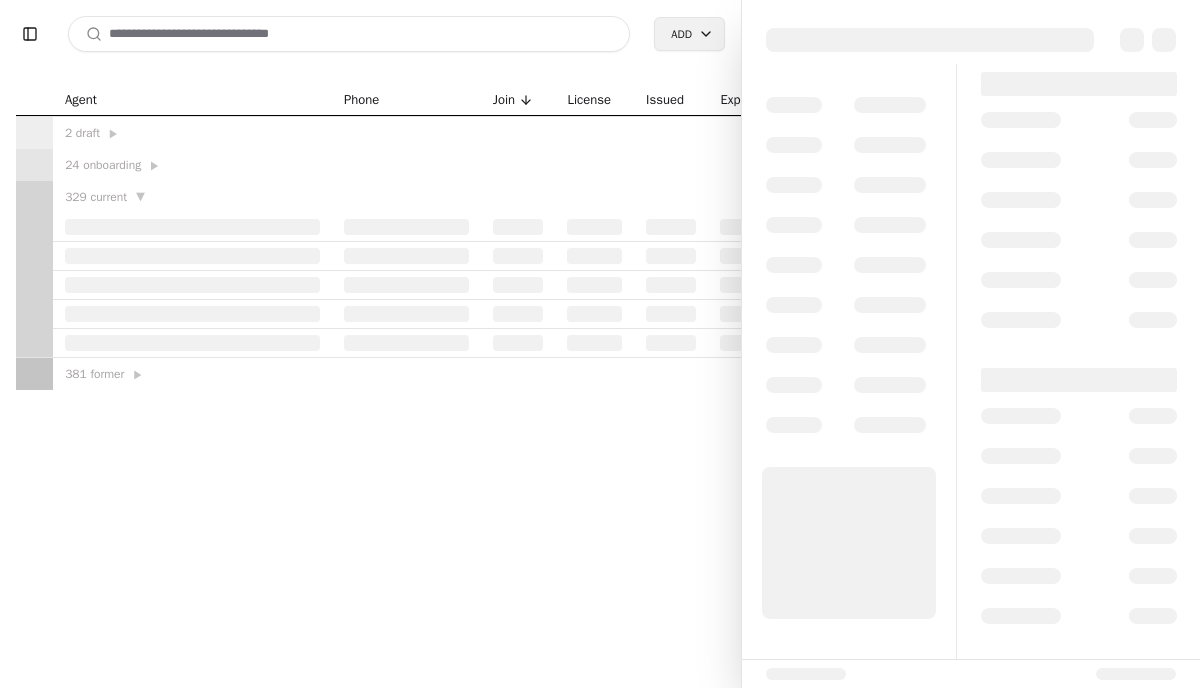 scroll, scrollTop: 0, scrollLeft: 0, axis: both 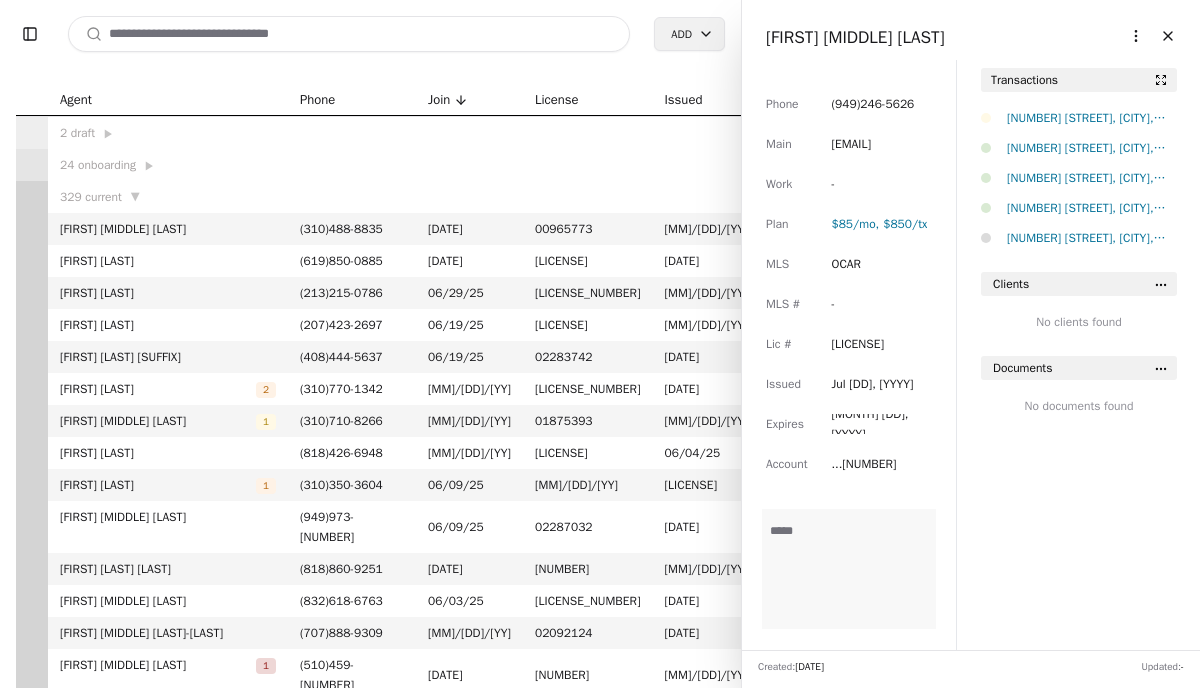 click at bounding box center (349, 34) 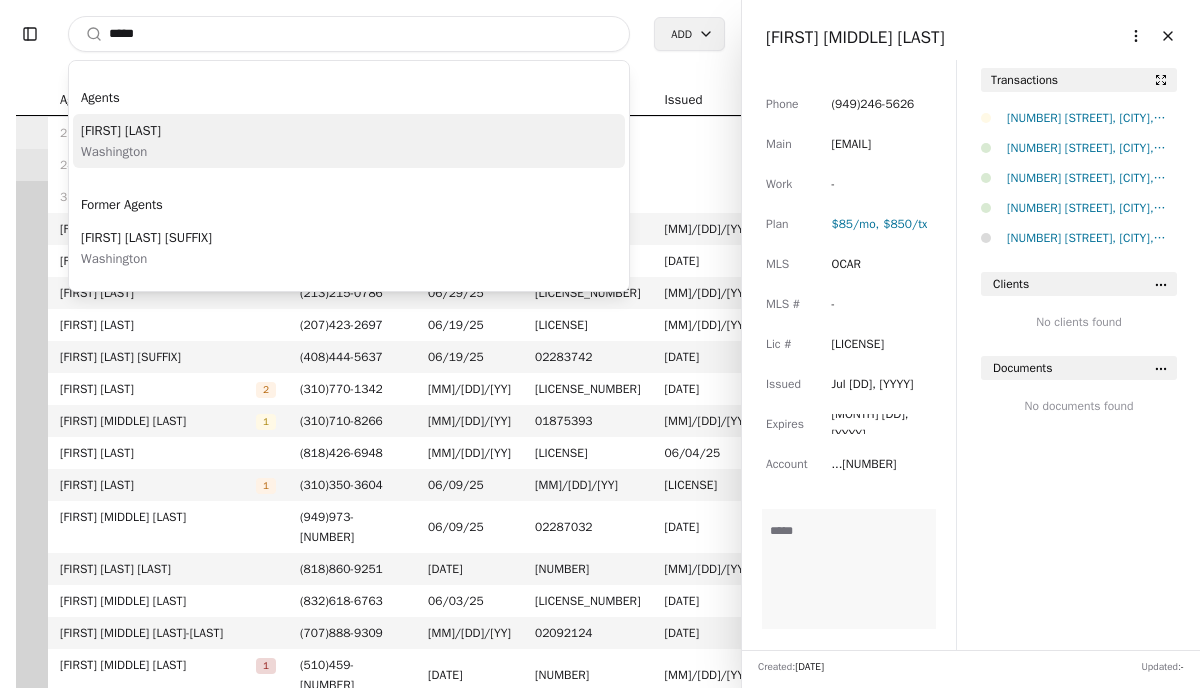 type on "*****" 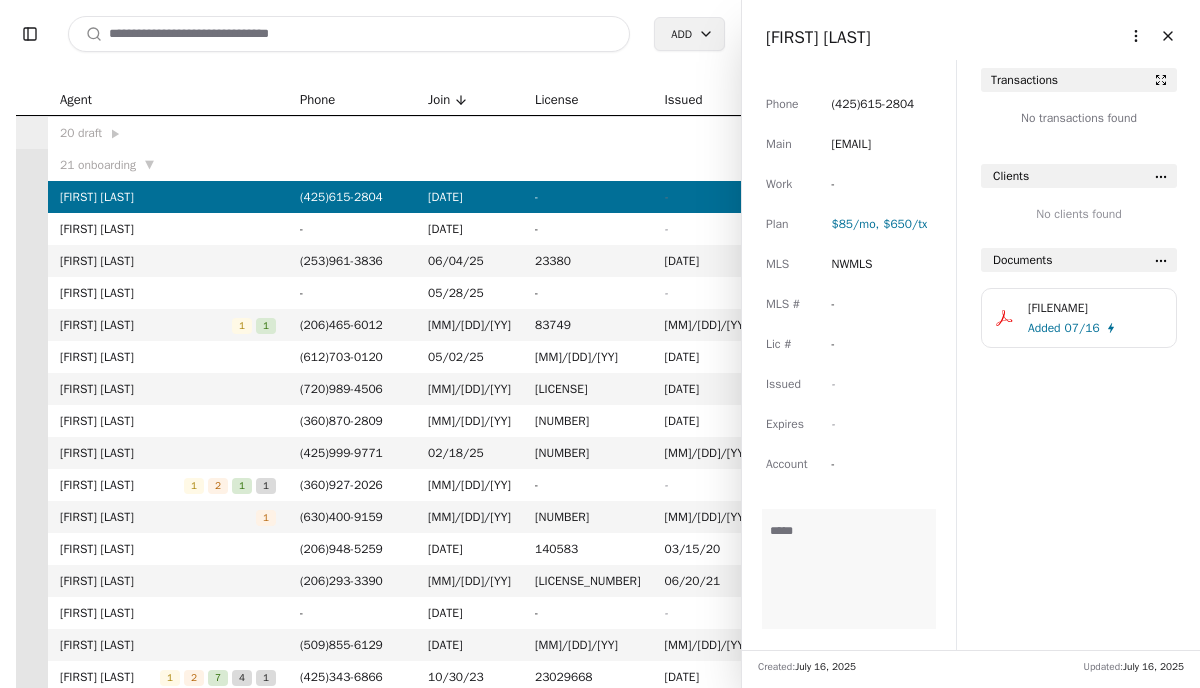 click on "Toggle Sidebar Search Add Agent Phone Join License IssuedExpires 20   onboarding ▼ [FIRST] [LAST] ( [AREACODE] )  [PHONE] [MM]/[DD]/[YY] - - - [FIRST] [LAST] - [MM]/[DD]/[YY] - - - [FIRST] [LAST] [NUMBER] ( [AREACODE] )  [PHONE] [MM]/[DD]/[YY] [LICENSE] [MM]/[DD]/[YY] [MM]/[DD]/[YY] [FIRST] [LAST] - [MM]/[DD]/[YY] - - - [FIRST] [LAST] [NUMBER] ( [AREACODE] )  [PHONE] [MM]/[DD]/[YY] [LICENSE] [MM]/[DD]/[YY] [MM]/[DD]/[YY] [FIRST] [LAST] ( [AREACODE] )  [PHONE] [MM]/[DD]/[YY] [LICENSE] [MM]/[DD]/[YY] [MM]/[DD]/[YY] [FIRST] [LAST] [NUMBER] [NUMBER] [NUMBER] ( [AREACODE] )  [PHONE] [MM]/[DD]/[YY] - - - [FIRST] [LAST] [NUMBER] [NUMBER] ( [AREACODE] )  [PHONE] [MM]/[DD]/[YY] [LICENSE] [MM]/[DD]/[YY] [MM]/[DD]/[YY] [FIRST] [LAST] ( [AREACODE] )  [PHONE] [MM]/[DD]/[YY] [LICENSE] [MM]/[DD]/[YY] [MM]/[DD]/[YY] [FIRST] [LAST] - [MM]/[DD]/[YY] - - - [FIRST] [LAST] ( [AREACODE] )  [PHONE] [MM]/[DD]/[YY] [LICENSE] [MM]/[DD]/[YY] [MM]/[DD]/[YY] [FIRST] [LAST] [NUMBER] [NUMBER] [NUMBER] [NUMBER] ( [AREACODE] )  [PHONE] -" at bounding box center (600, 344) 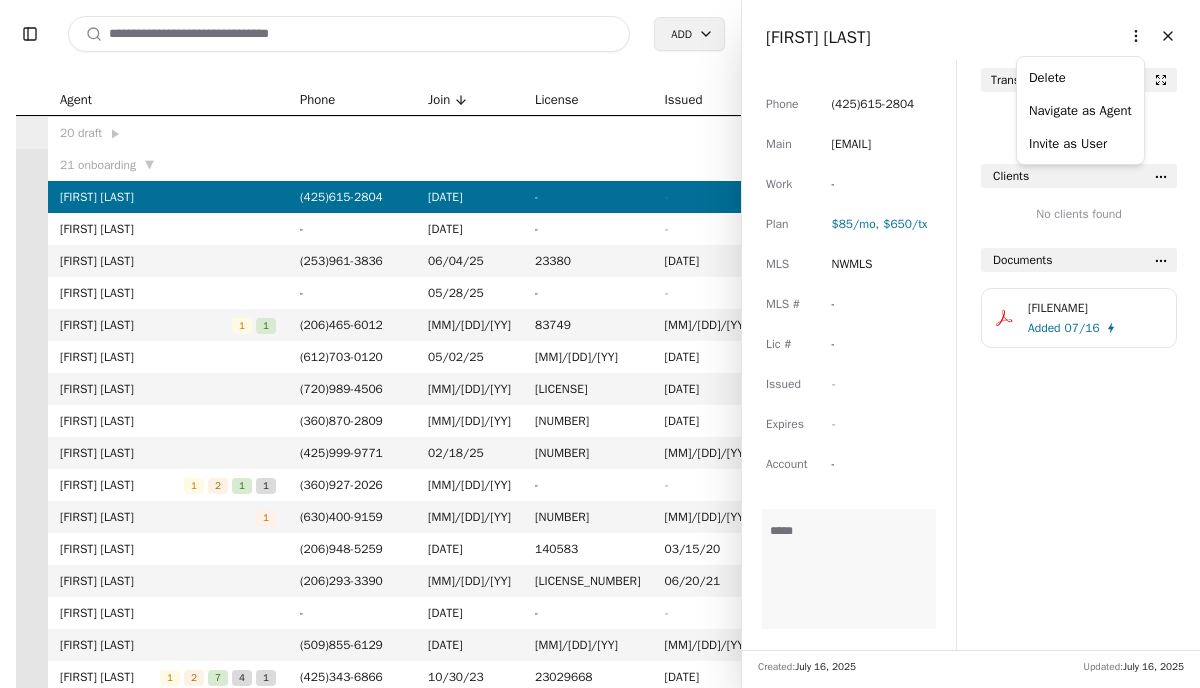 click on "Toggle Sidebar Search Add Agent Phone Join License IssuedExpires 20   onboarding ▼ [FIRST] [LAST] ( [AREACODE] )  [PHONE] [MM]/[DD]/[YY] - - - [FIRST] [LAST] - [MM]/[DD]/[YY] - - - [FIRST] [LAST] [NUMBER] ( [AREACODE] )  [PHONE] [MM]/[DD]/[YY] [LICENSE] [MM]/[DD]/[YY] [MM]/[DD]/[YY] [FIRST] [LAST] - [MM]/[DD]/[YY] - - - [FIRST] [LAST] [NUMBER] ( [AREACODE] )  [PHONE] [MM]/[DD]/[YY] [LICENSE] [MM]/[DD]/[YY] [MM]/[DD]/[YY] [FIRST] [LAST] ( [AREACODE] )  [PHONE] [MM]/[DD]/[YY] [LICENSE] [MM]/[DD]/[YY] [MM]/[DD]/[YY] [FIRST] [LAST] [NUMBER] [NUMBER] [NUMBER] ( [AREACODE] )  [PHONE] [MM]/[DD]/[YY] - - - [FIRST] [LAST] [NUMBER] [NUMBER] ( [AREACODE] )  [PHONE] [MM]/[DD]/[YY] [LICENSE] [MM]/[DD]/[YY] [MM]/[DD]/[YY] [FIRST] [LAST] ( [AREACODE] )  [PHONE] [MM]/[DD]/[YY] [LICENSE] [MM]/[DD]/[YY] [MM]/[DD]/[YY] [FIRST] [LAST] - [MM]/[DD]/[YY] - - - [FIRST] [LAST] ( [AREACODE] )  [PHONE] [MM]/[DD]/[YY] [LICENSE] [MM]/[DD]/[YY] [MM]/[DD]/[YY] [FIRST] [LAST] [NUMBER] [NUMBER] [NUMBER] [NUMBER] ( [AREACODE] )  [PHONE] -" at bounding box center [600, 344] 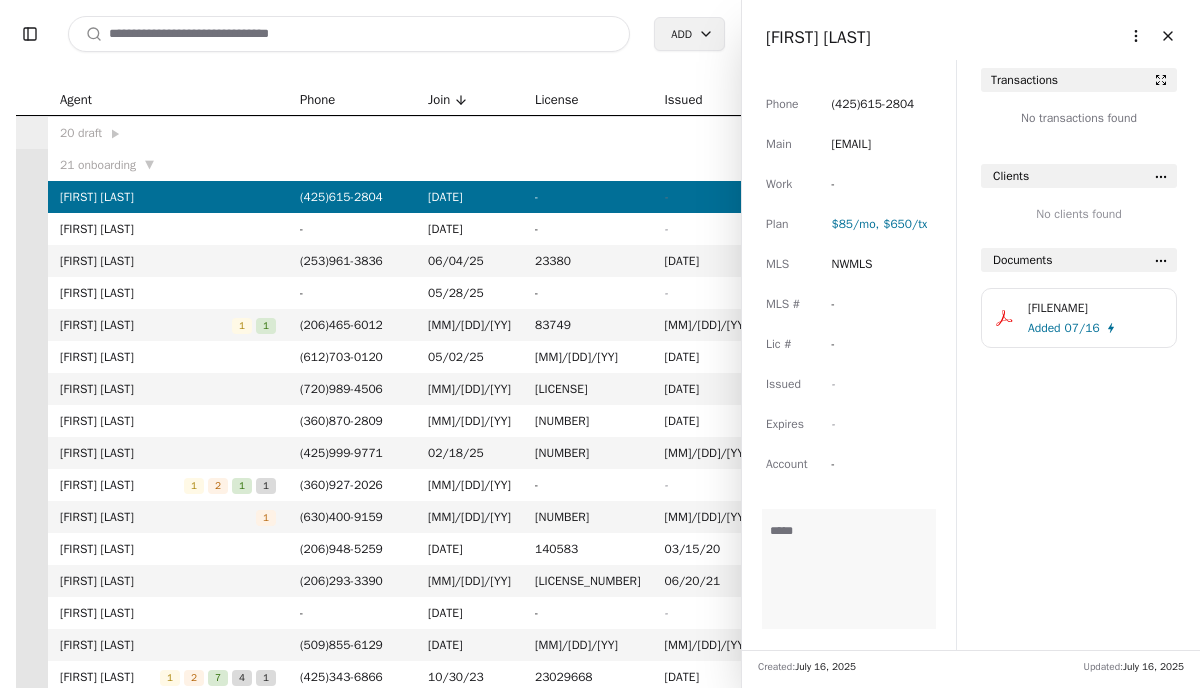click on "[EMAIL]" at bounding box center (851, 144) 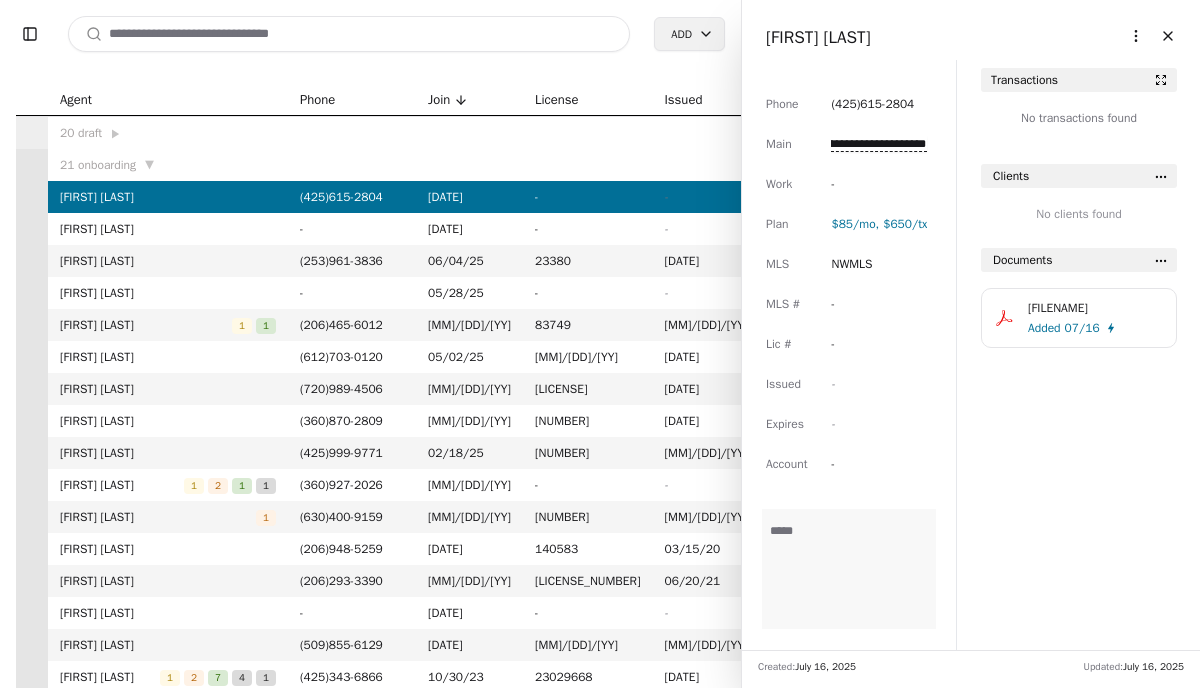 scroll, scrollTop: 0, scrollLeft: 0, axis: both 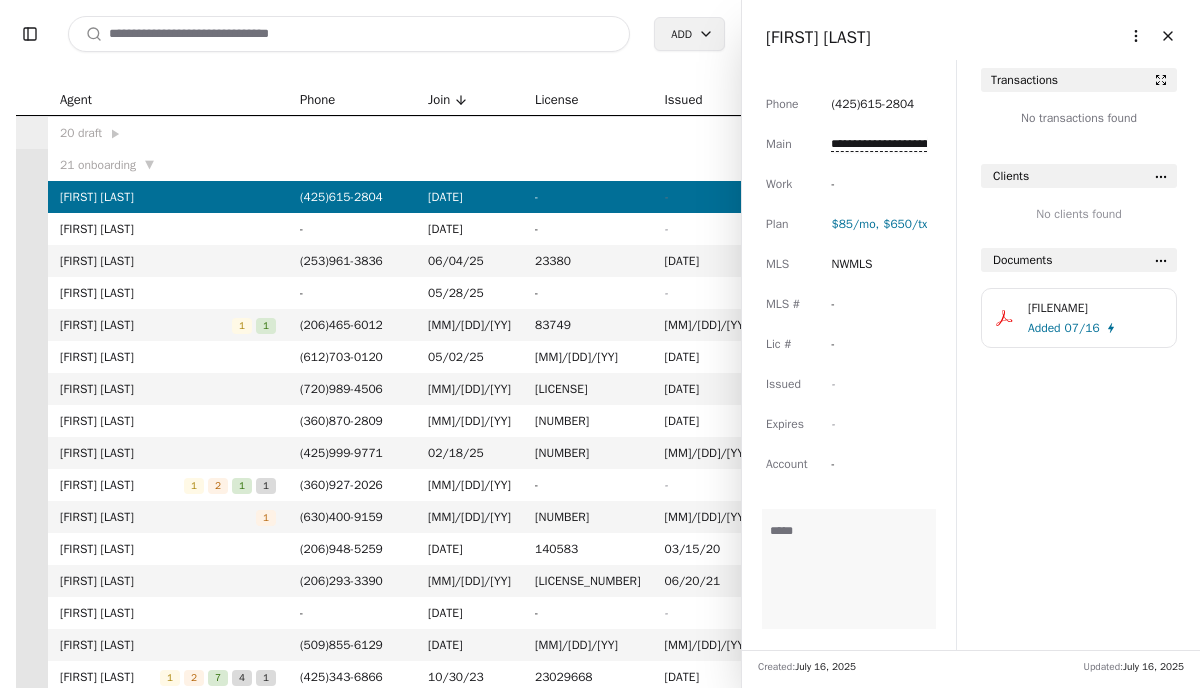 click on "Toggle Sidebar Search Add Agent Phone Join License IssuedExpires 20   onboarding ▼ [FIRST] [LAST] ( [AREACODE] )  [PHONE] [MM]/[DD]/[YY] - - - [FIRST] [LAST] - [MM]/[DD]/[YY] - - - [FIRST] [LAST] [NUMBER] ( [AREACODE] )  [PHONE] [MM]/[DD]/[YY] [LICENSE] [MM]/[DD]/[YY] [MM]/[DD]/[YY] [FIRST] [LAST] - [MM]/[DD]/[YY] - - - [FIRST] [LAST] [NUMBER] ( [AREACODE] )  [PHONE] [MM]/[DD]/[YY] [LICENSE] [MM]/[DD]/[YY] [MM]/[DD]/[YY] [FIRST] [LAST] ( [AREACODE] )  [PHONE] [MM]/[DD]/[YY] [LICENSE] [MM]/[DD]/[YY] [MM]/[DD]/[YY] [FIRST] [LAST] [NUMBER] [NUMBER] [NUMBER] ( [AREACODE] )  [PHONE] [MM]/[DD]/[YY] - - - [FIRST] [LAST] [NUMBER] [NUMBER] ( [AREACODE] )  [PHONE] [MM]/[DD]/[YY] [LICENSE] [MM]/[DD]/[YY] [MM]/[DD]/[YY] [FIRST] [LAST] ( [AREACODE] )  [PHONE] [MM]/[DD]/[YY] [LICENSE] [MM]/[DD]/[YY] [MM]/[DD]/[YY] [FIRST] [LAST] - [MM]/[DD]/[YY] - - - [FIRST] [LAST] ( [AREACODE] )  [PHONE] [MM]/[DD]/[YY] [LICENSE] [MM]/[DD]/[YY] [MM]/[DD]/[YY] [FIRST] [LAST] [NUMBER] [NUMBER] [NUMBER] [NUMBER] ( [AREACODE] )  [PHONE] -" at bounding box center (600, 344) 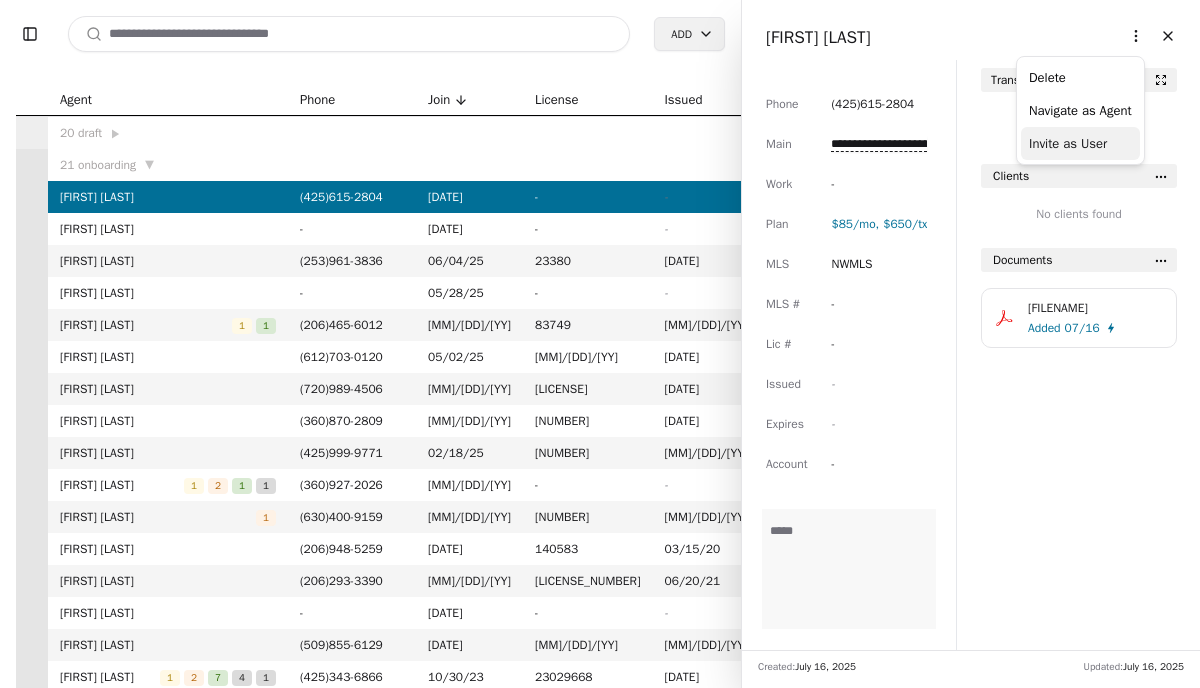 click on "Invite as User" at bounding box center (1080, 143) 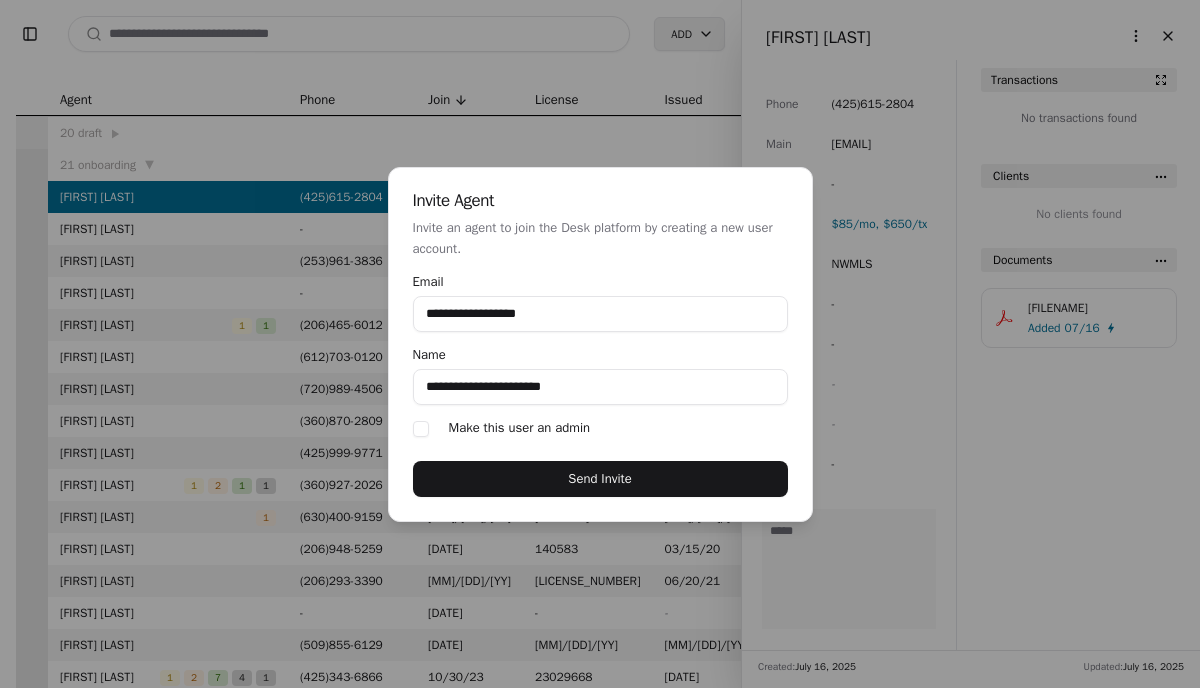 click on "**********" at bounding box center (600, 344) 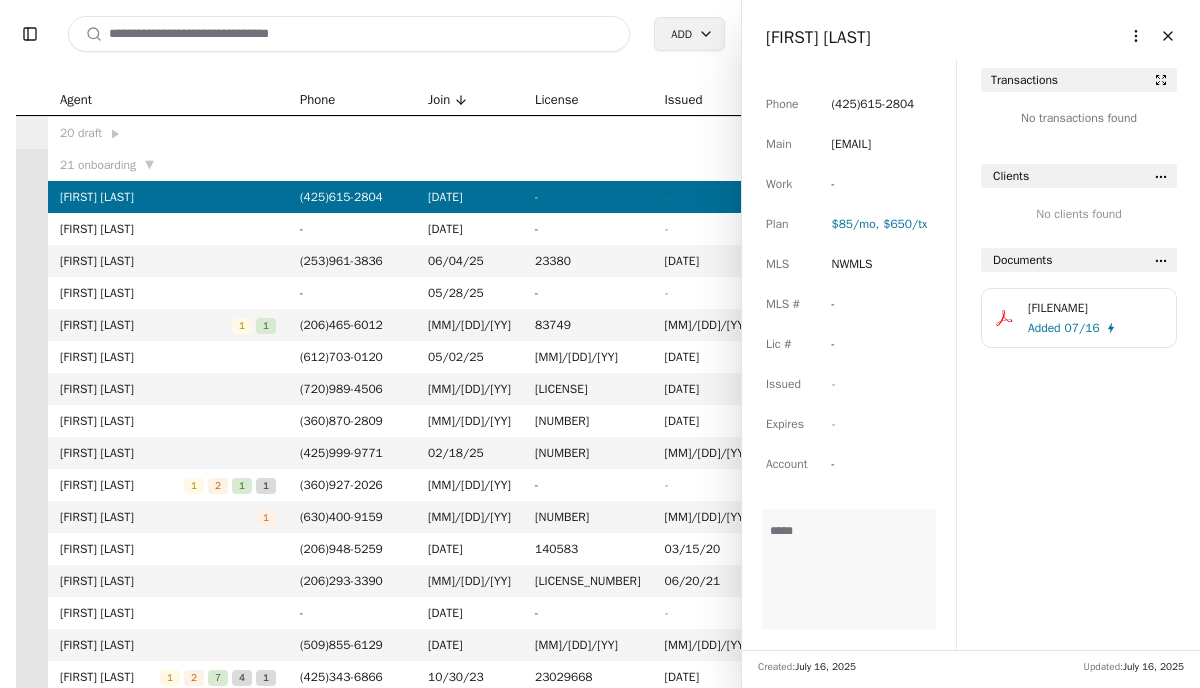 click on "Toggle Sidebar Search Add Agent Phone Join License IssuedExpires 20   onboarding ▼ [FIRST] [LAST] ( [AREACODE] )  [PHONE] [MM]/[DD]/[YY] - - - [FIRST] [LAST] - [MM]/[DD]/[YY] - - - [FIRST] [LAST] [NUMBER] ( [AREACODE] )  [PHONE] [MM]/[DD]/[YY] [LICENSE] [MM]/[DD]/[YY] [MM]/[DD]/[YY] [FIRST] [LAST] - [MM]/[DD]/[YY] - - - [FIRST] [LAST] [NUMBER] ( [AREACODE] )  [PHONE] [MM]/[DD]/[YY] [LICENSE] [MM]/[DD]/[YY] [MM]/[DD]/[YY] [FIRST] [LAST] ( [AREACODE] )  [PHONE] [MM]/[DD]/[YY] [LICENSE] [MM]/[DD]/[YY] [MM]/[DD]/[YY] [FIRST] [LAST] [NUMBER] [NUMBER] [NUMBER] ( [AREACODE] )  [PHONE] [MM]/[DD]/[YY] - - - [FIRST] [LAST] [NUMBER] [NUMBER] ( [AREACODE] )  [PHONE] [MM]/[DD]/[YY] [LICENSE] [MM]/[DD]/[YY] [MM]/[DD]/[YY] [FIRST] [LAST] ( [AREACODE] )  [PHONE] [MM]/[DD]/[YY] [LICENSE] [MM]/[DD]/[YY] [MM]/[DD]/[YY] [FIRST] [LAST] - [MM]/[DD]/[YY] - - - [FIRST] [LAST] ( [AREACODE] )  [PHONE] [MM]/[DD]/[YY] [LICENSE] [MM]/[DD]/[YY] [MM]/[DD]/[YY] [FIRST] [LAST] [NUMBER] [NUMBER] [NUMBER] [NUMBER] ( [AREACODE] )  [PHONE] -" at bounding box center [600, 344] 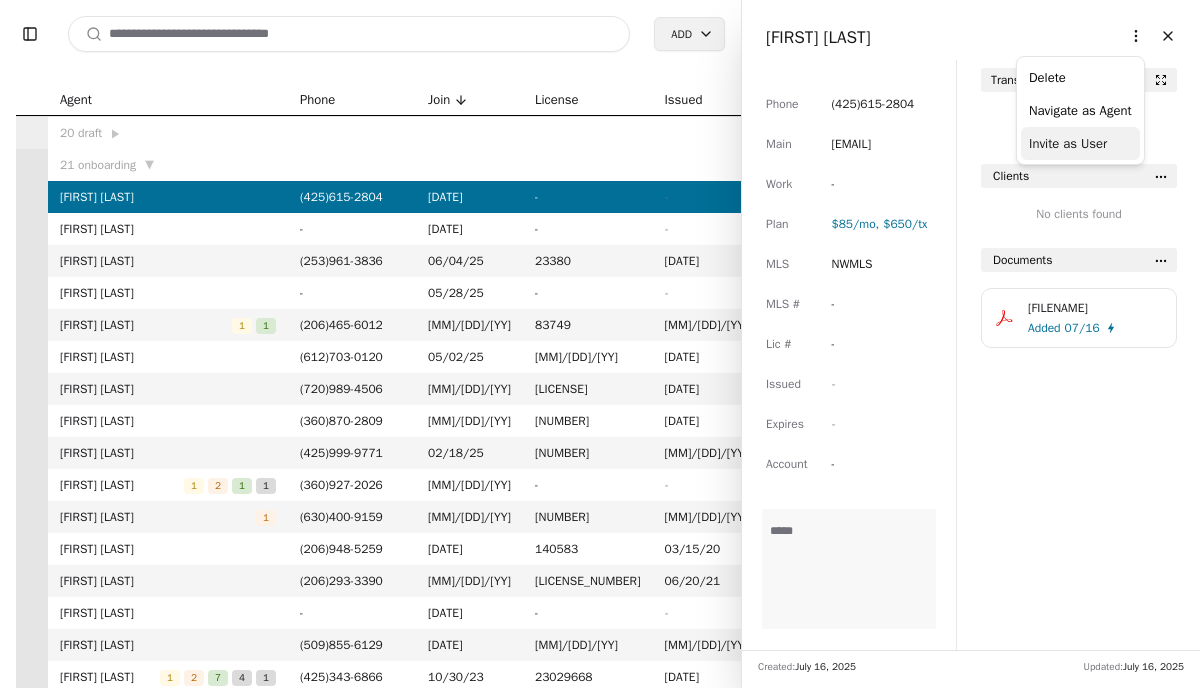 click on "Invite as User" at bounding box center (1080, 143) 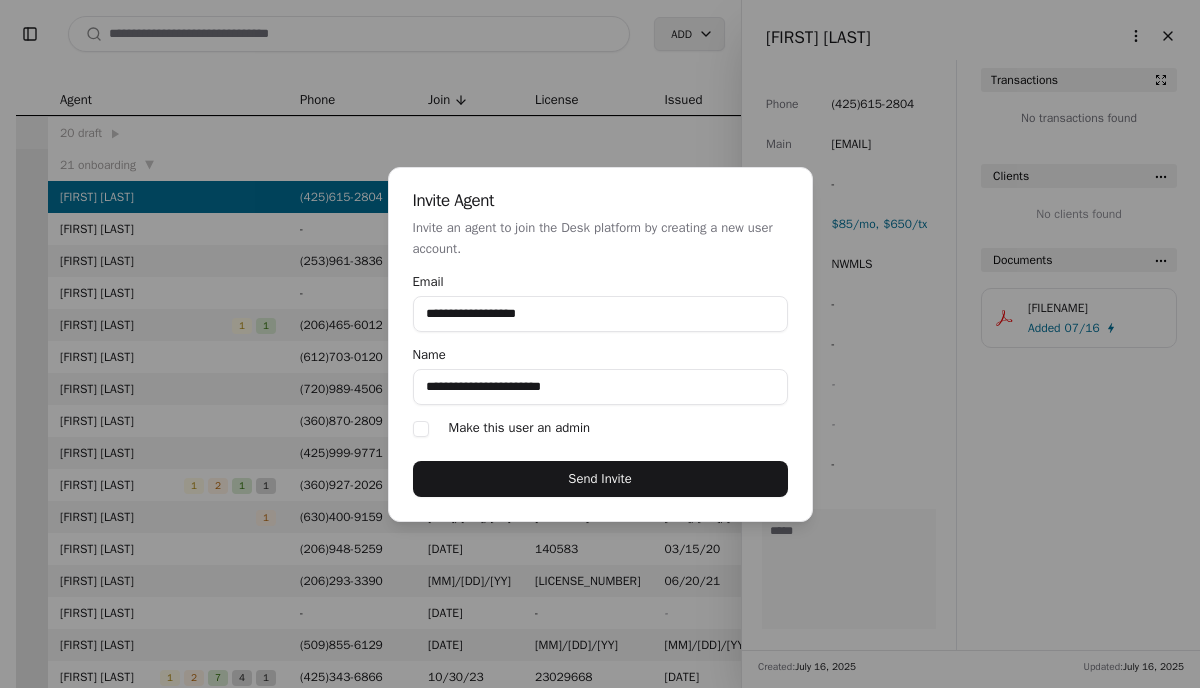 paste on "****" 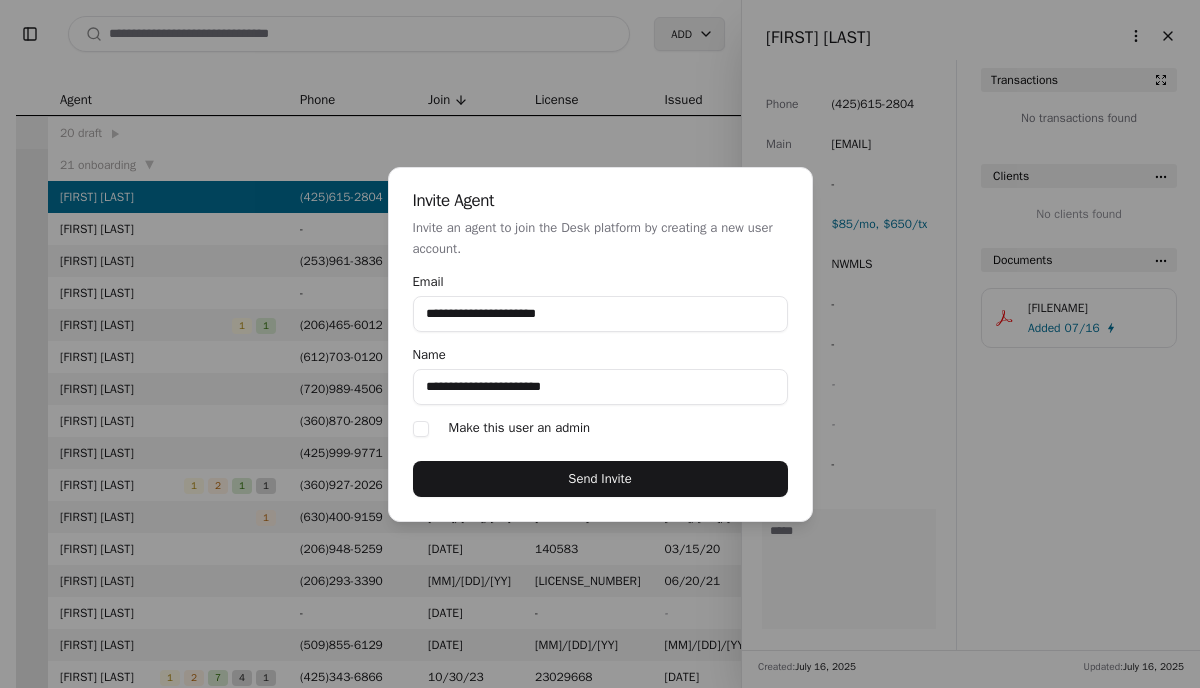 type on "**********" 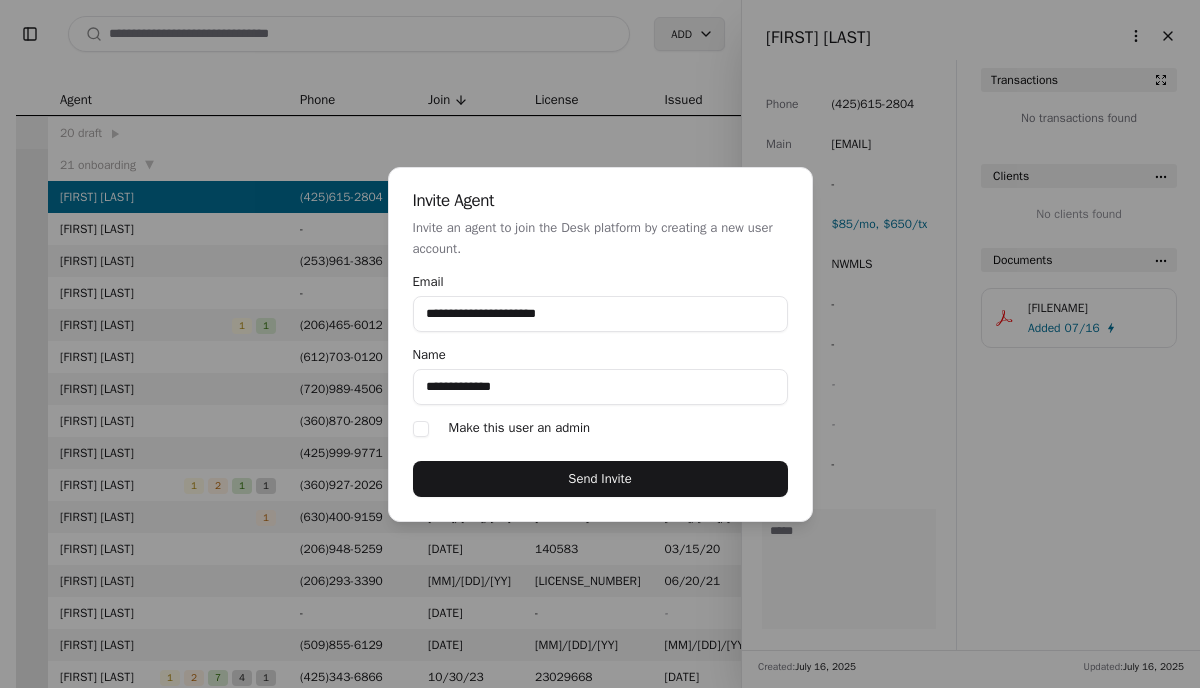 type on "**********" 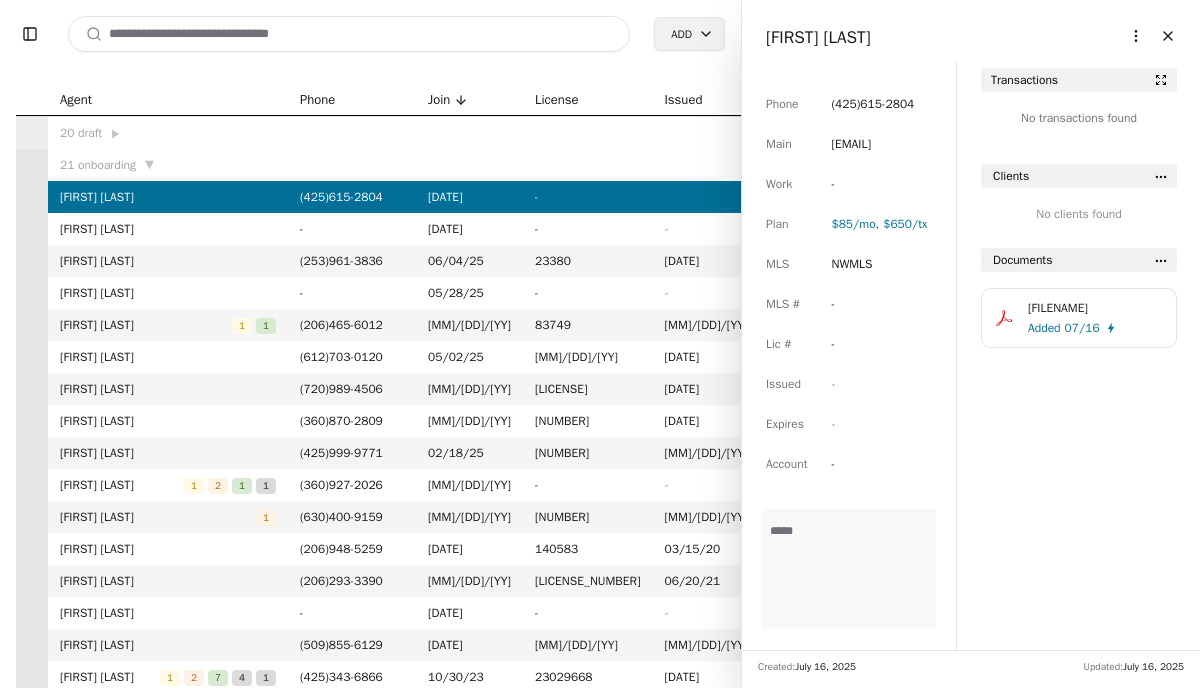 click on "Close" at bounding box center [1168, 36] 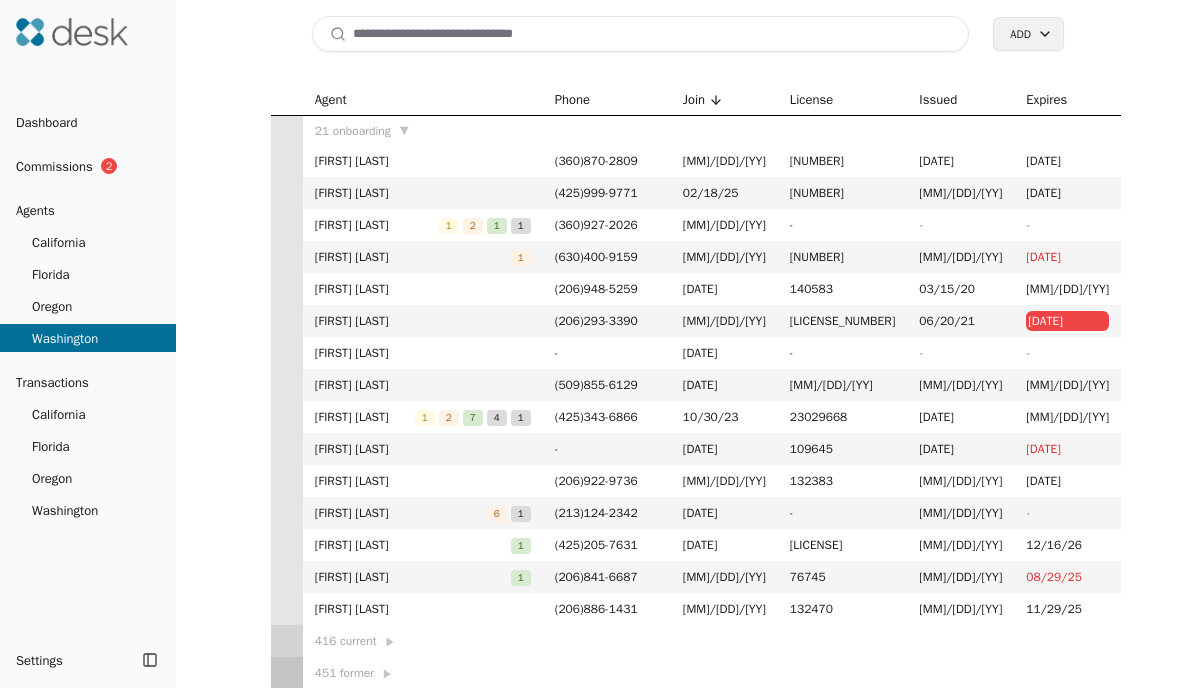 scroll, scrollTop: 259, scrollLeft: 0, axis: vertical 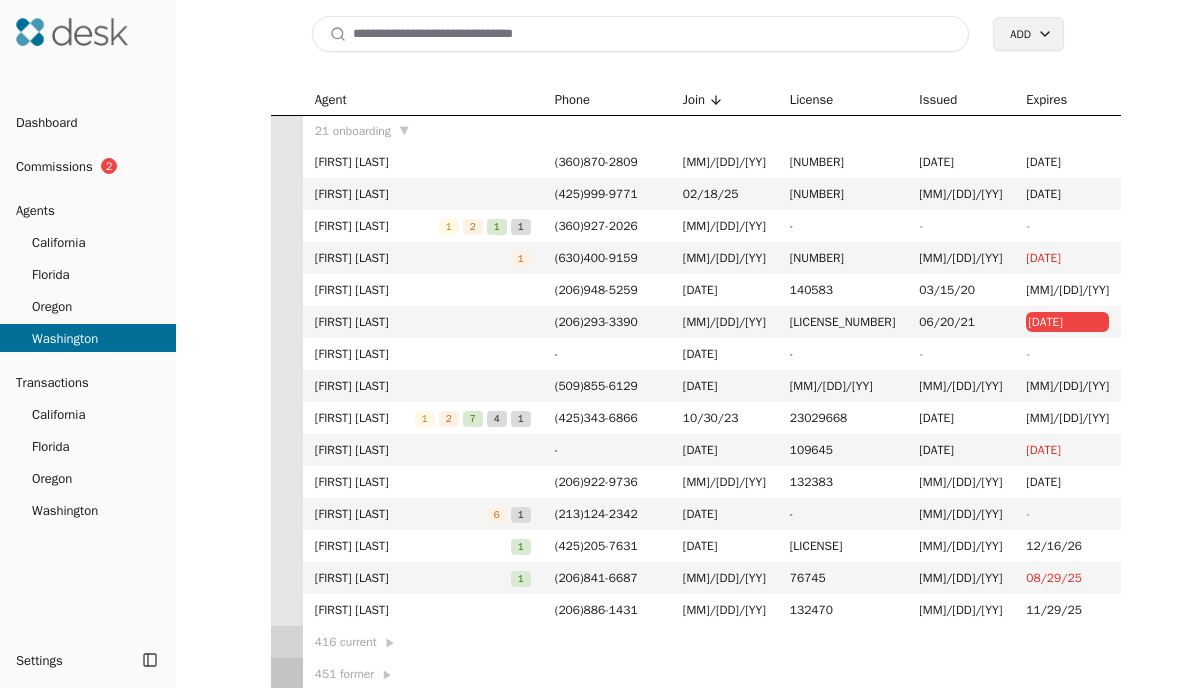 click on "Agent Phone Join License IssuedExpires 20   draft ▶ 21   onboarding ▼ [FIRST] [LAST] ( [AREA_CODE] )  [EXCHANGE]-[LINE] [MM]/[DD]/[YY] - - - [FIRST] [LAST] - [MM]/[DD]/[YY] - - - [FIRST] [LAST] ( [AREA_CODE] )  [EXCHANGE]-[LINE] [MM]/[DD]/[YY] [NUMBER] [MM]/[DD]/[YY] [MM]/[DD]/[YY] [FIRST] [LAST] - [MM]/[DD]/[YY] - - - [FIRST] [LAST] 1 1 ( [AREA_CODE] )  [EXCHANGE]-[LINE] [MM]/[DD]/[YY] [NUMBER] [MM]/[DD]/[YY] [MM]/[DD]/[YY] [FIRST] [LAST] ( [AREA_CODE] )  [EXCHANGE]-[LINE] [MM]/[DD]/[YY] [NUMBER] [NUMBER] [MM]/[DD]/[YY] [MM]/[DD]/[YY] [FIRST] [LAST] ( [AREA_CODE] )  [EXCHANGE]-[LINE] [MM]/[DD]/[YY] [NUMBER] [NUMBER] [MM]/[DD]/[YY] [MM]/[DD]/[YY] [FIRST] [LAST] ( [AREA_CODE] )  [EXCHANGE]-[LINE] [MM]/[DD]/[YY] [NUMBER] [NUMBER] [MM]/[DD]/[YY] [MM]/[DD]/[YY] [FIRST] [LAST] ( [AREA_CODE] )  [EXCHANGE]-[LINE] [MM]/[DD]/[YY] [NUMBER] [NUMBER] [MM]/[DD]/[YY] [MM]/[DD]/[YY] [FIRST] [LAST] 1 2 1 1 ( [AREA_CODE] )  [EXCHANGE]-[LINE] [MM]/[DD]/[YY] - - - [FIRST] [LAST] 1 ( [AREA_CODE] )  [EXCHANGE]-[LINE] [MM]/[DD]/[YY] [NUMBER] [MM]/[DD]/[YY] [MM]/[DD]/[YY] [FIRST] [LAST] ( [AREA_CODE] )  [EXCHANGE]-[LINE] [MM]/[DD]/[YY] [NUMBER] [MM]/[DD]/[YY] [MM]/[DD]/[YY] [FIRST] [LAST] ( [AREA_CODE] )  [EXCHANGE]-[LINE] [MM]/[DD]/[YY] [NUMBER] [MM]/[DD]/[YY] [MM]/[DD]/[YY] [FIRST] [LAST] - [MM]/[DD]/[YY] - - - [FIRST] [LAST] ( [AREA_CODE] )  [EXCHANGE]-[LINE] [MM]/[DD]/[YY] [NUMBER] [MM]/[DD]/[YY] [MM]/[DD]/[YY] [FIRST] [LAST] 1 2 7 4 1 ( [AREA_CODE] )  [EXCHANGE]-[LINE] [MM]/[DD]/[YY] [NUMBER] [MM]/[DD]/[YY] - - -" at bounding box center [696, 386] 